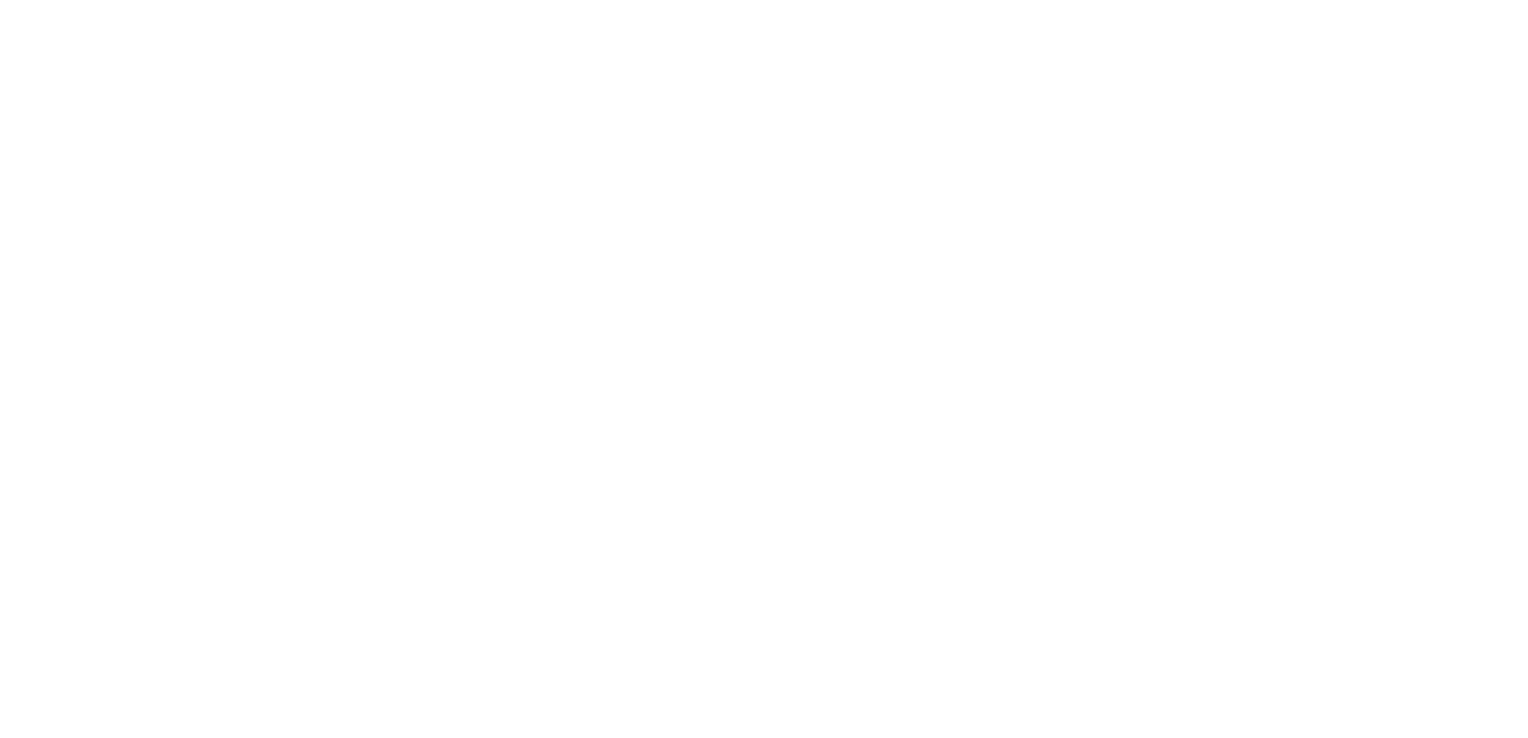 scroll, scrollTop: 0, scrollLeft: 0, axis: both 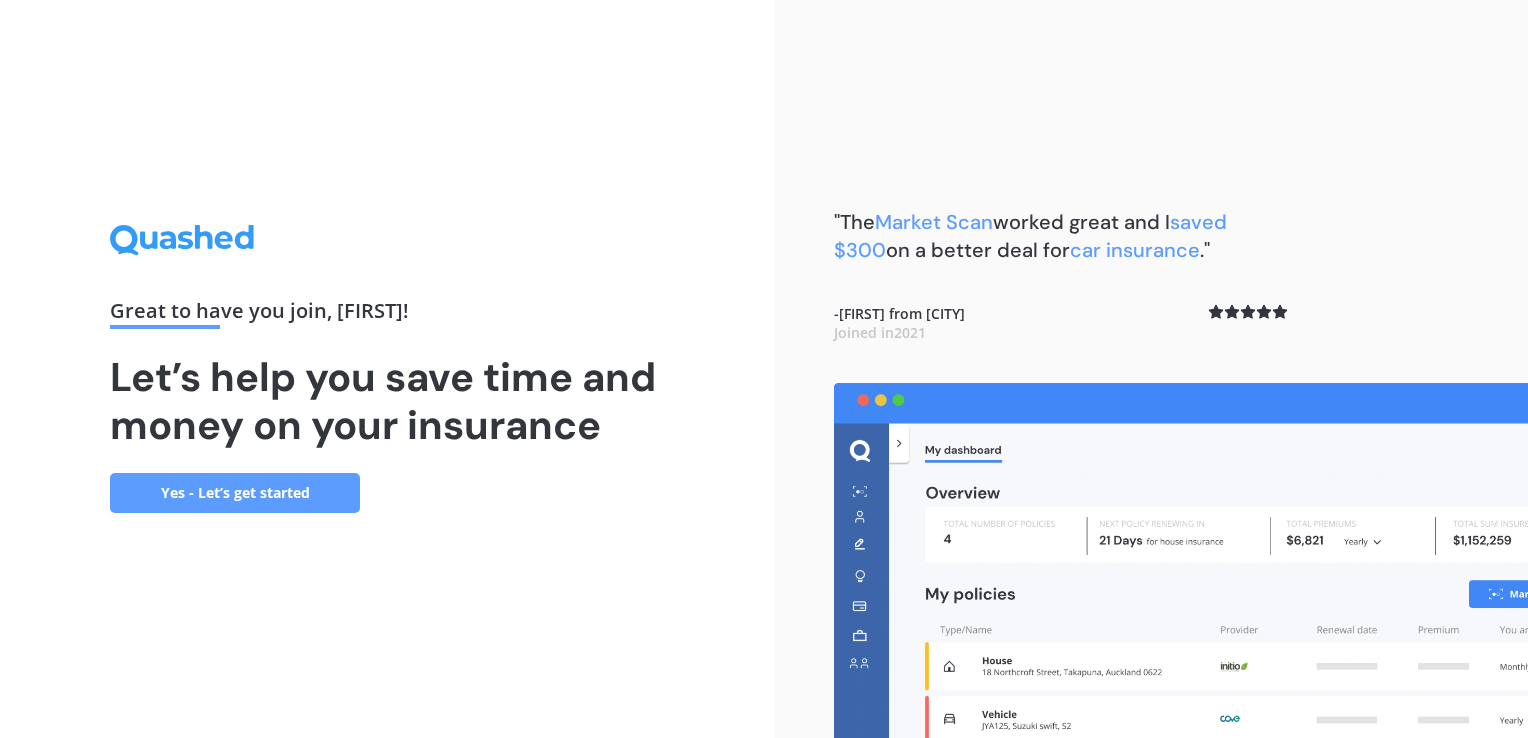 click on "Yes - Let’s get started" at bounding box center [235, 493] 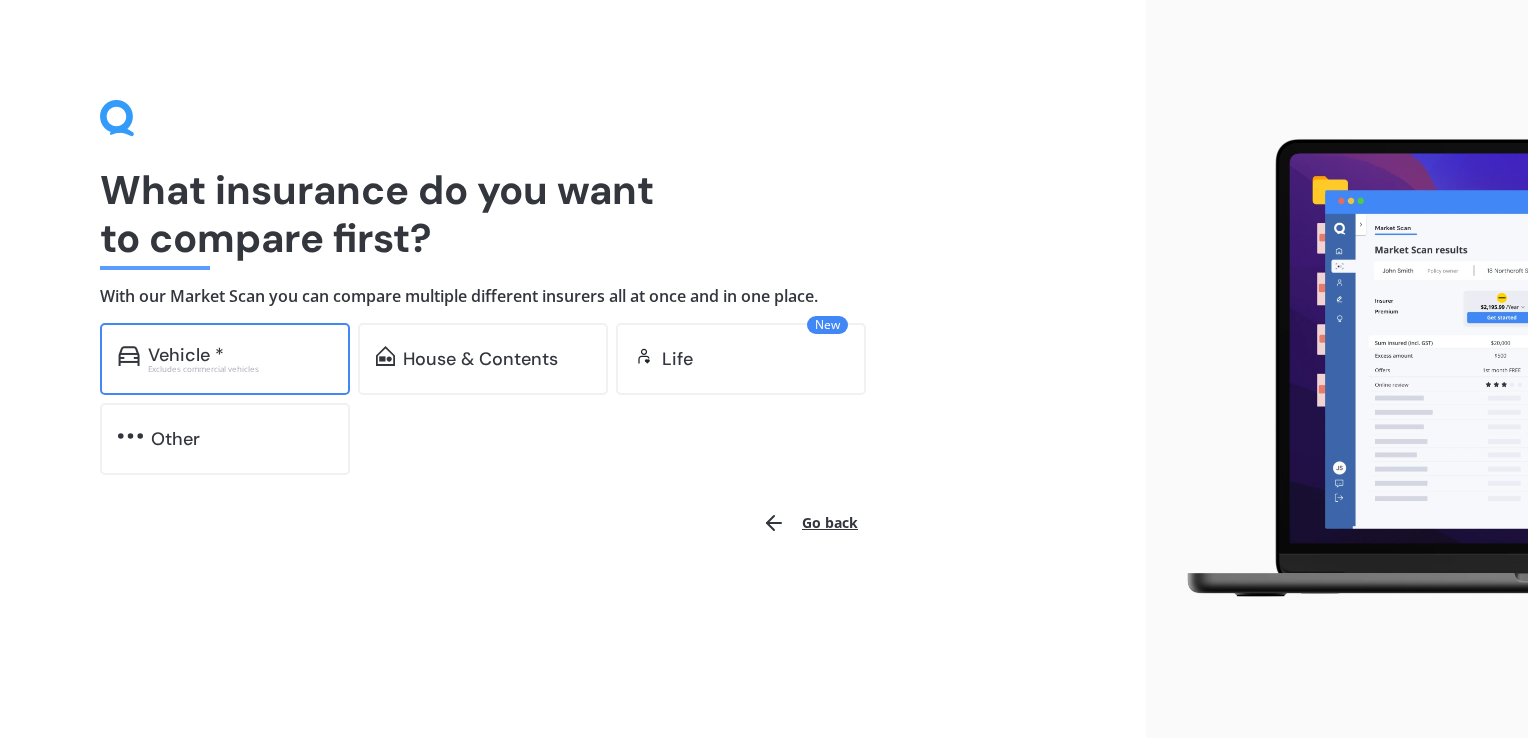 click on "Excludes commercial vehicles" at bounding box center (240, 369) 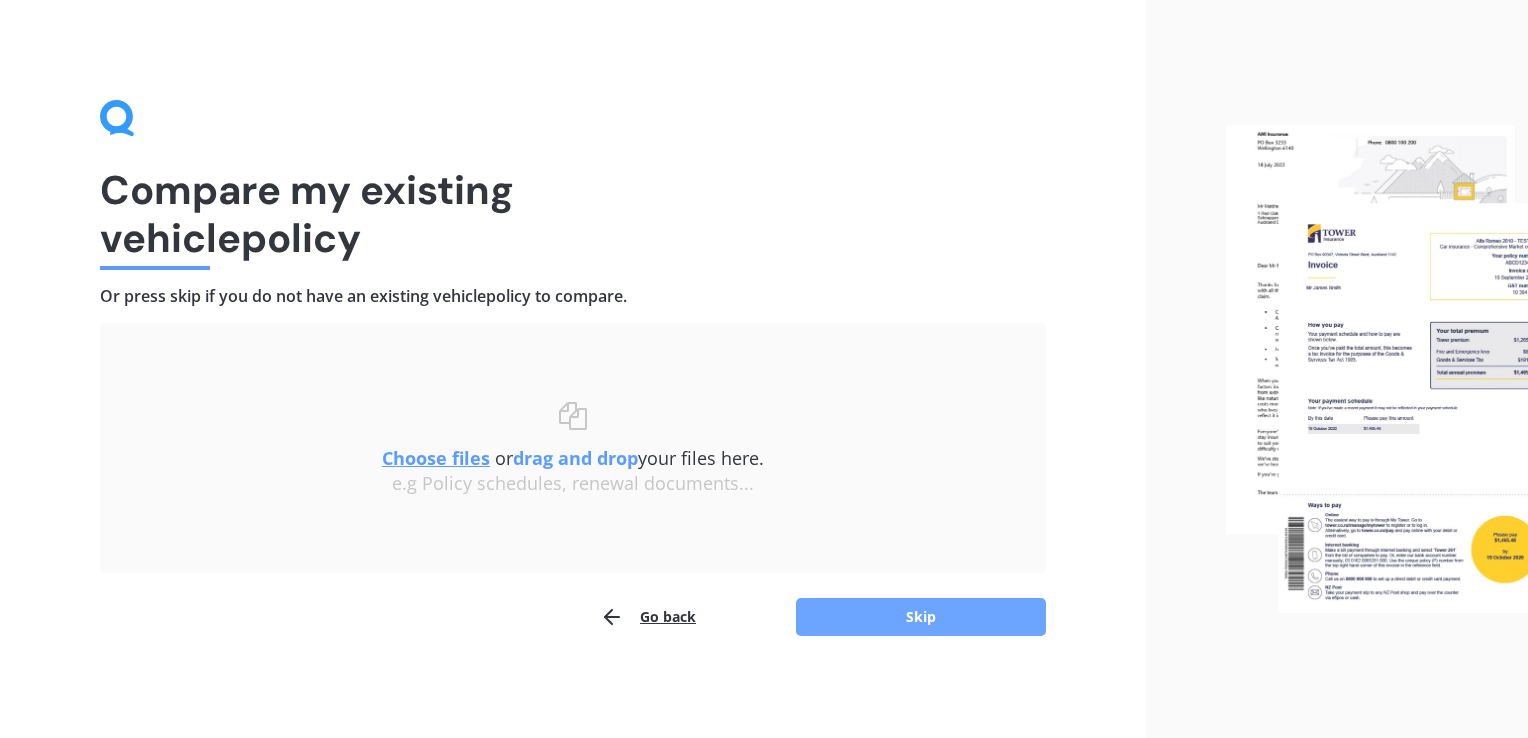 click on "Skip" at bounding box center [921, 617] 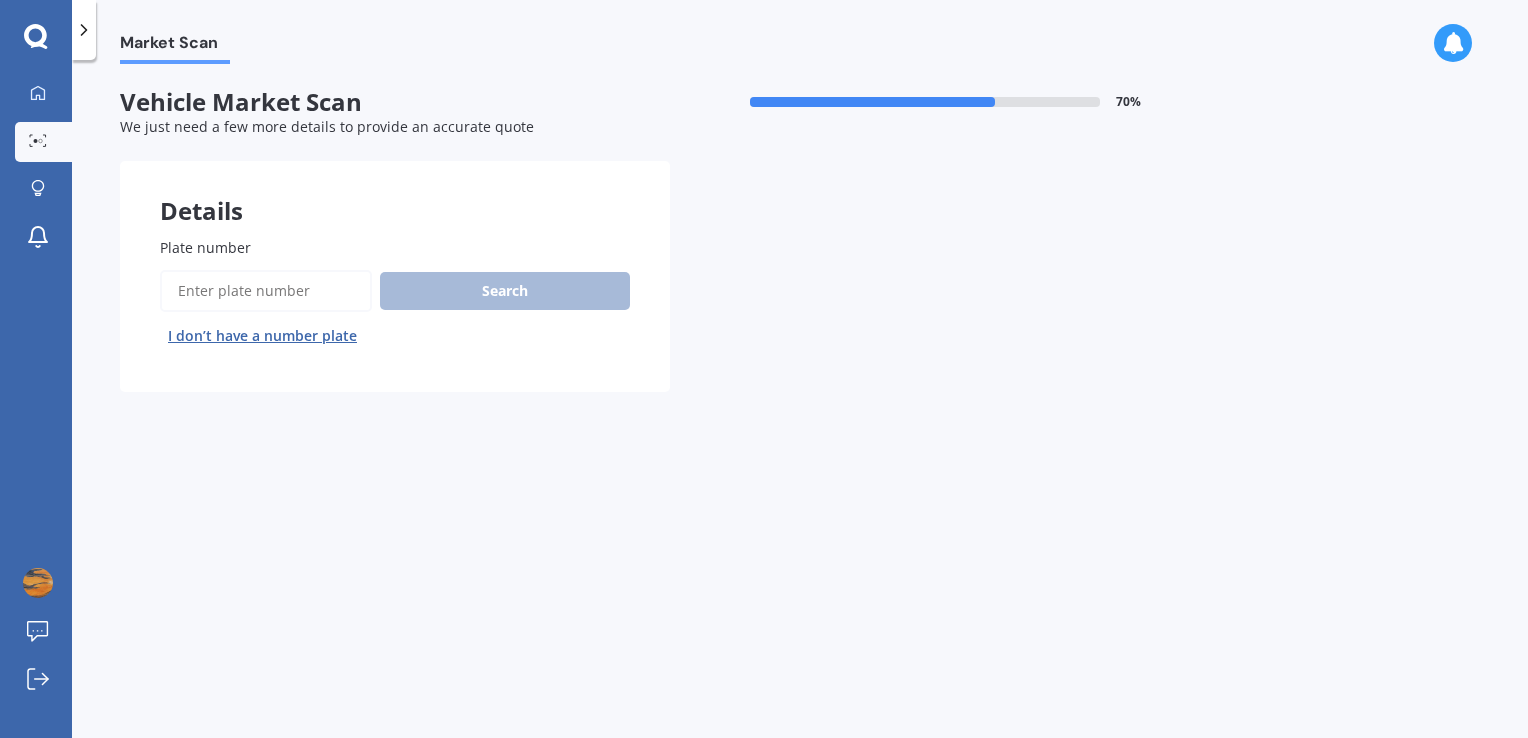 click on "Plate number" at bounding box center [266, 291] 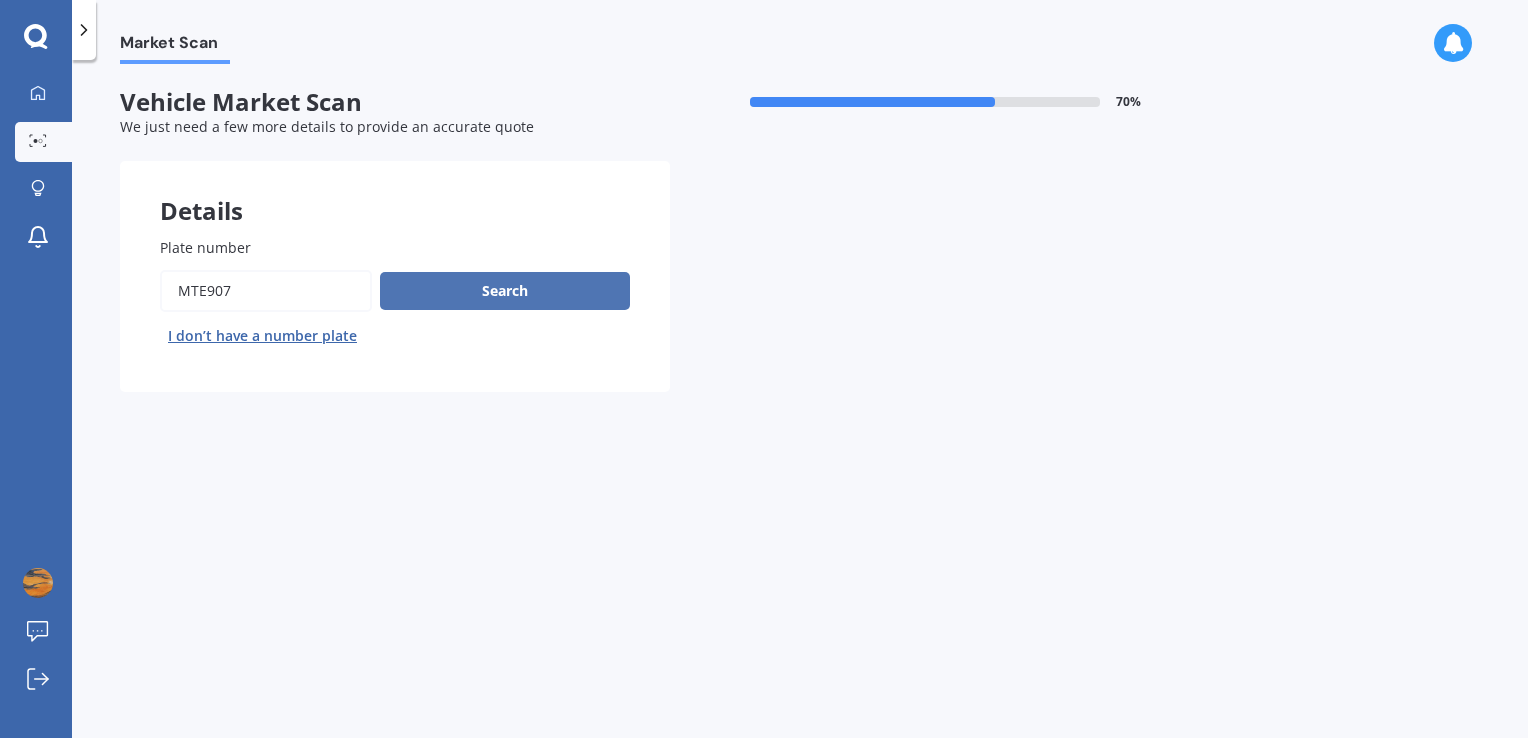 type on "mte907" 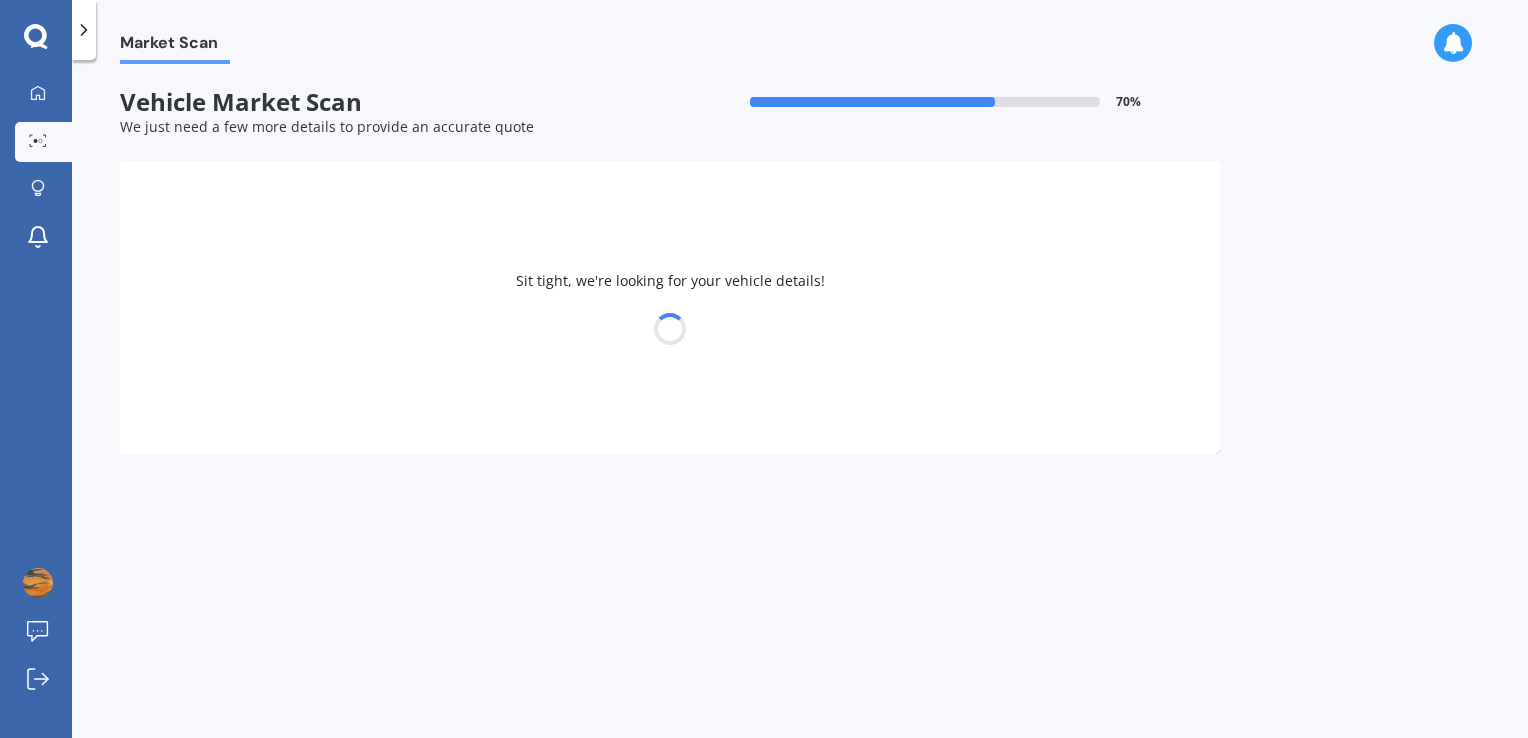 select on "HONDA" 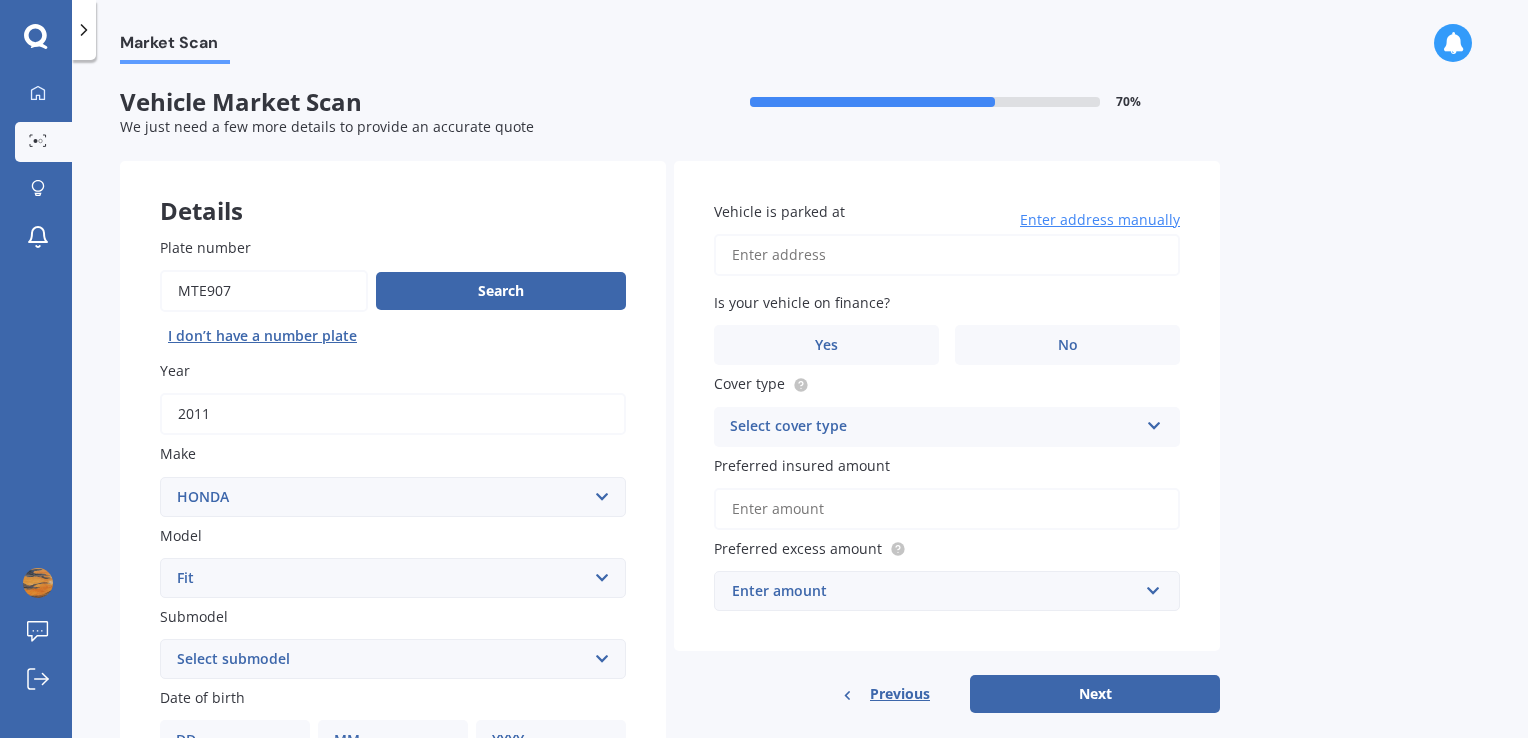 click on "Vehicle is parked at" at bounding box center [947, 255] 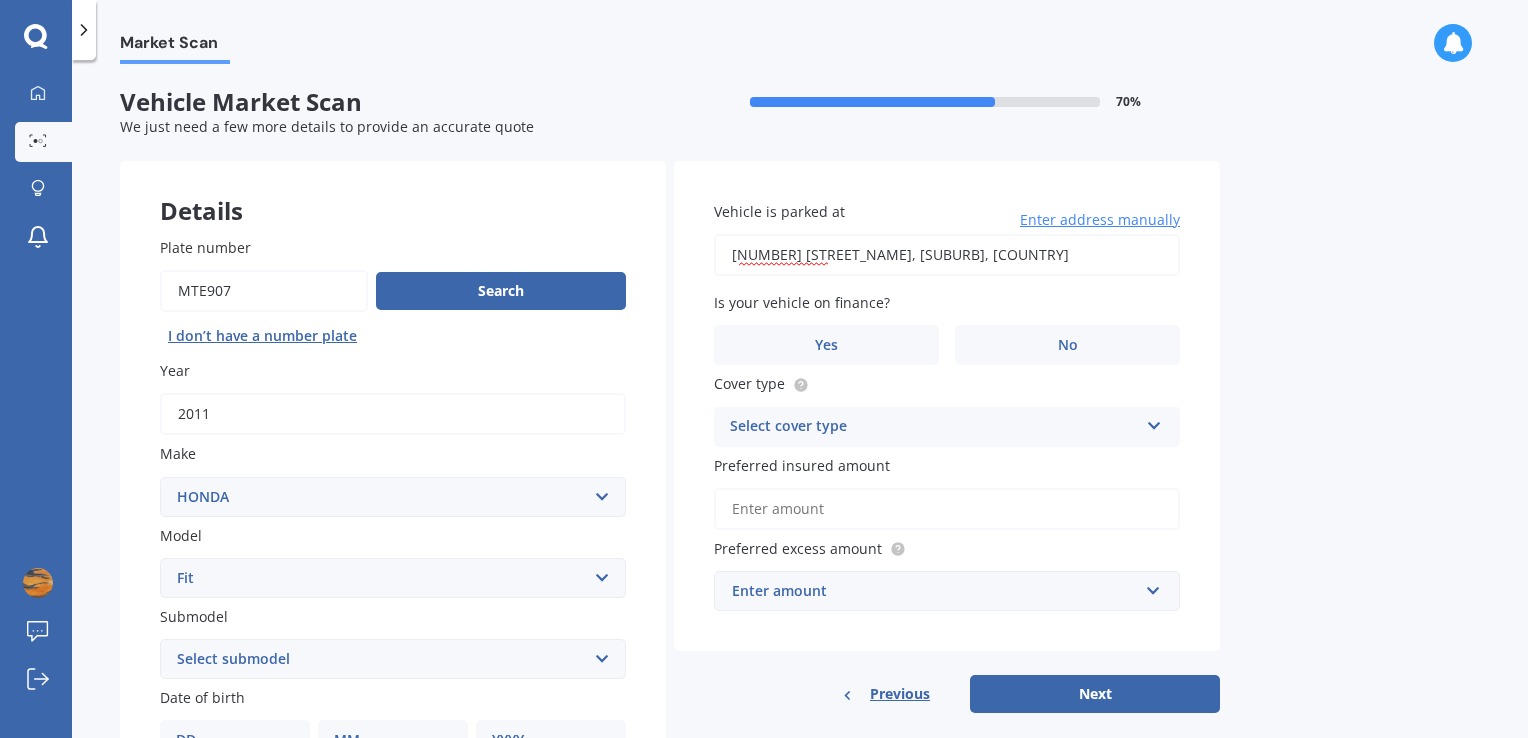 type on "[NUMBER] [STREET], [CITY] [POSTAL_CODE]" 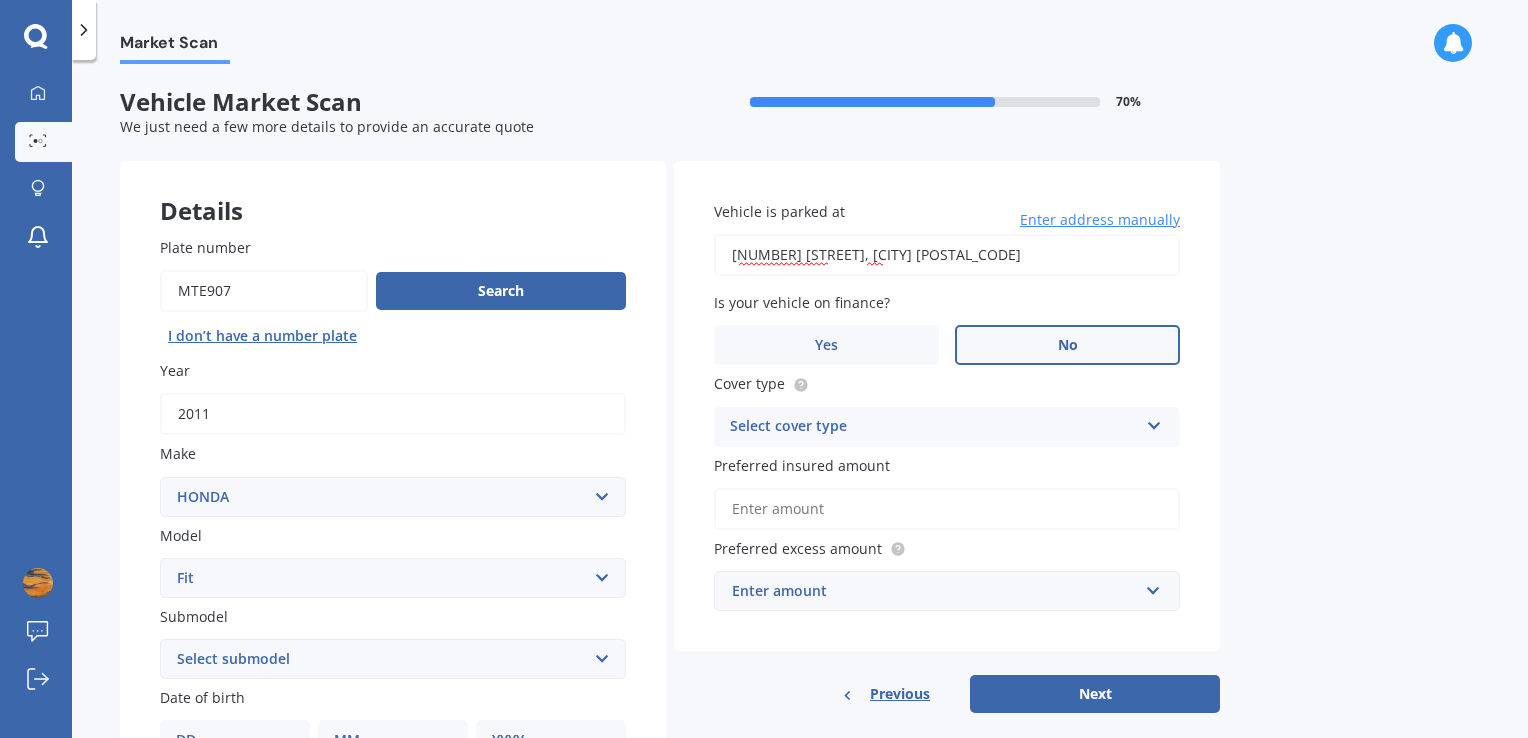 click on "No" at bounding box center [1068, 345] 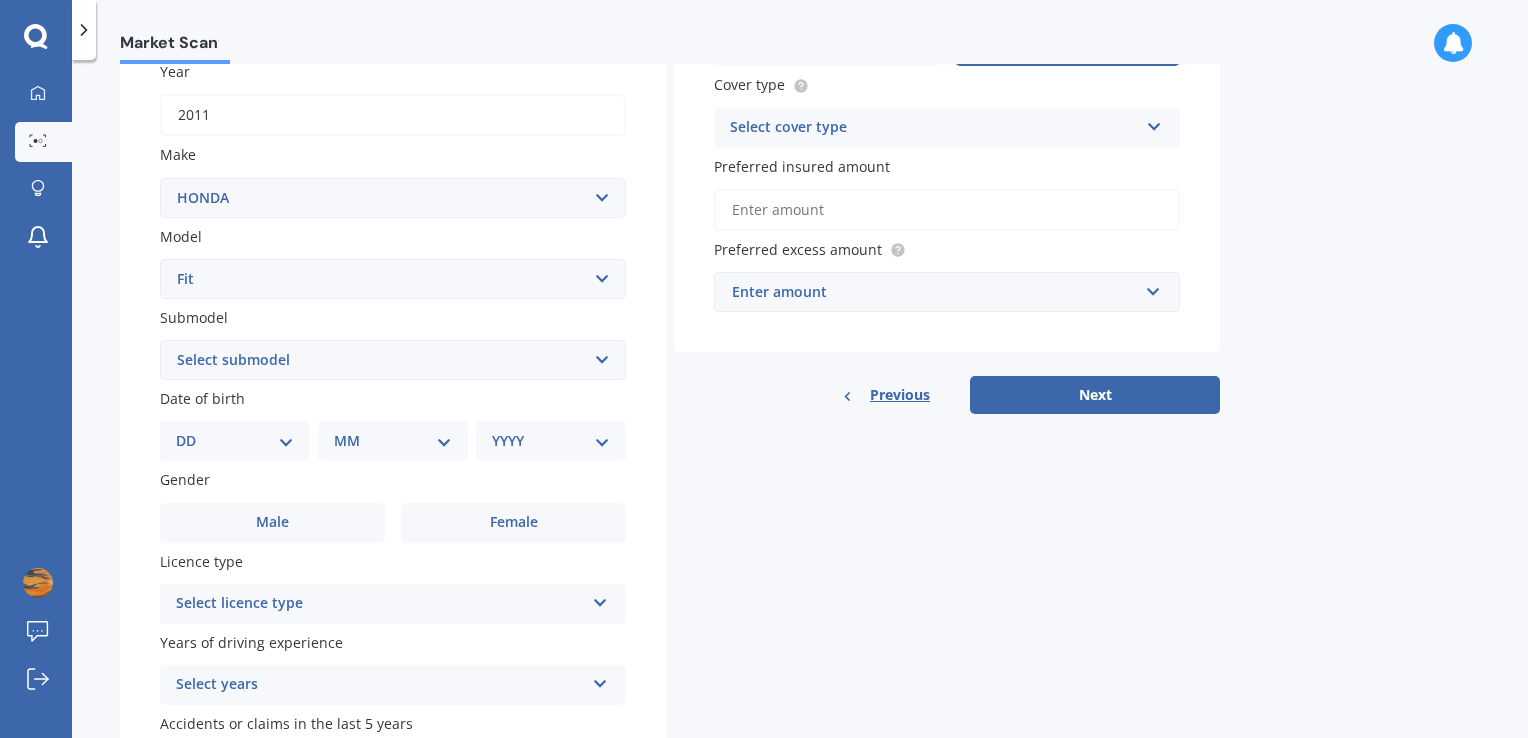 scroll, scrollTop: 324, scrollLeft: 0, axis: vertical 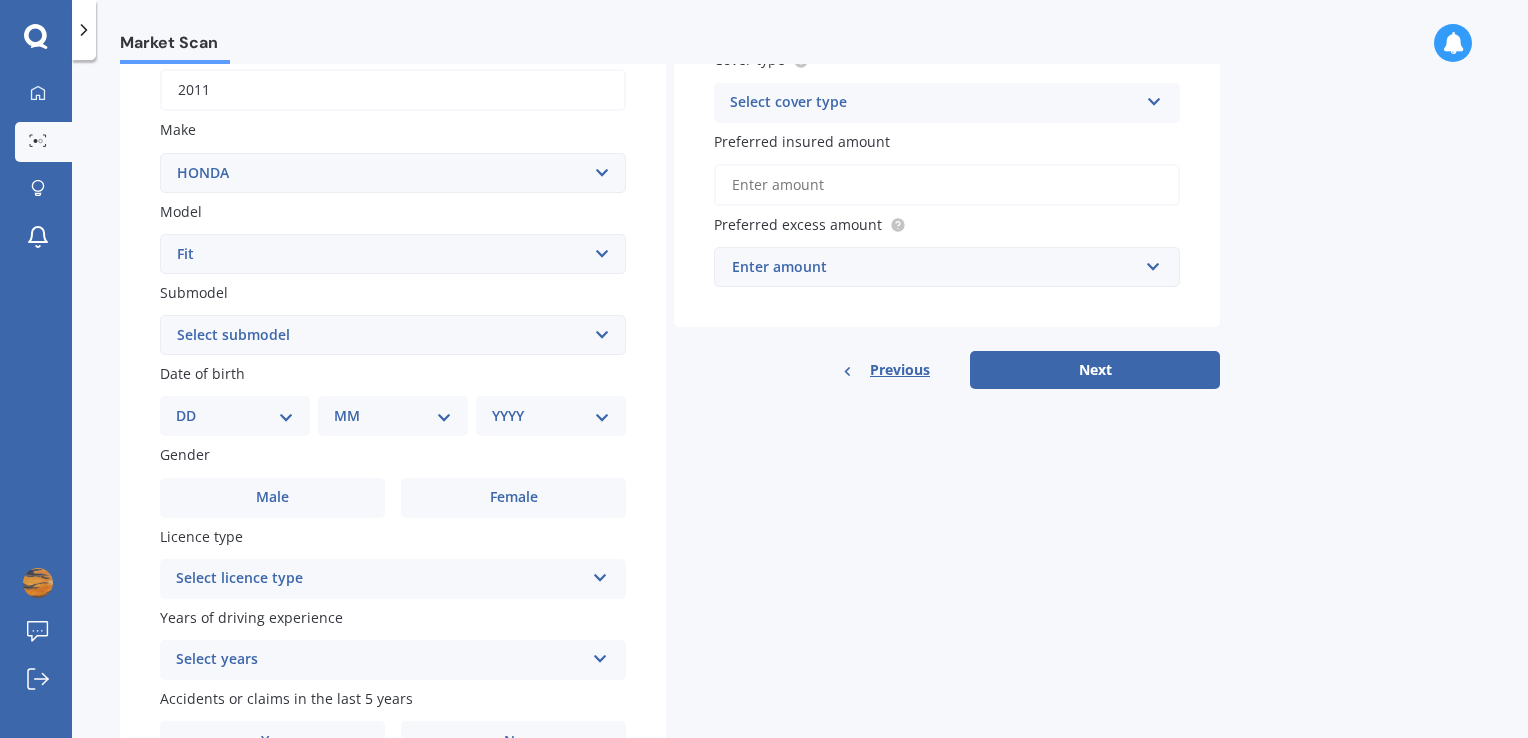 click on "DD 01 02 03 04 05 06 07 08 09 10 11 12 13 14 15 16 17 18 19 20 21 22 23 24 25 26 27 28 29 30 31" at bounding box center (235, 416) 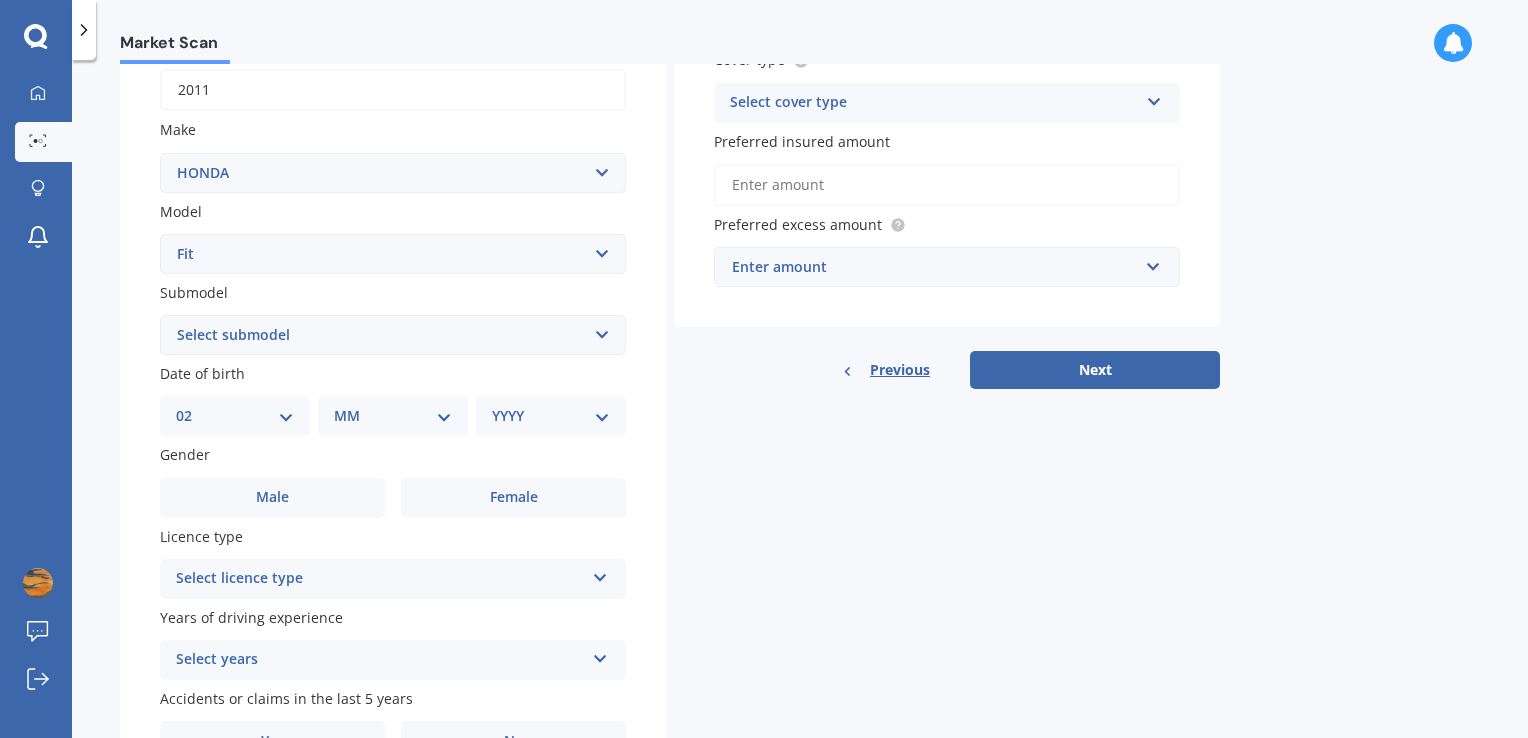 click on "DD 01 02 03 04 05 06 07 08 09 10 11 12 13 14 15 16 17 18 19 20 21 22 23 24 25 26 27 28 29 30 31" at bounding box center (235, 416) 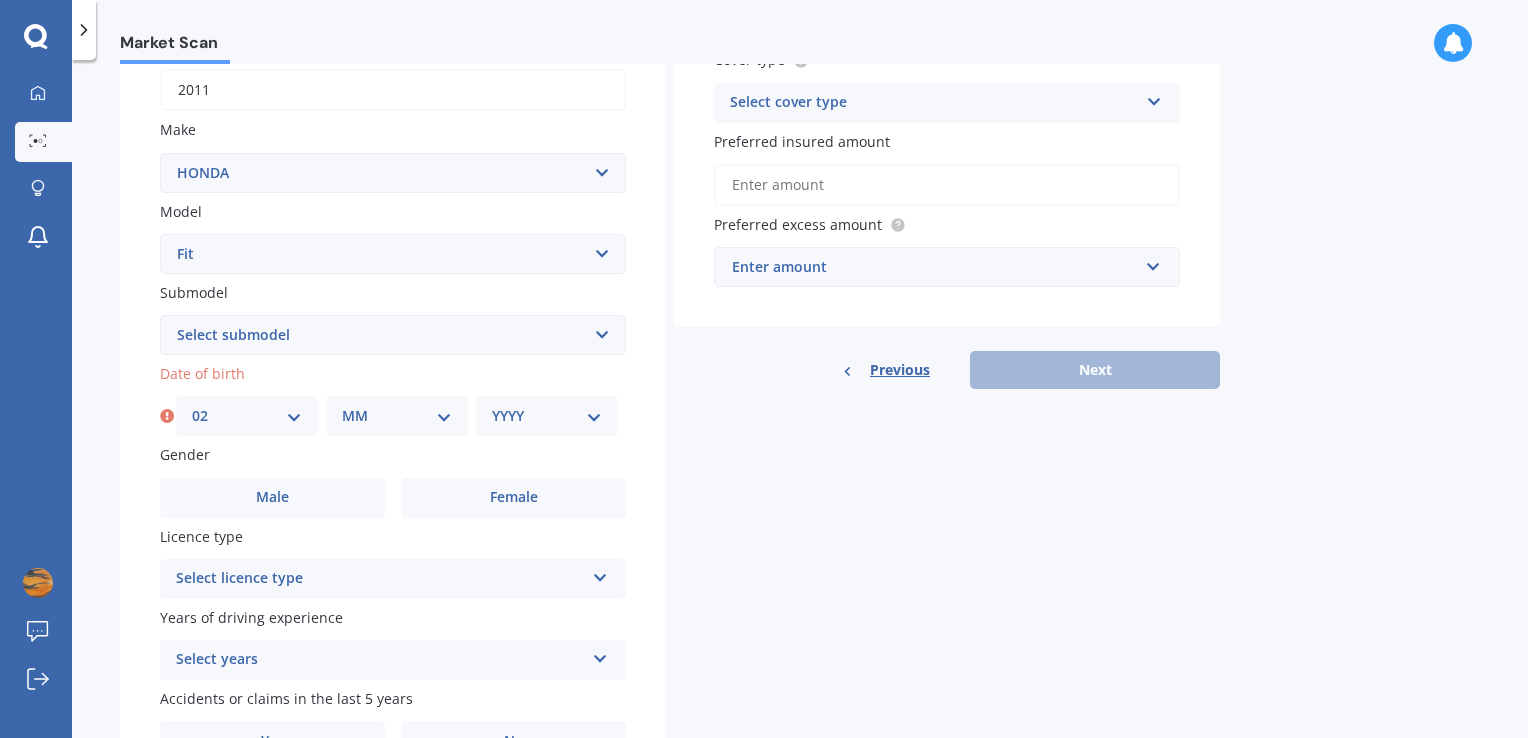 click on "MM 01 02 03 04 05 06 07 08 09 10 11 12" at bounding box center (397, 416) 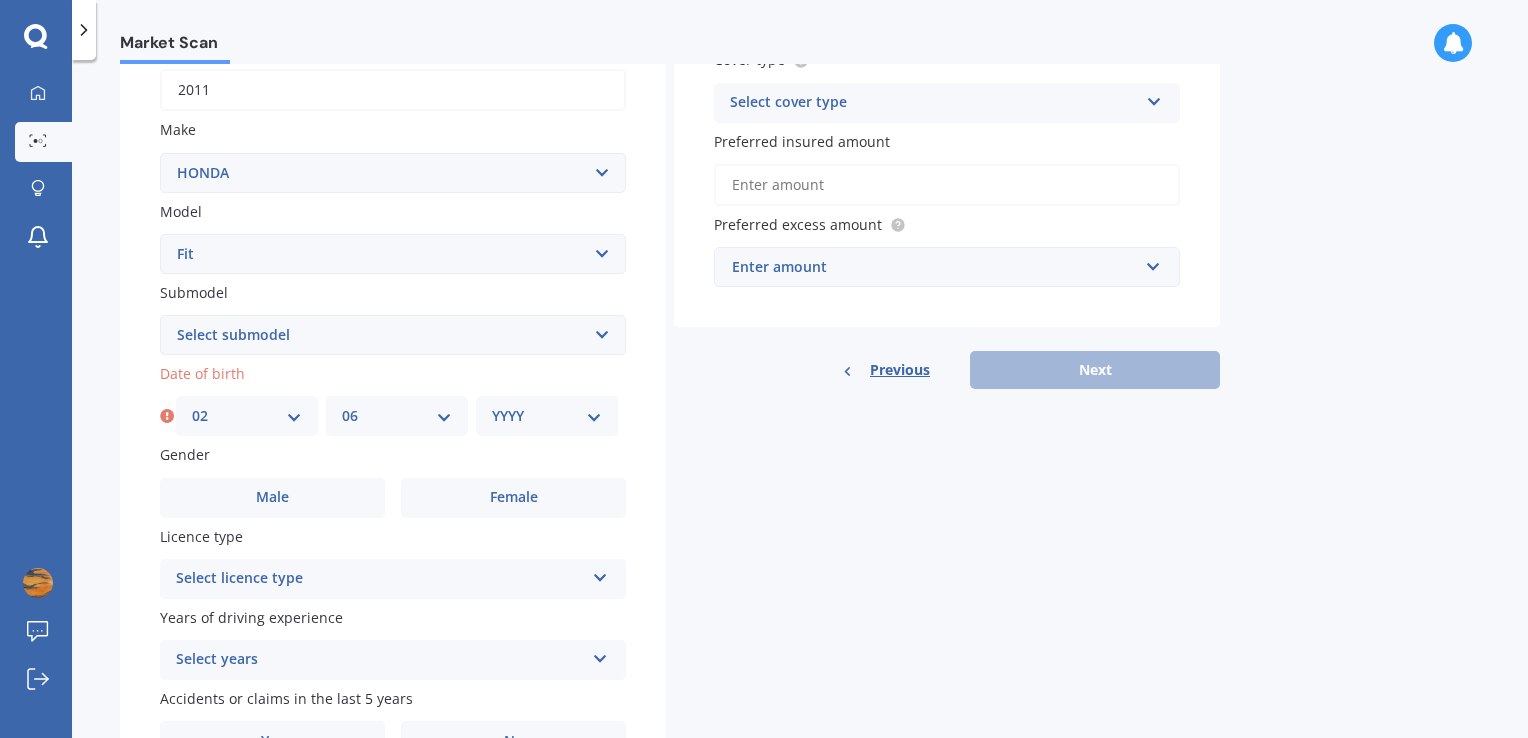click on "MM 01 02 03 04 05 06 07 08 09 10 11 12" at bounding box center [397, 416] 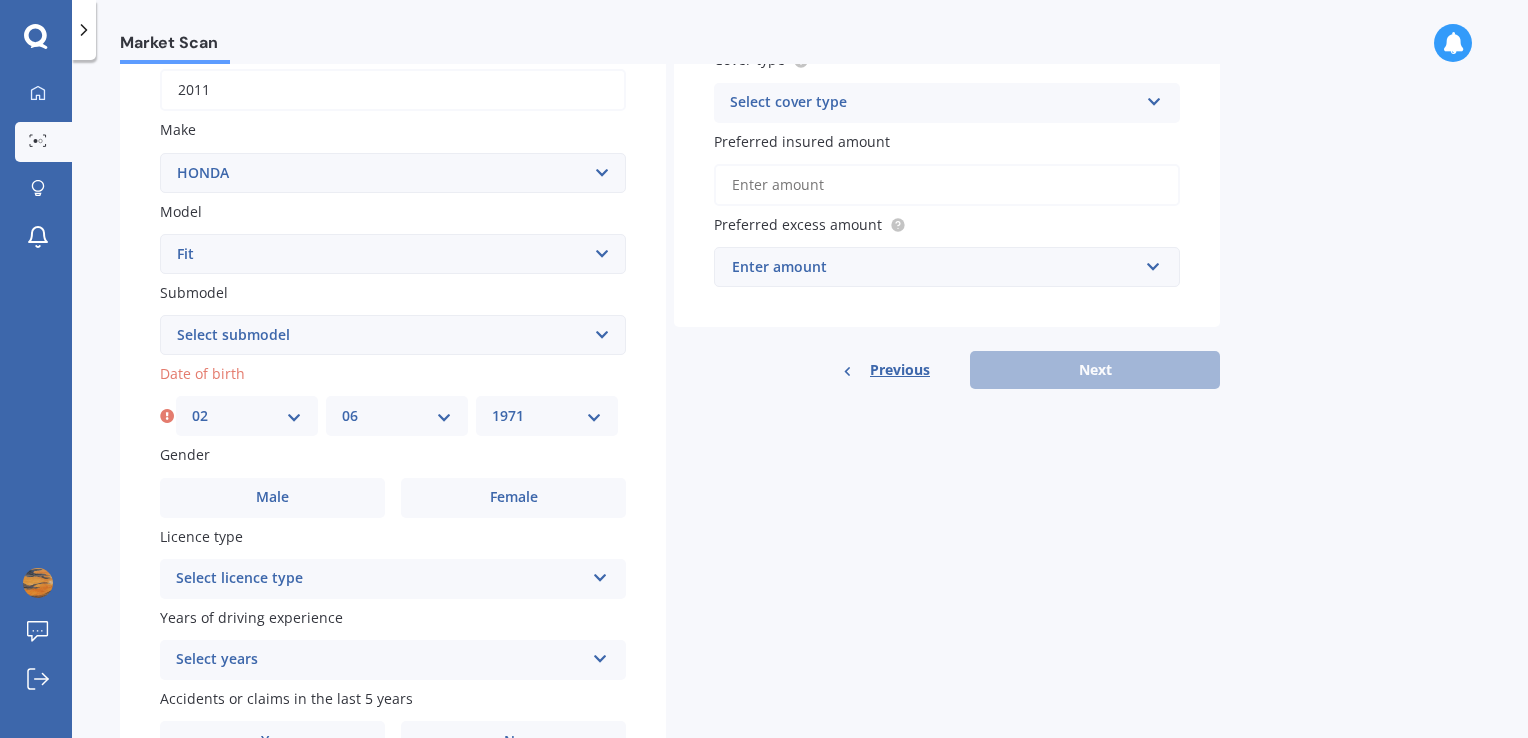 click on "YYYY 2025 2024 2023 2022 2021 2020 2019 2018 2017 2016 2015 2014 2013 2012 2011 2010 2009 2008 2007 2006 2005 2004 2003 2002 2001 2000 1999 1998 1997 1996 1995 1994 1993 1992 1991 1990 1989 1988 1987 1986 1985 1984 1983 1982 1981 1980 1979 1978 1977 1976 1975 1974 1973 1972 1971 1970 1969 1968 1967 1966 1965 1964 1963 1962 1961 1960 1959 1958 1957 1956 1955 1954 1953 1952 1951 1950 1949 1948 1947 1946 1945 1944 1943 1942 1941 1940 1939 1938 1937 1936 1935 1934 1933 1932 1931 1930 1929 1928 1927 1926" at bounding box center (547, 416) 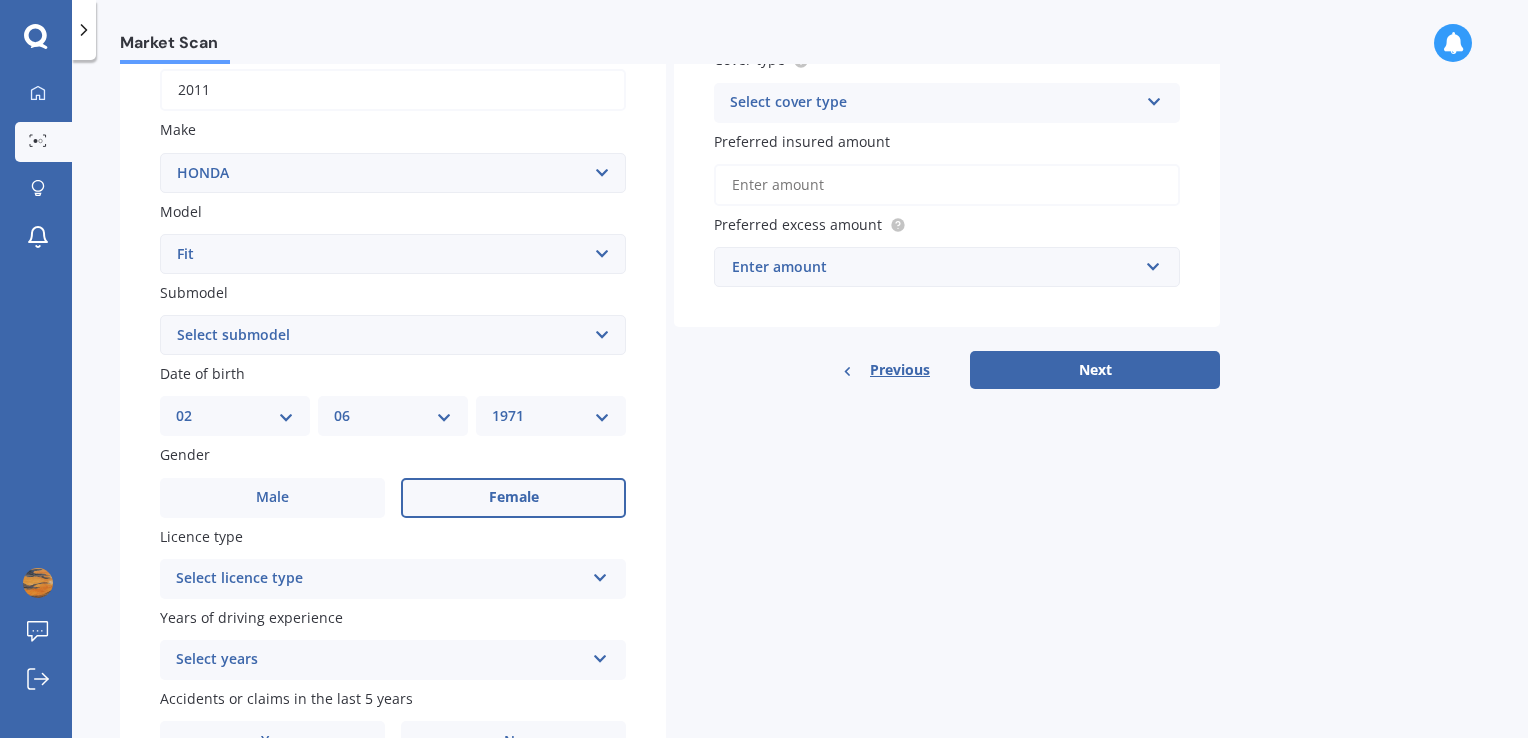 click on "Female" at bounding box center [513, 498] 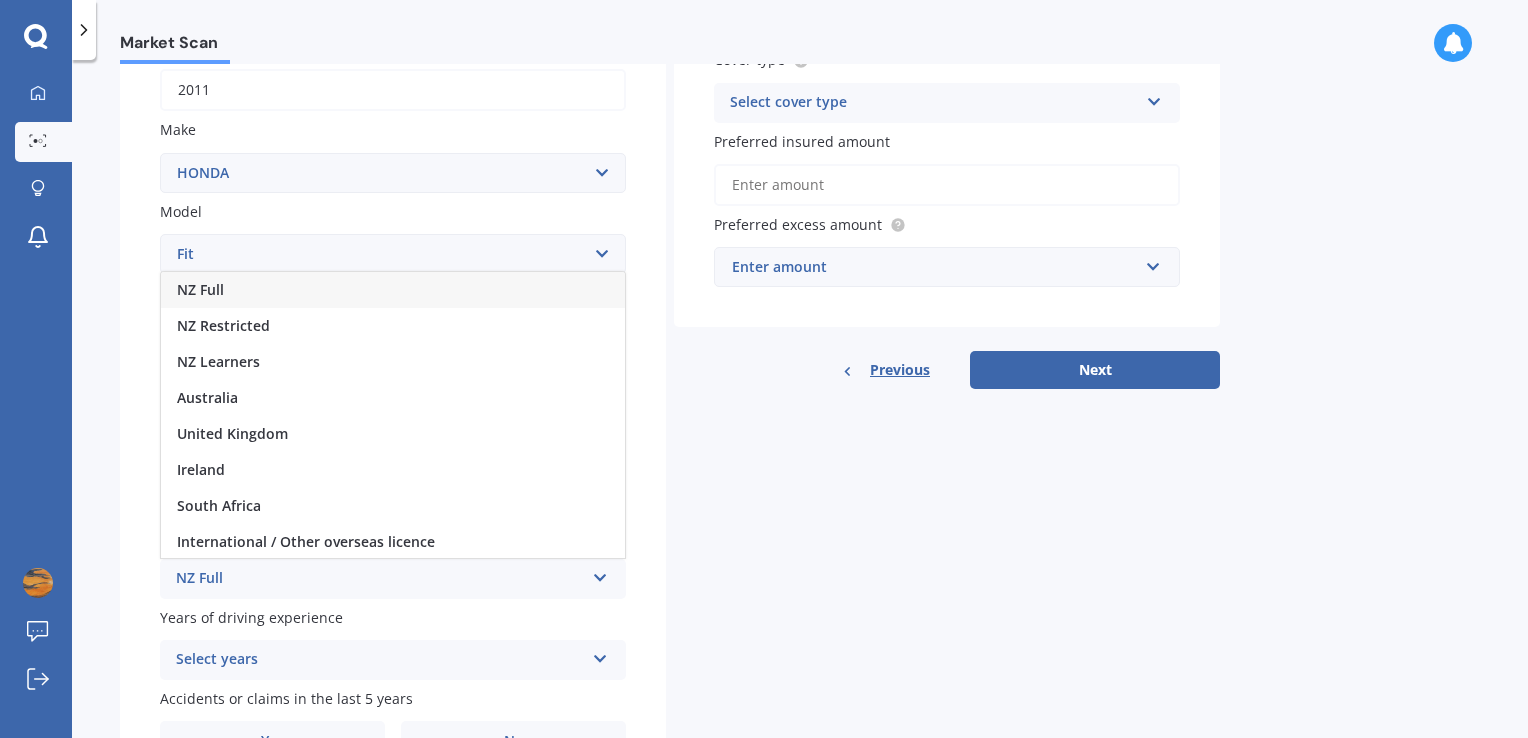 click on "NZ Full" at bounding box center (393, 290) 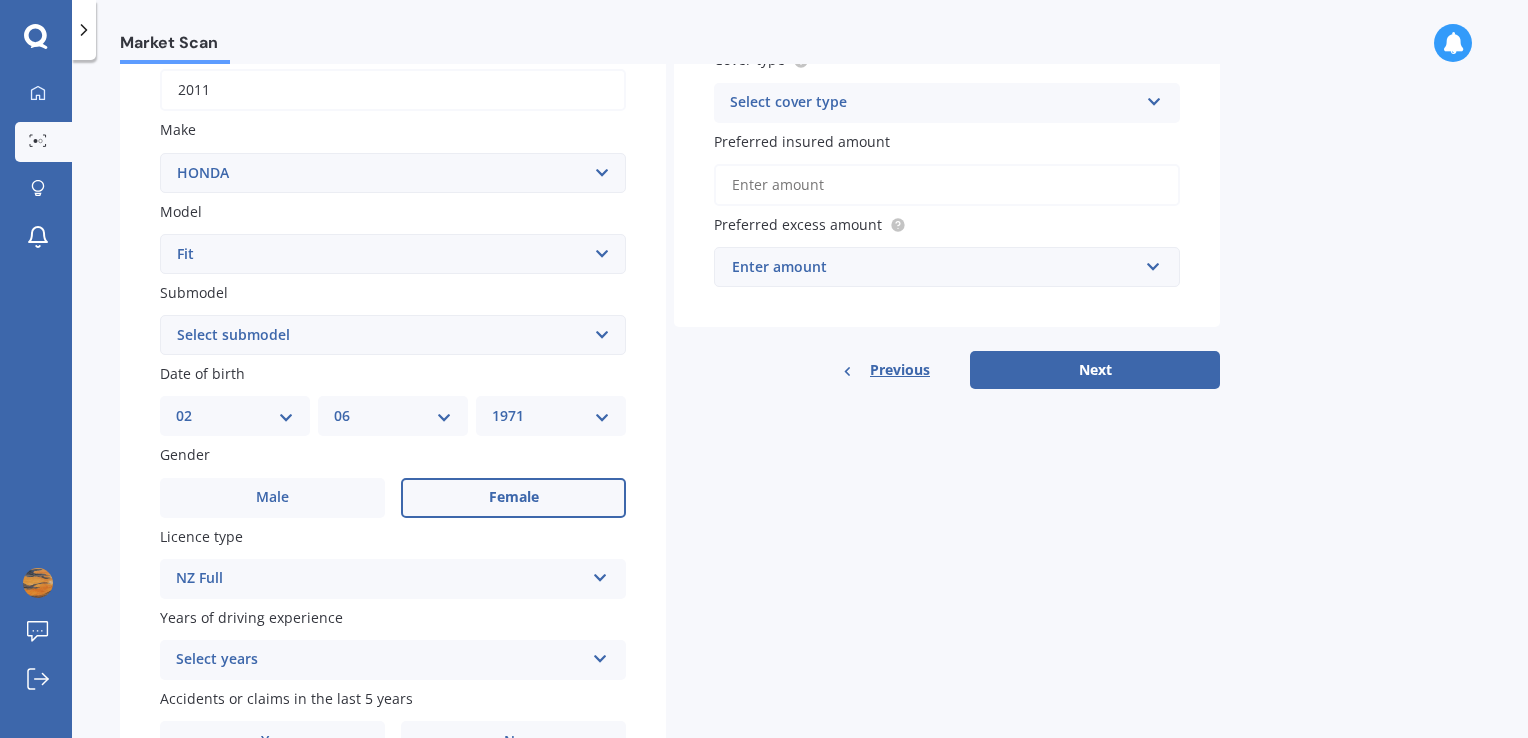 click on "Select years" at bounding box center [380, 660] 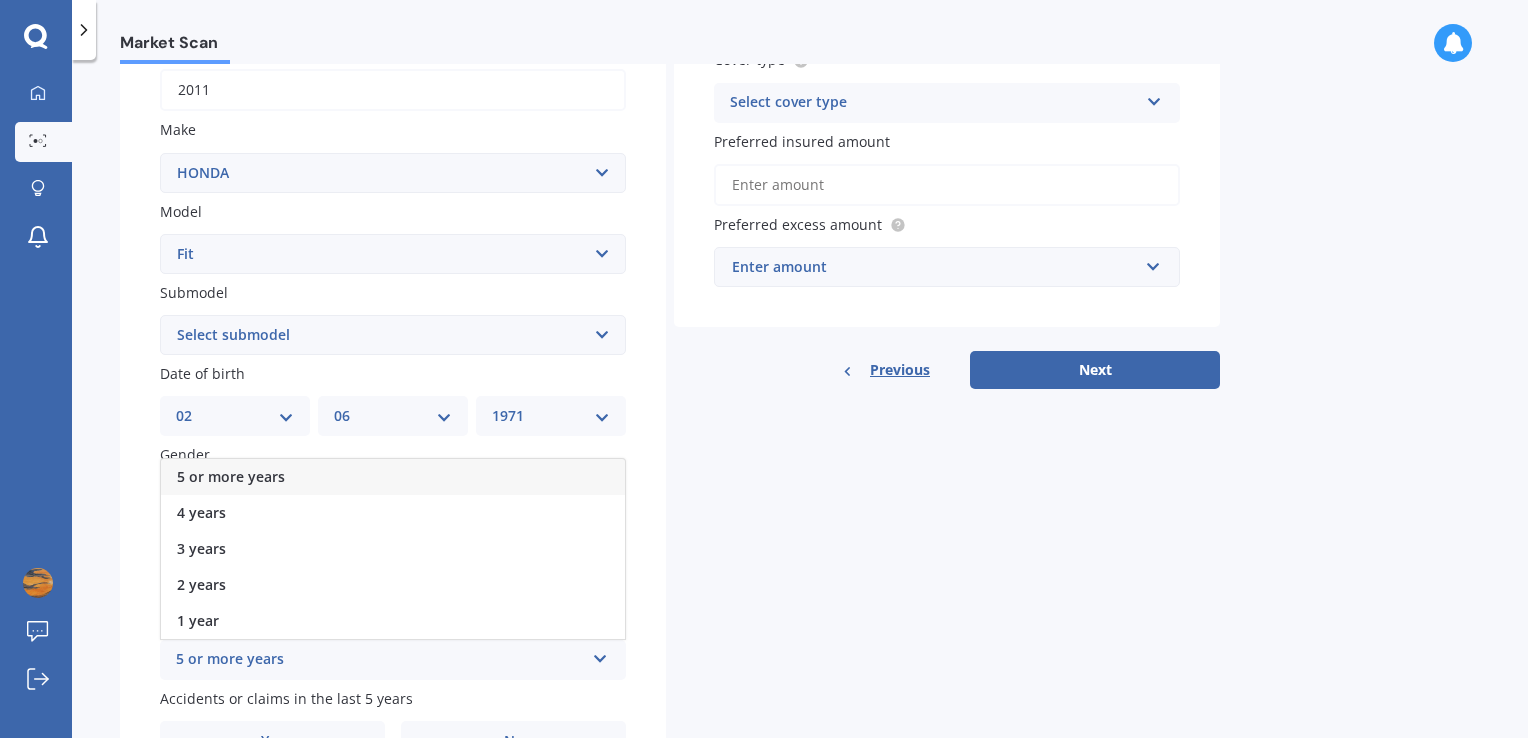 click on "5 or more years" at bounding box center (393, 477) 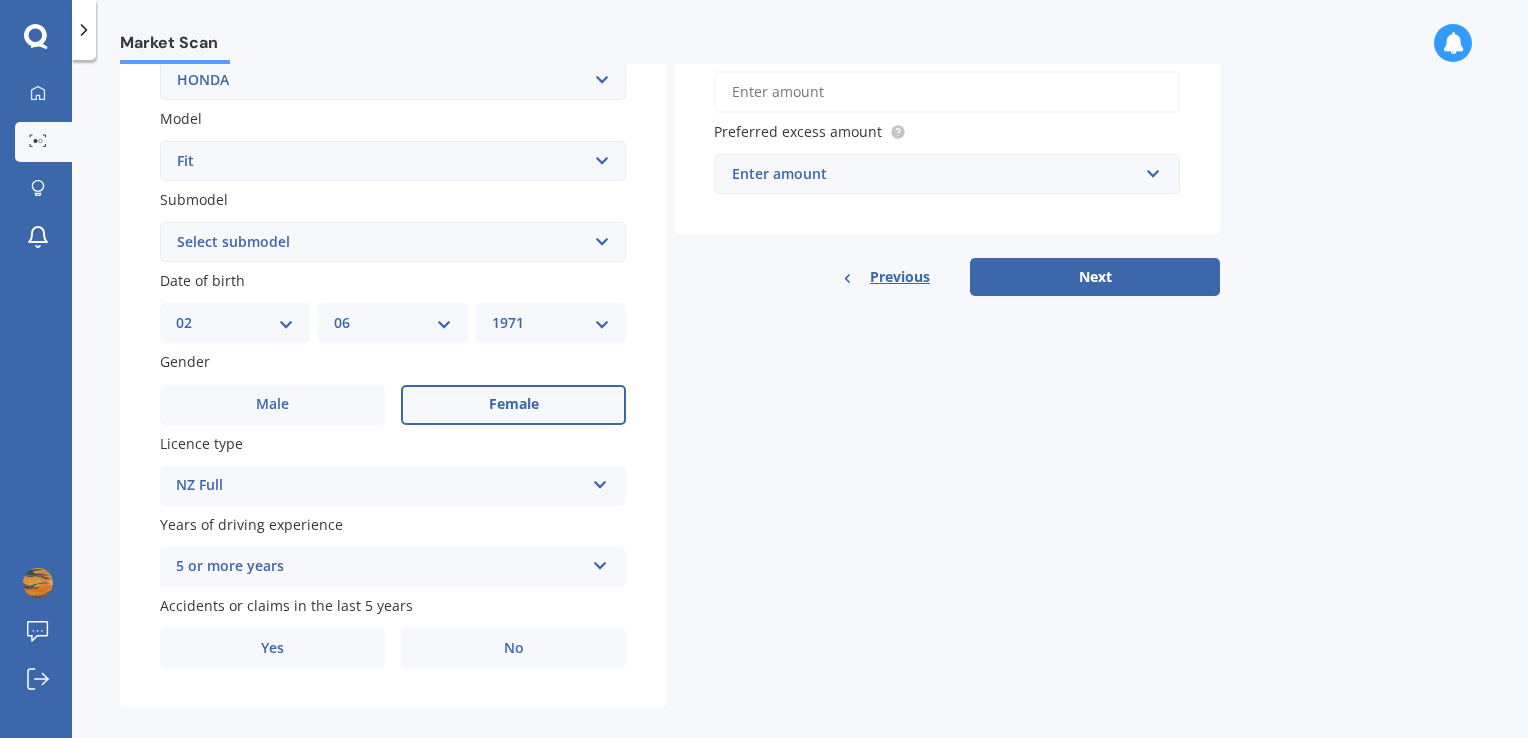 scroll, scrollTop: 439, scrollLeft: 0, axis: vertical 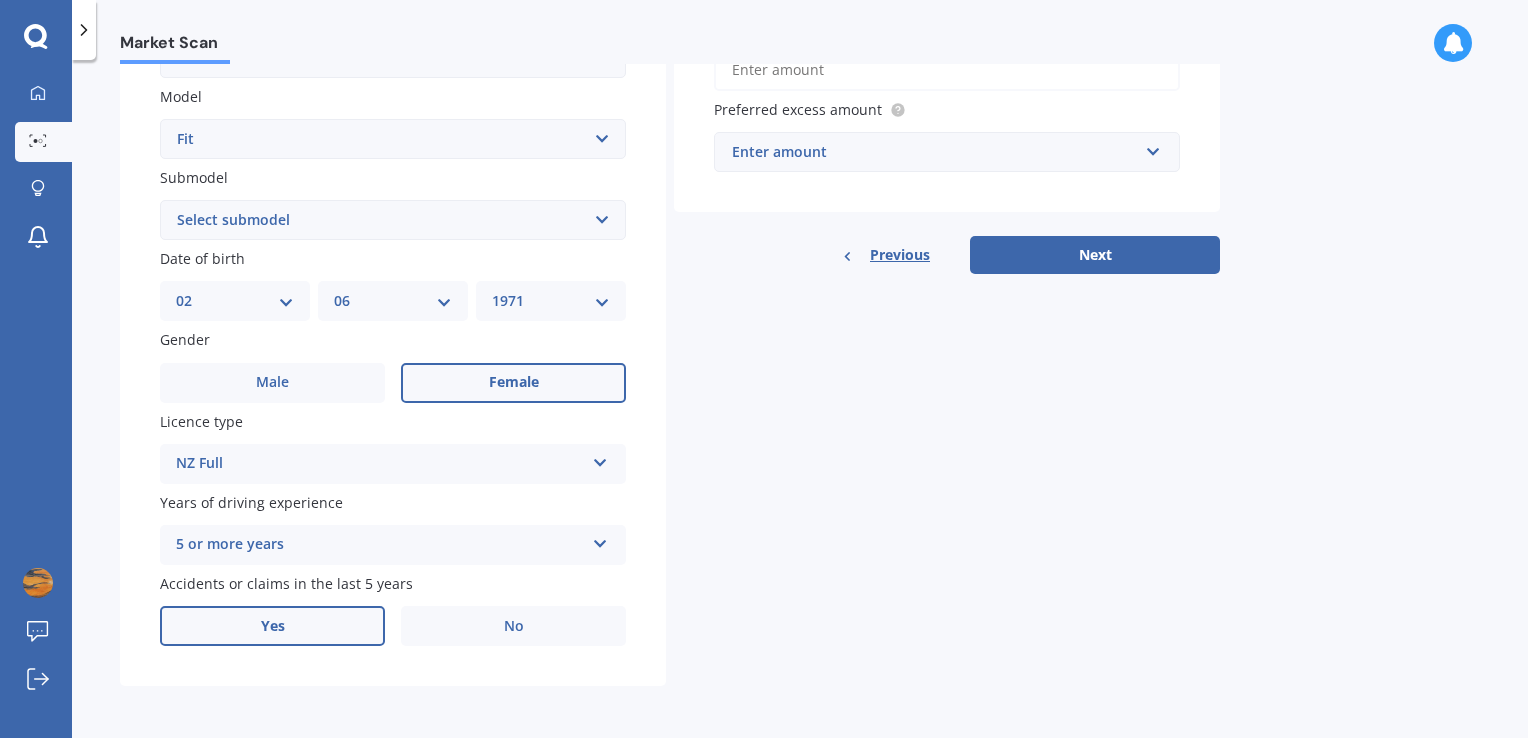 click on "Yes" at bounding box center [272, 626] 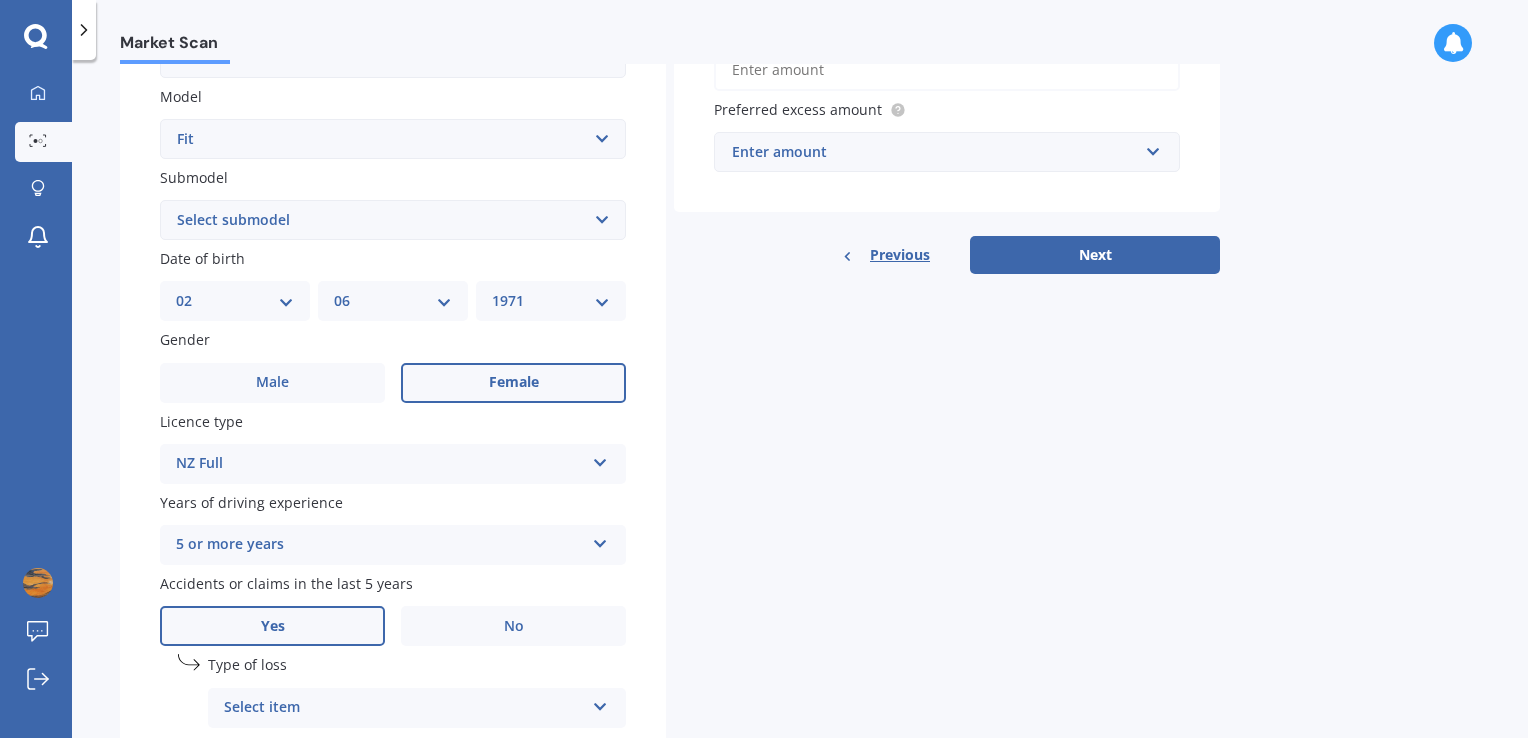 click on "Select item" at bounding box center [404, 708] 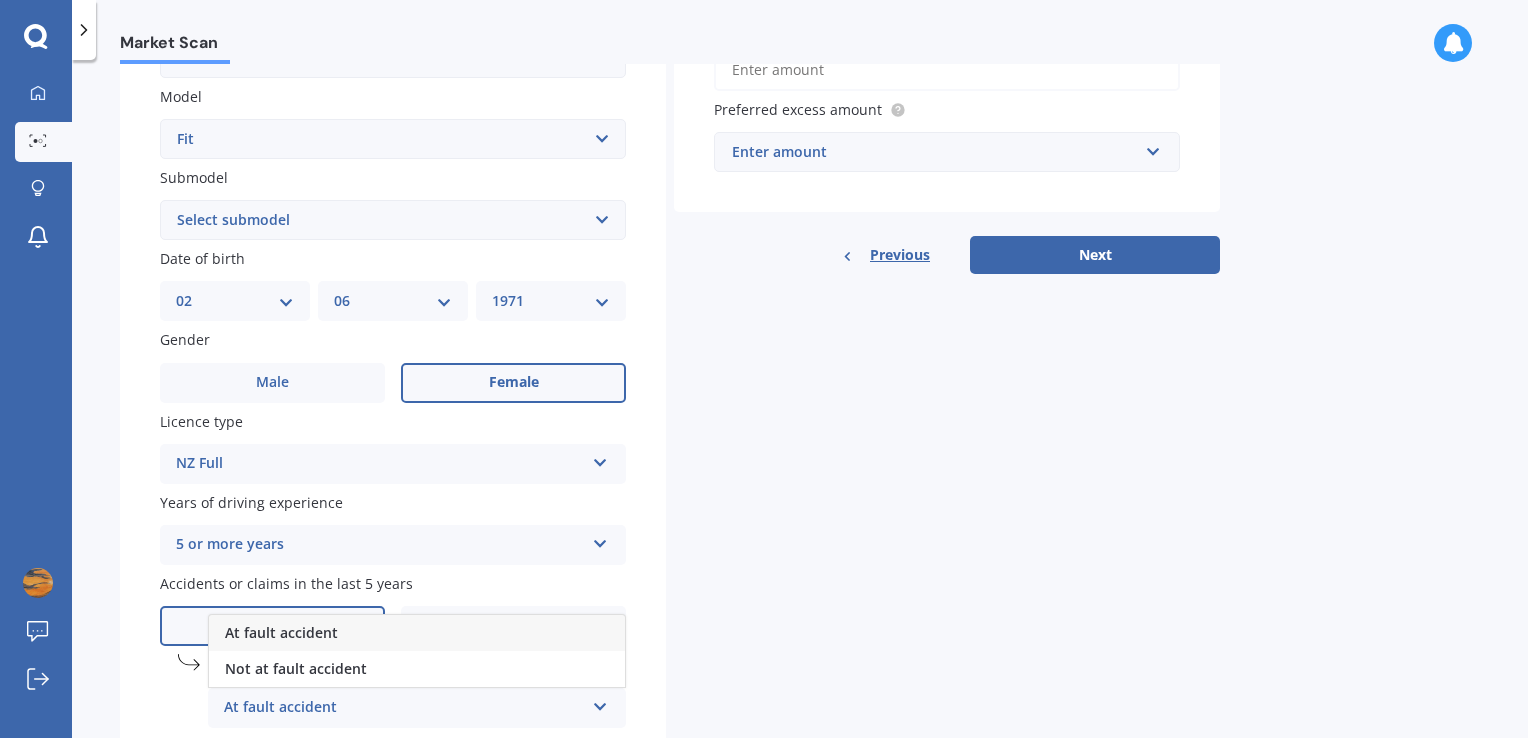 click on "At fault accident" at bounding box center (417, 633) 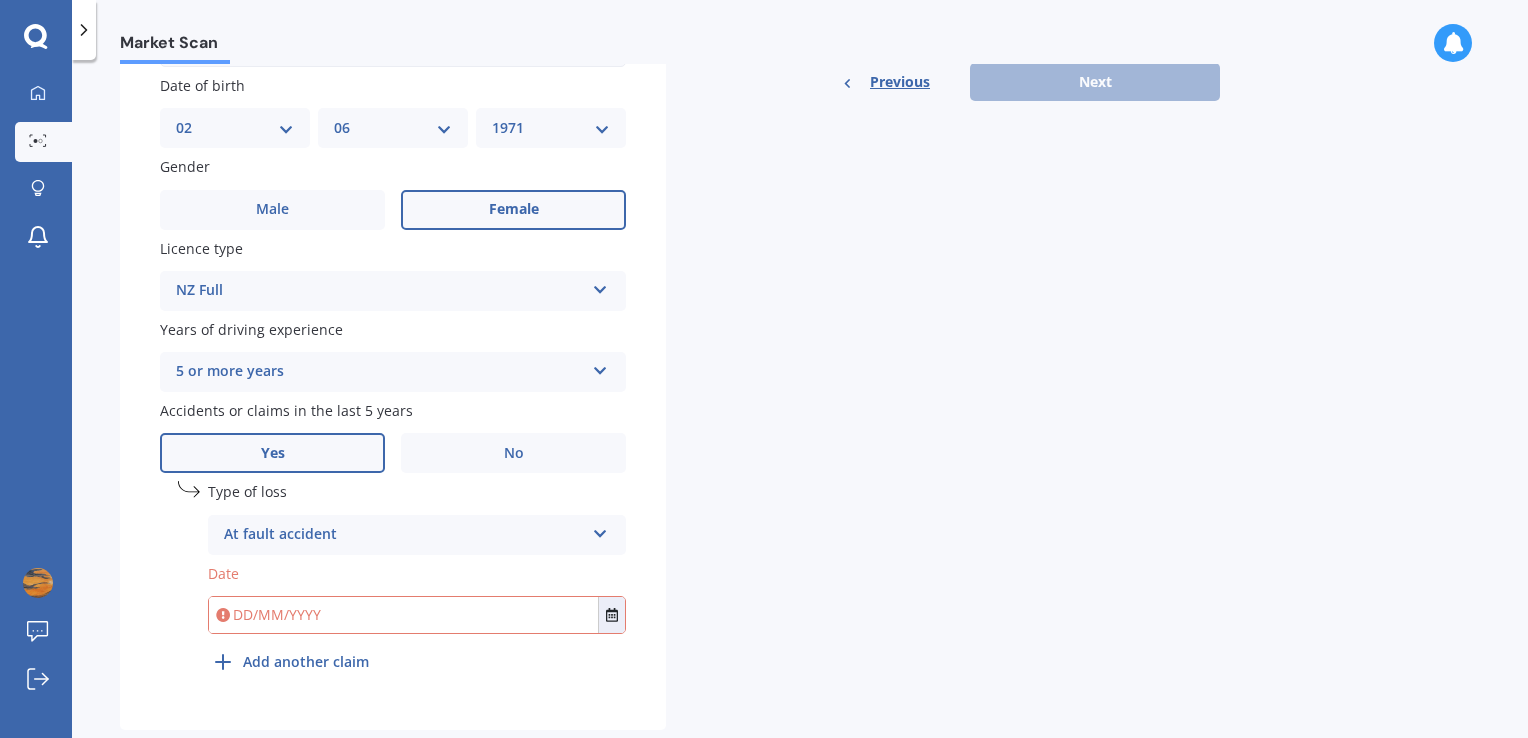 scroll, scrollTop: 656, scrollLeft: 0, axis: vertical 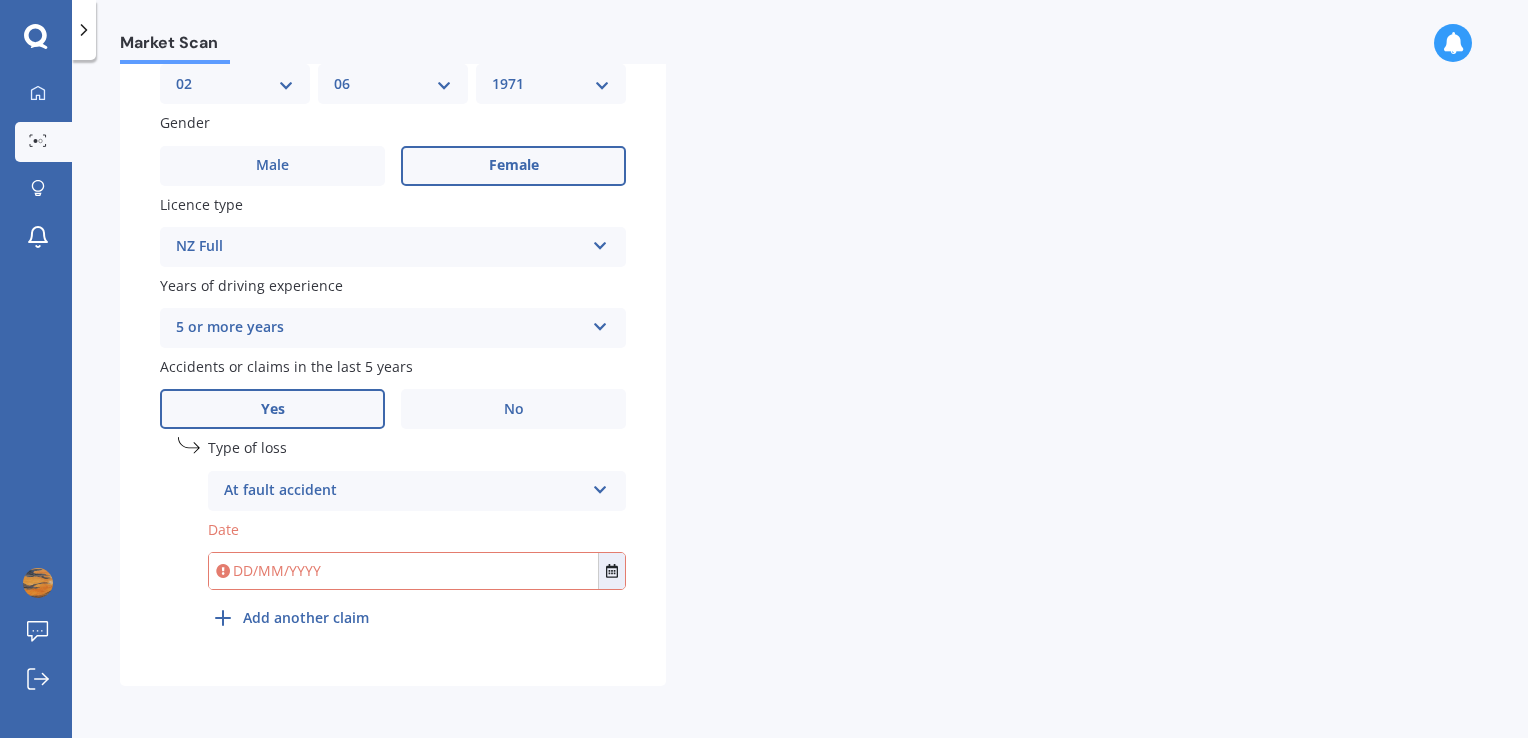 click at bounding box center (403, 571) 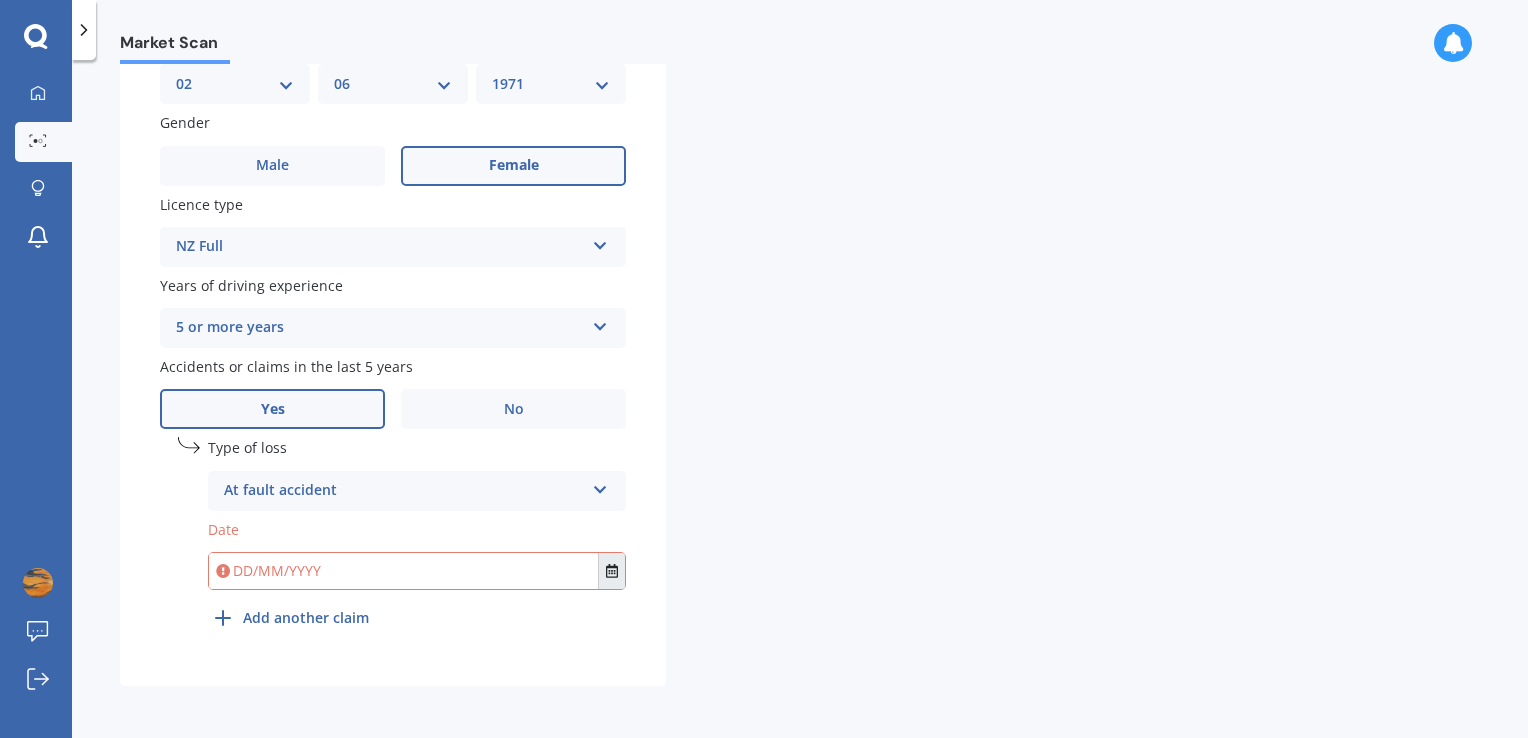 click 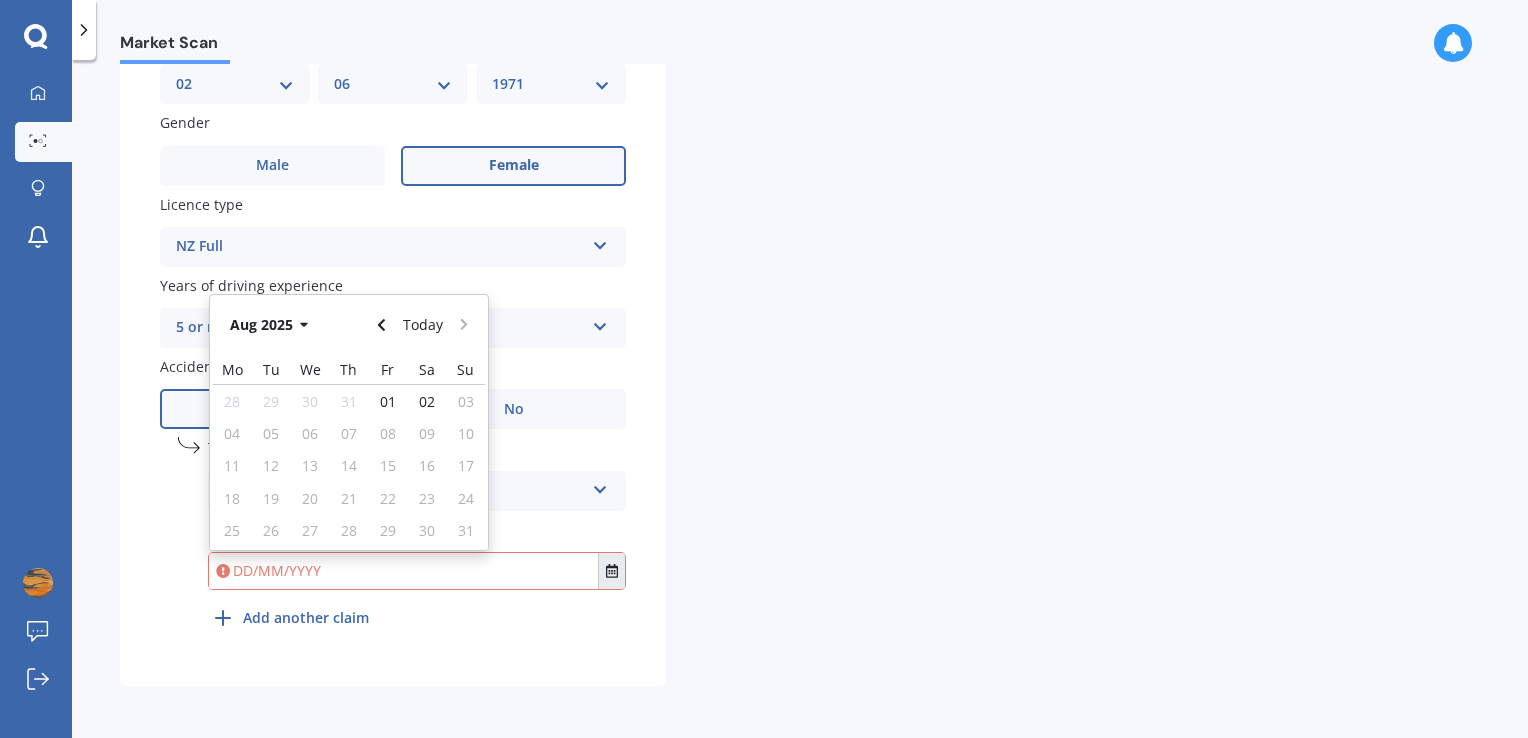 type 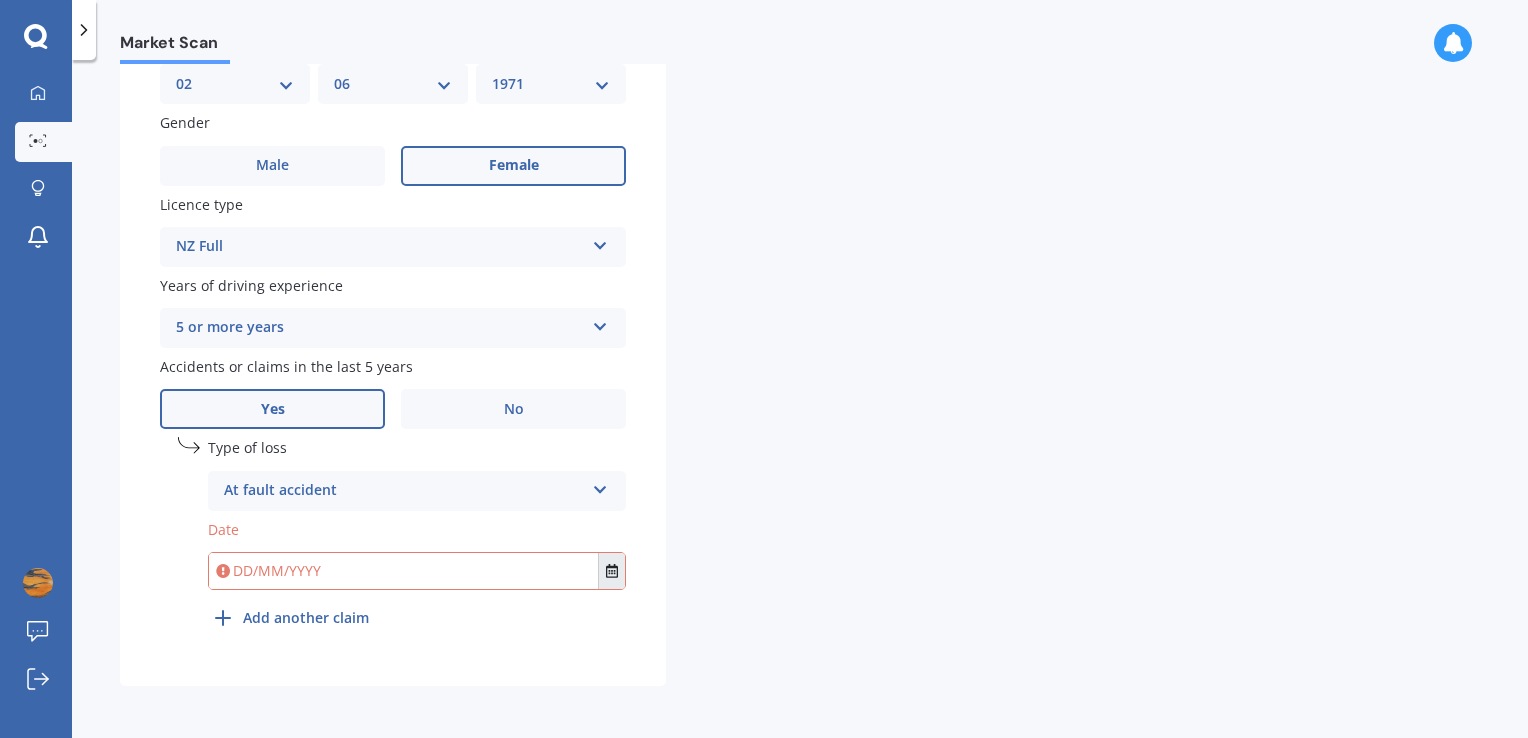 click 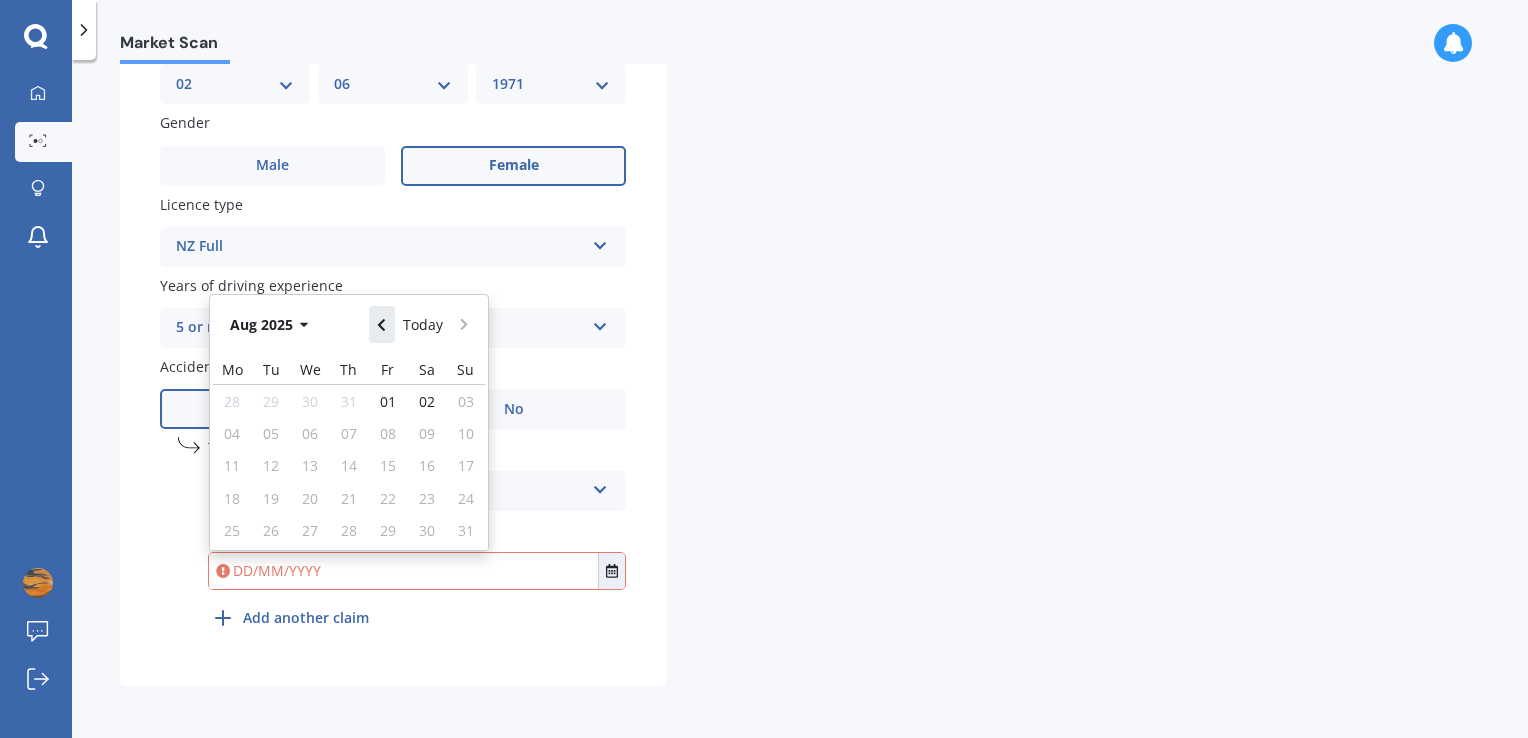click 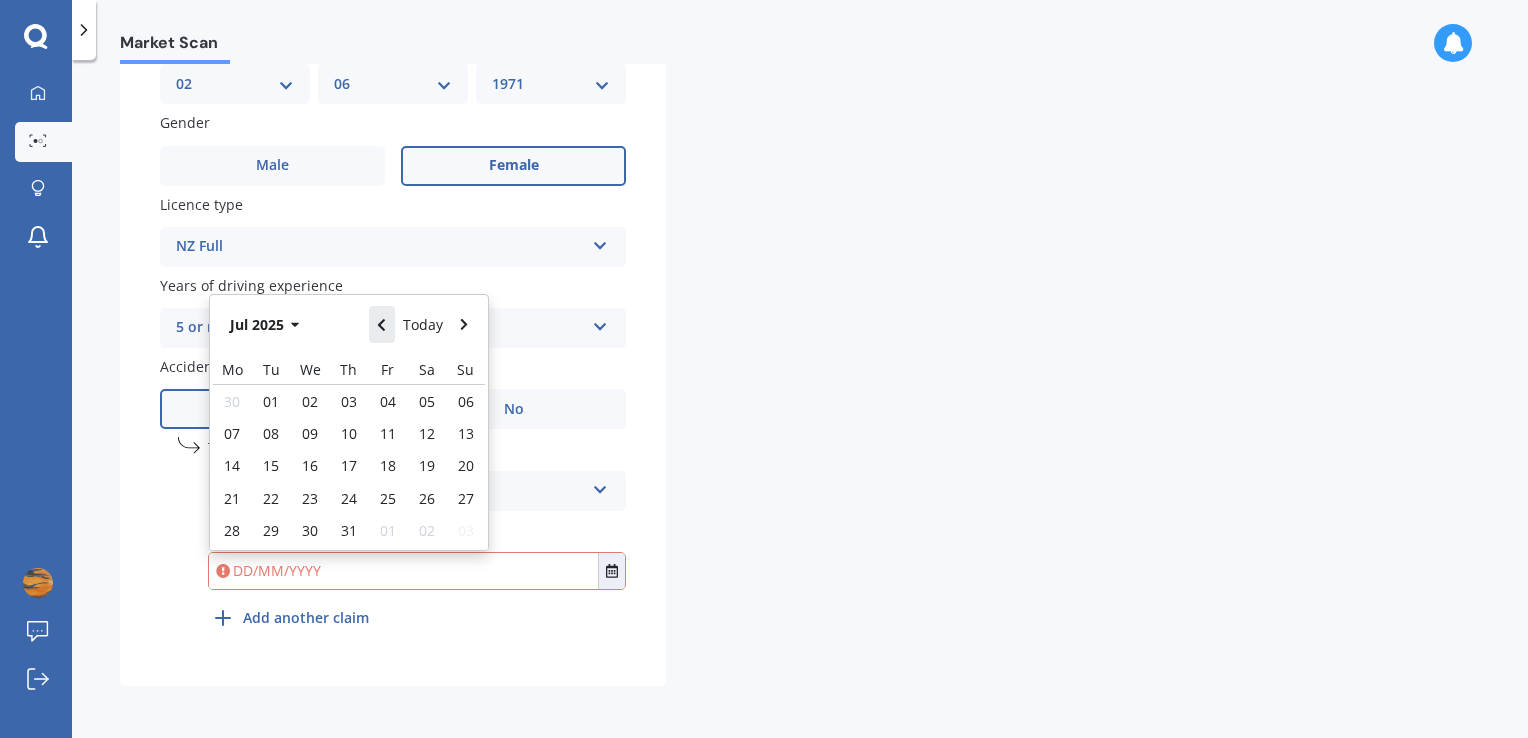 click 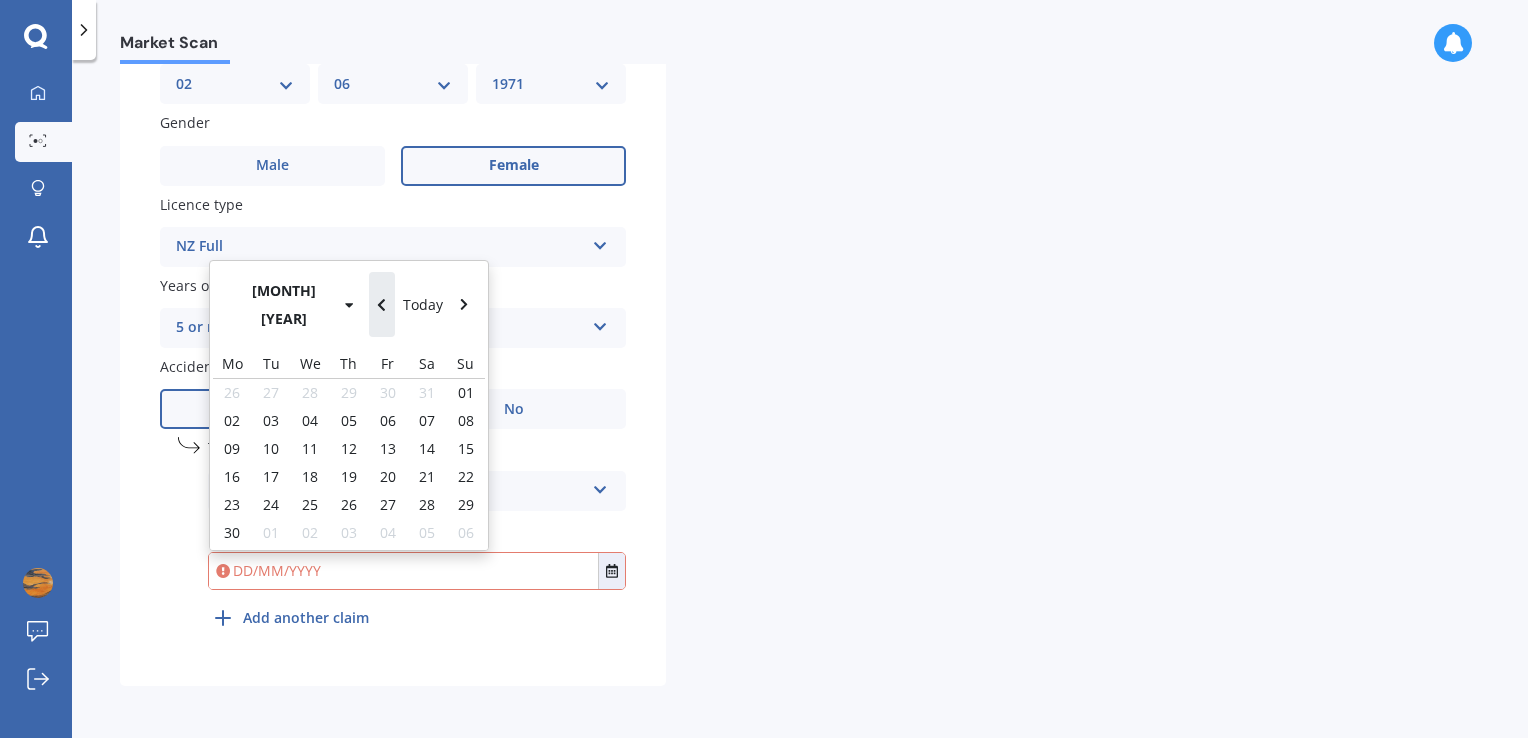 click 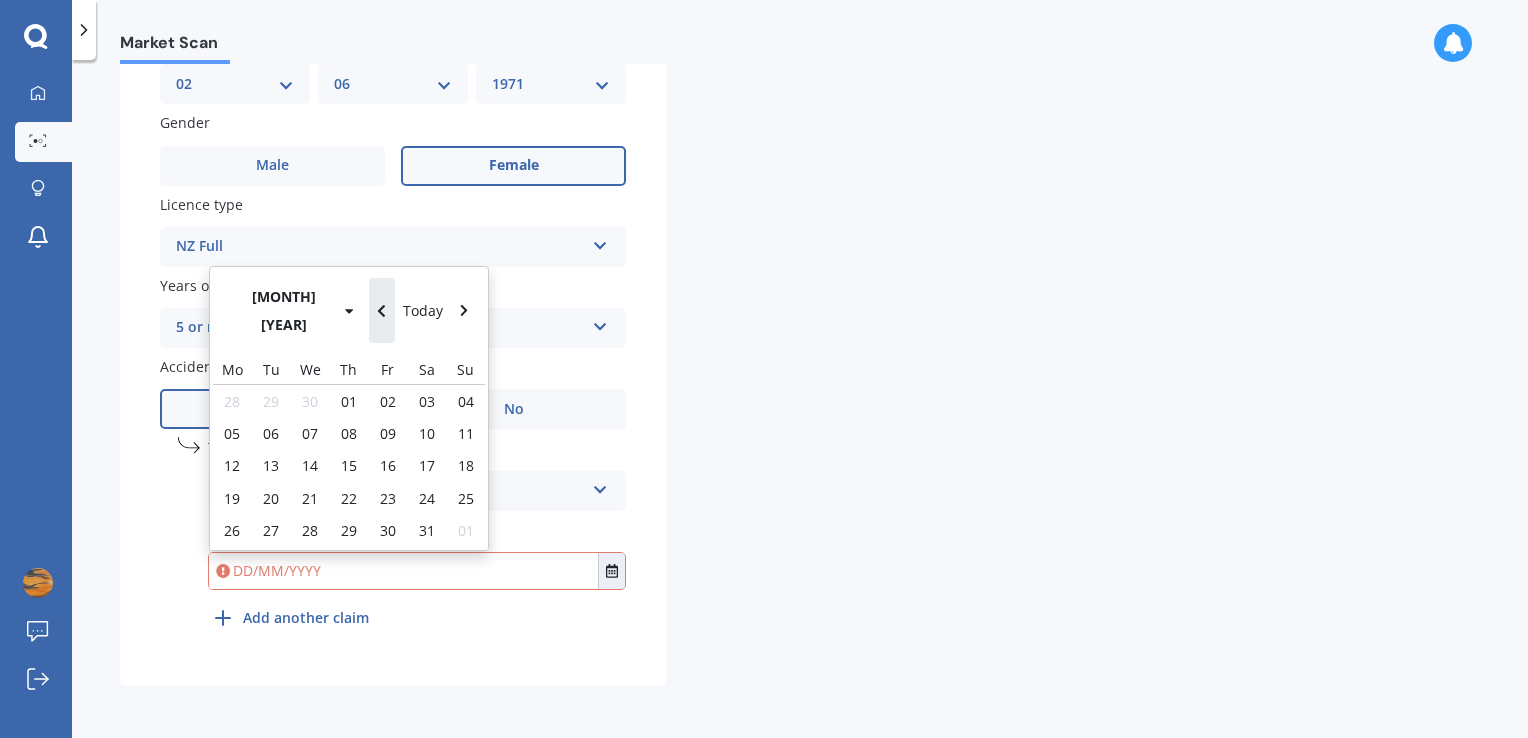 click 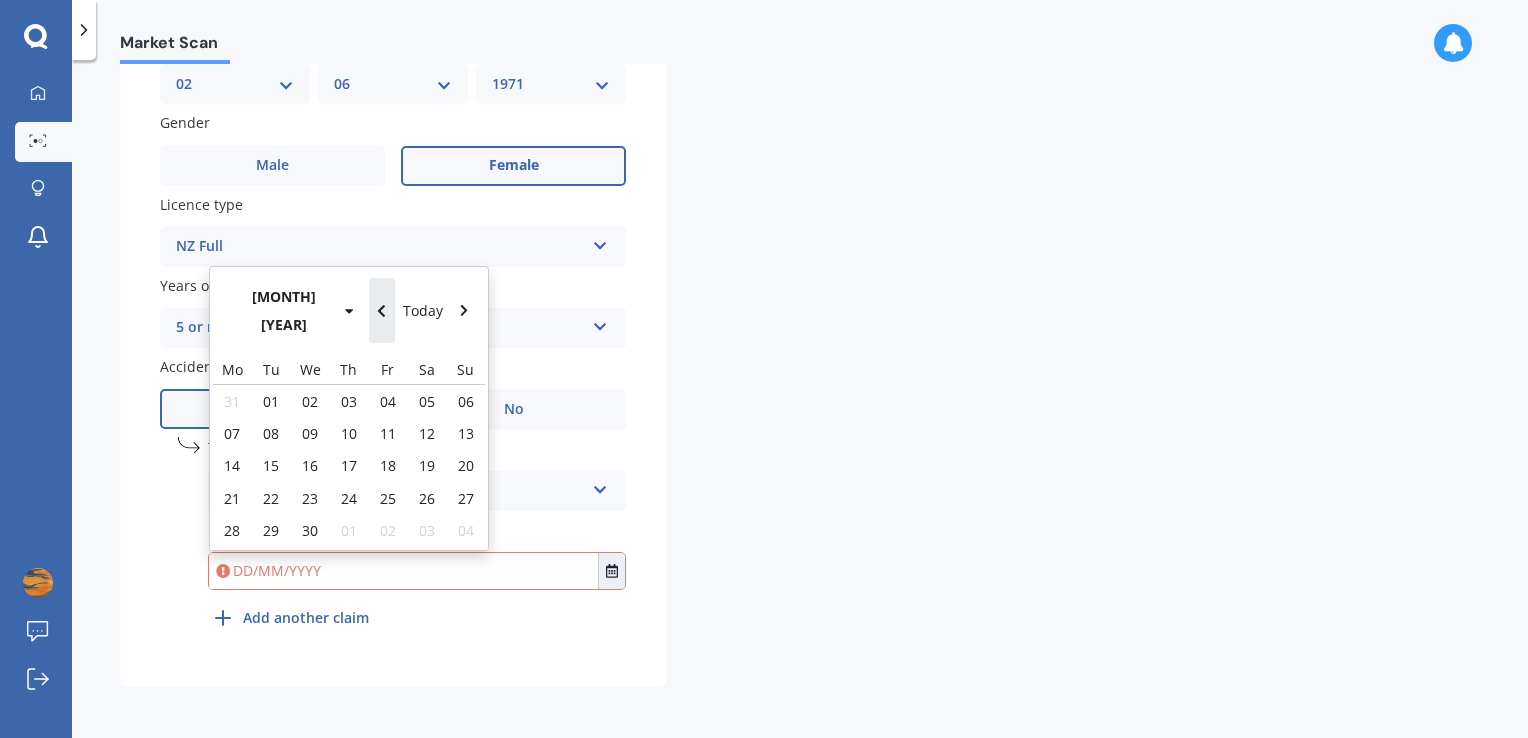 click 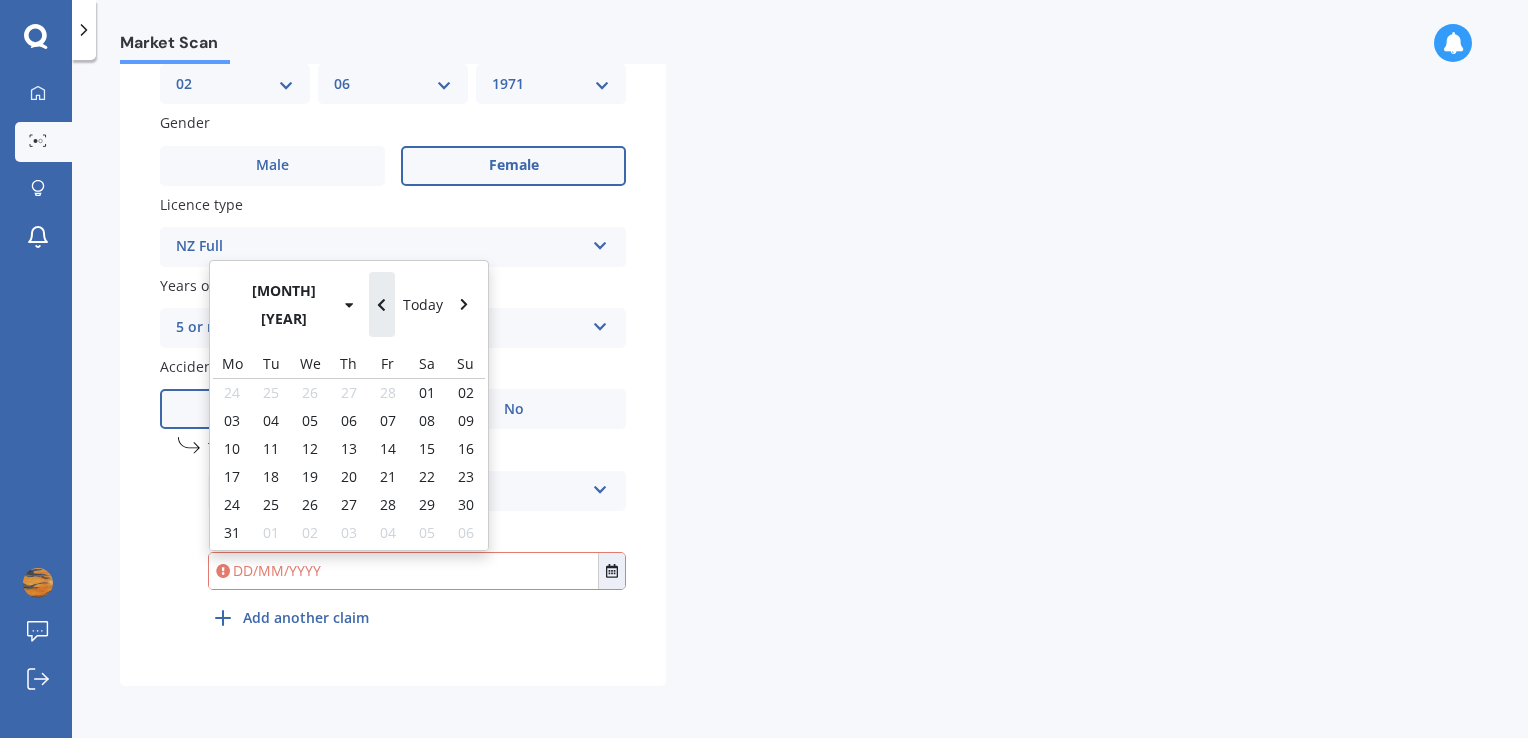click 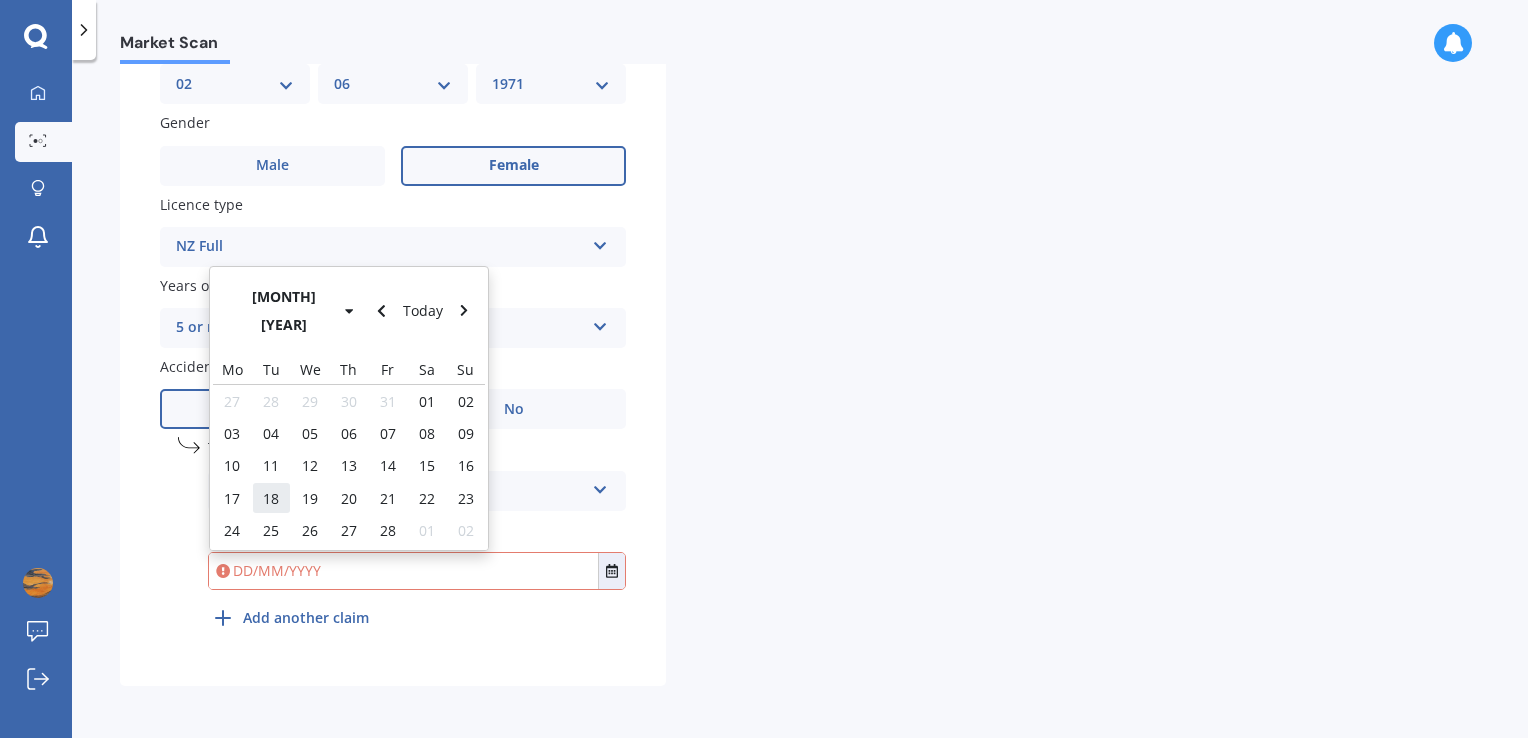 click on "18" at bounding box center [271, 498] 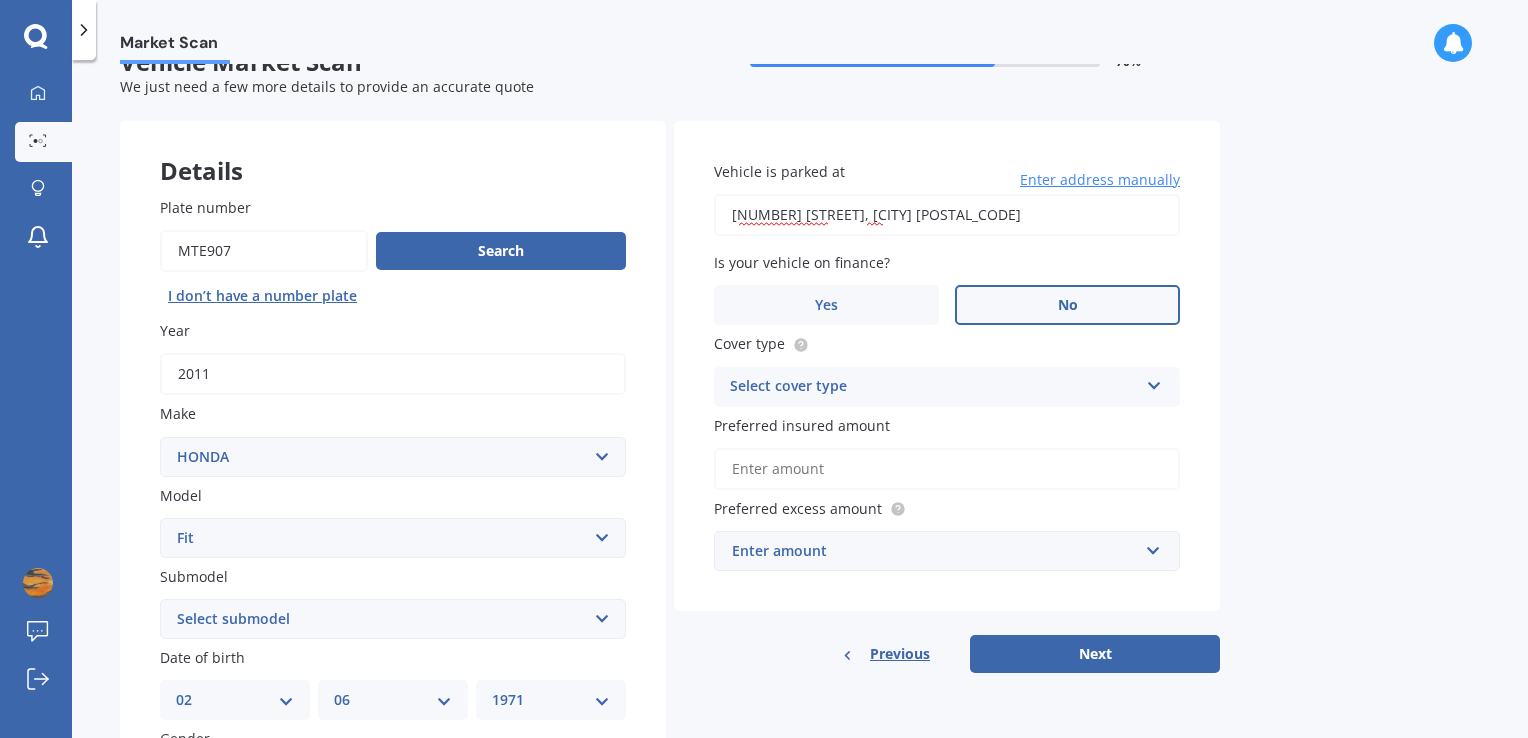 scroll, scrollTop: 0, scrollLeft: 0, axis: both 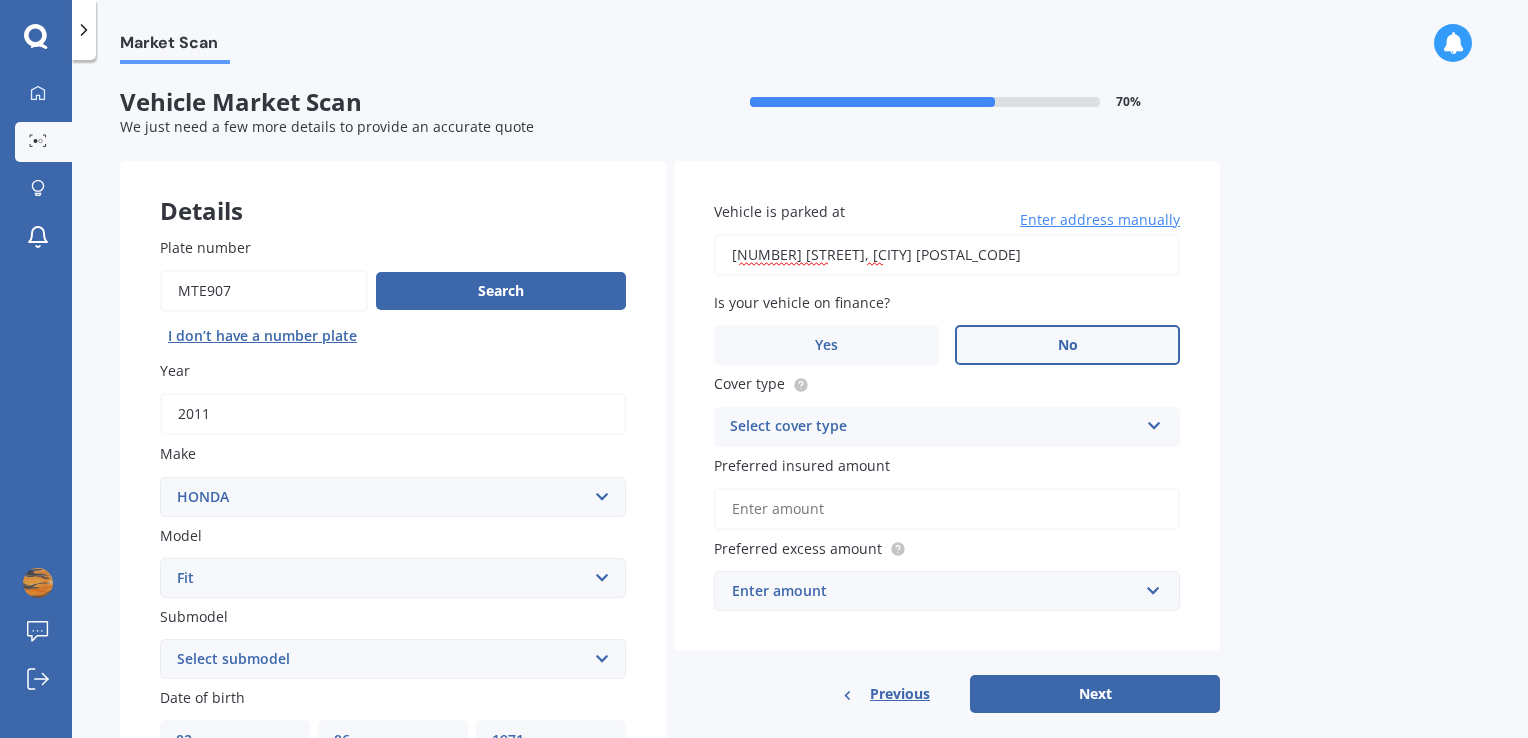 click at bounding box center (1154, 422) 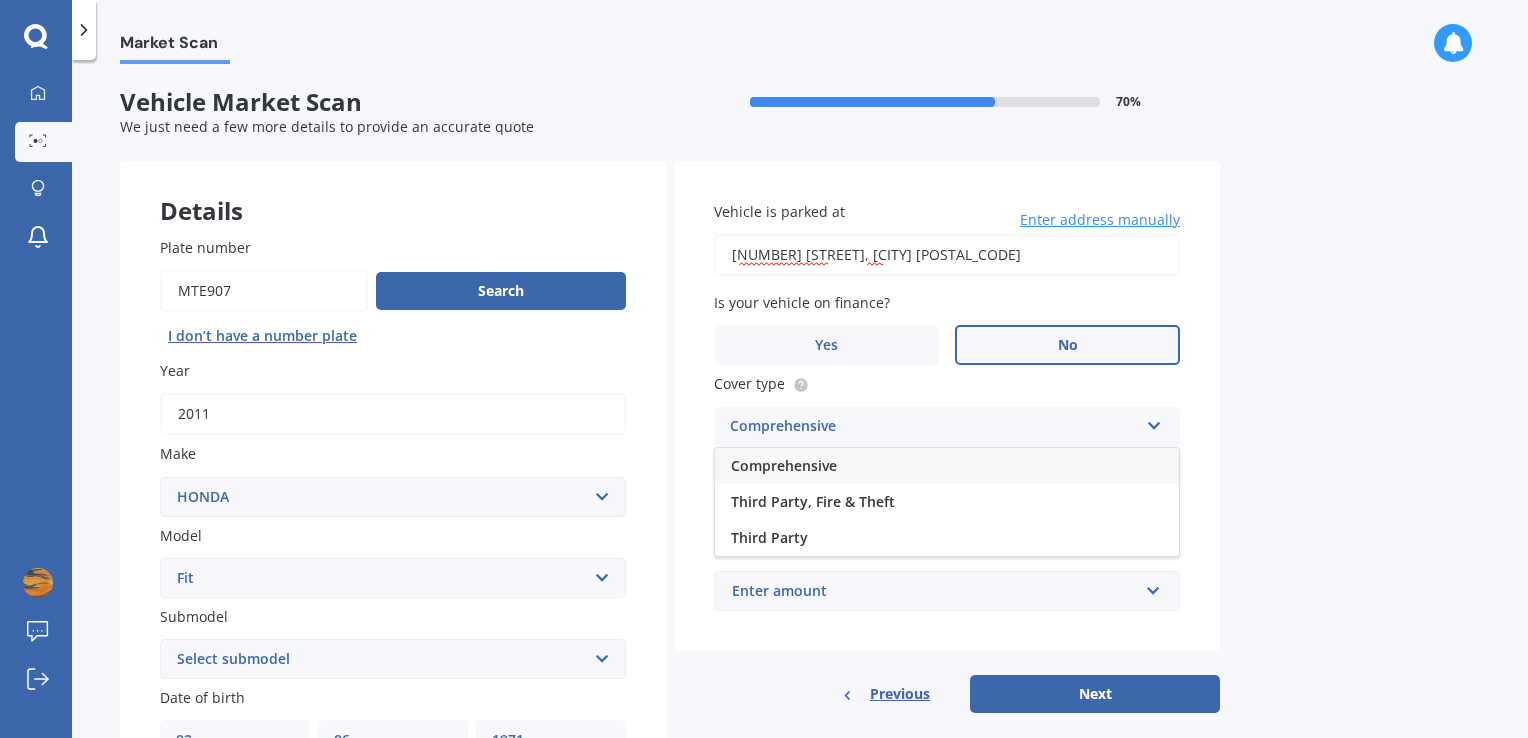 click on "Comprehensive" at bounding box center [947, 466] 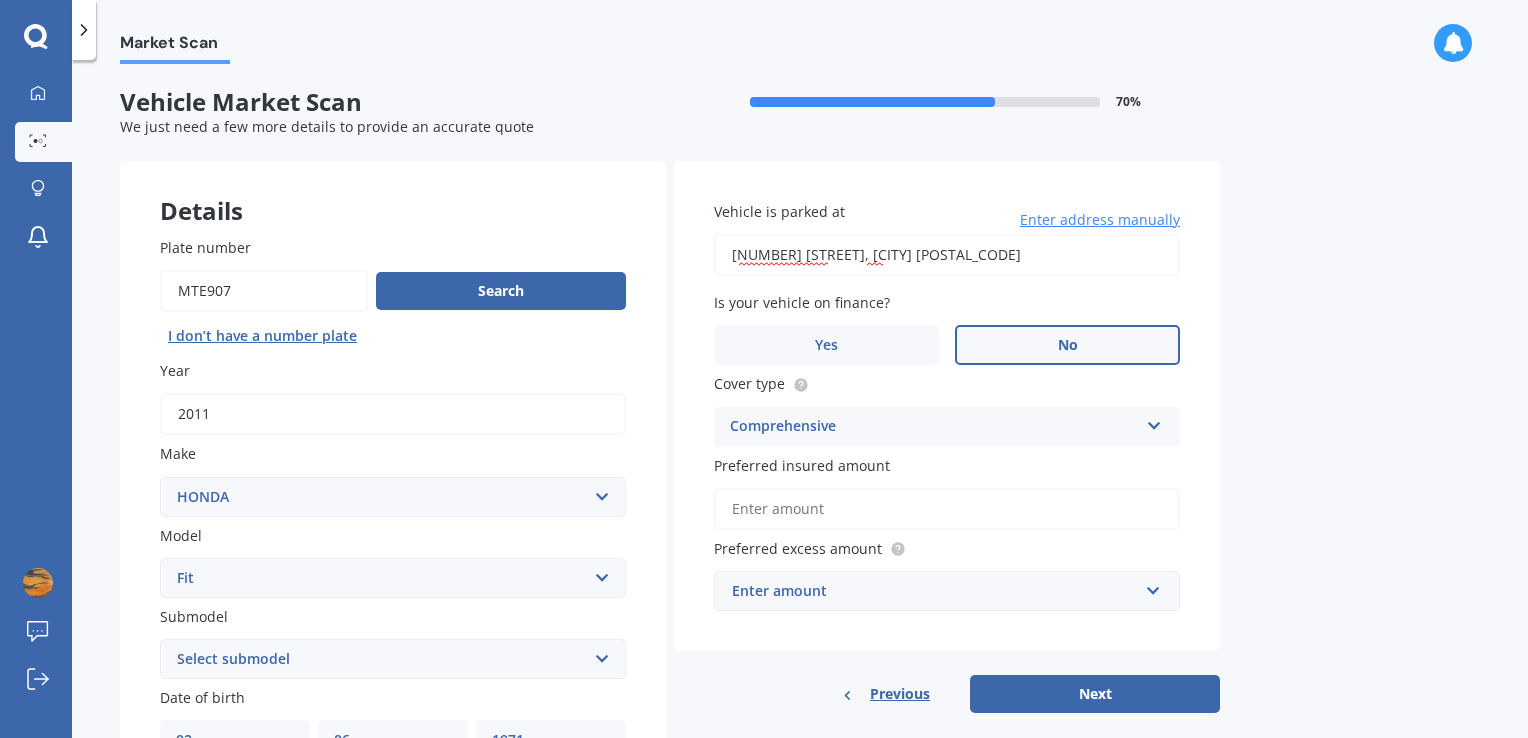 click on "Preferred insured amount" at bounding box center [947, 509] 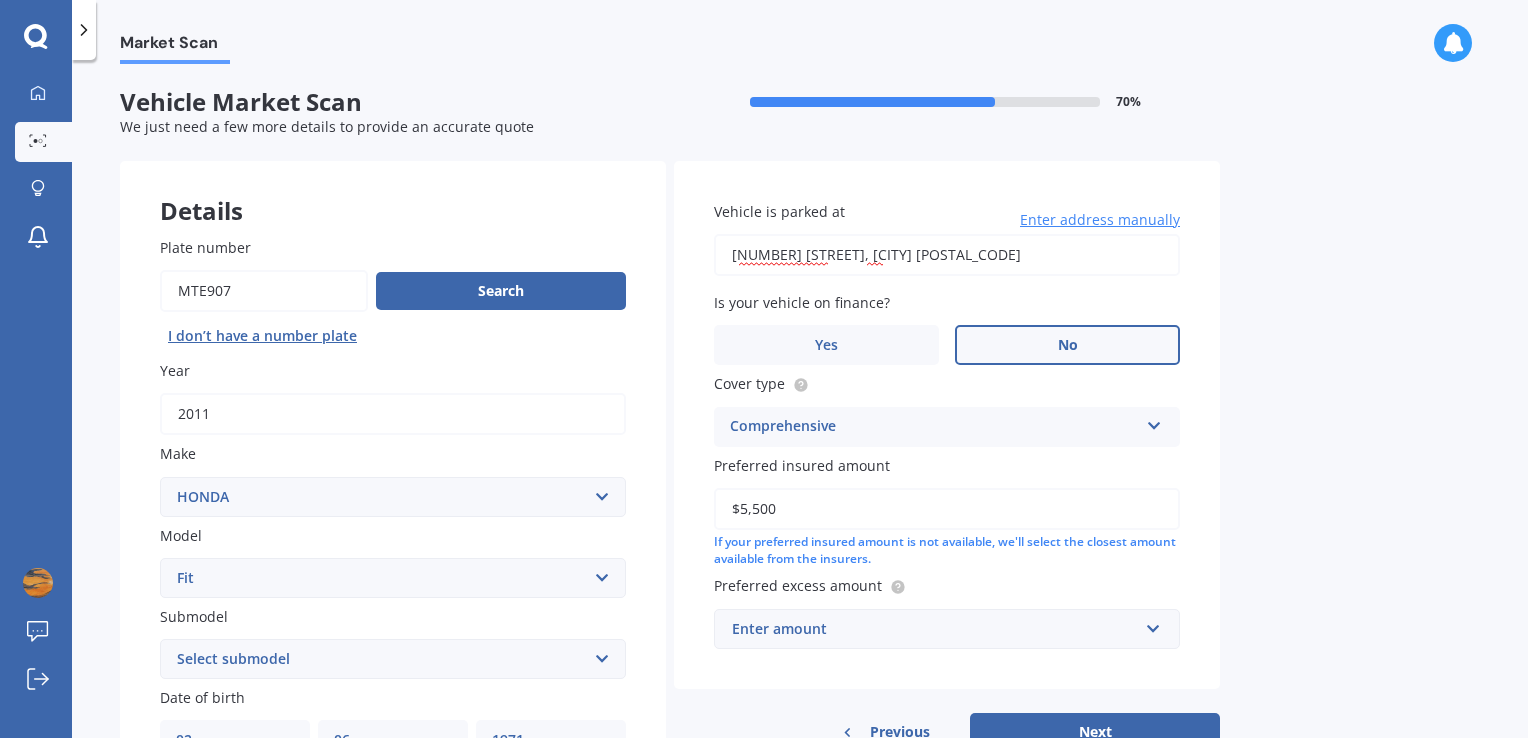 type on "$5,500" 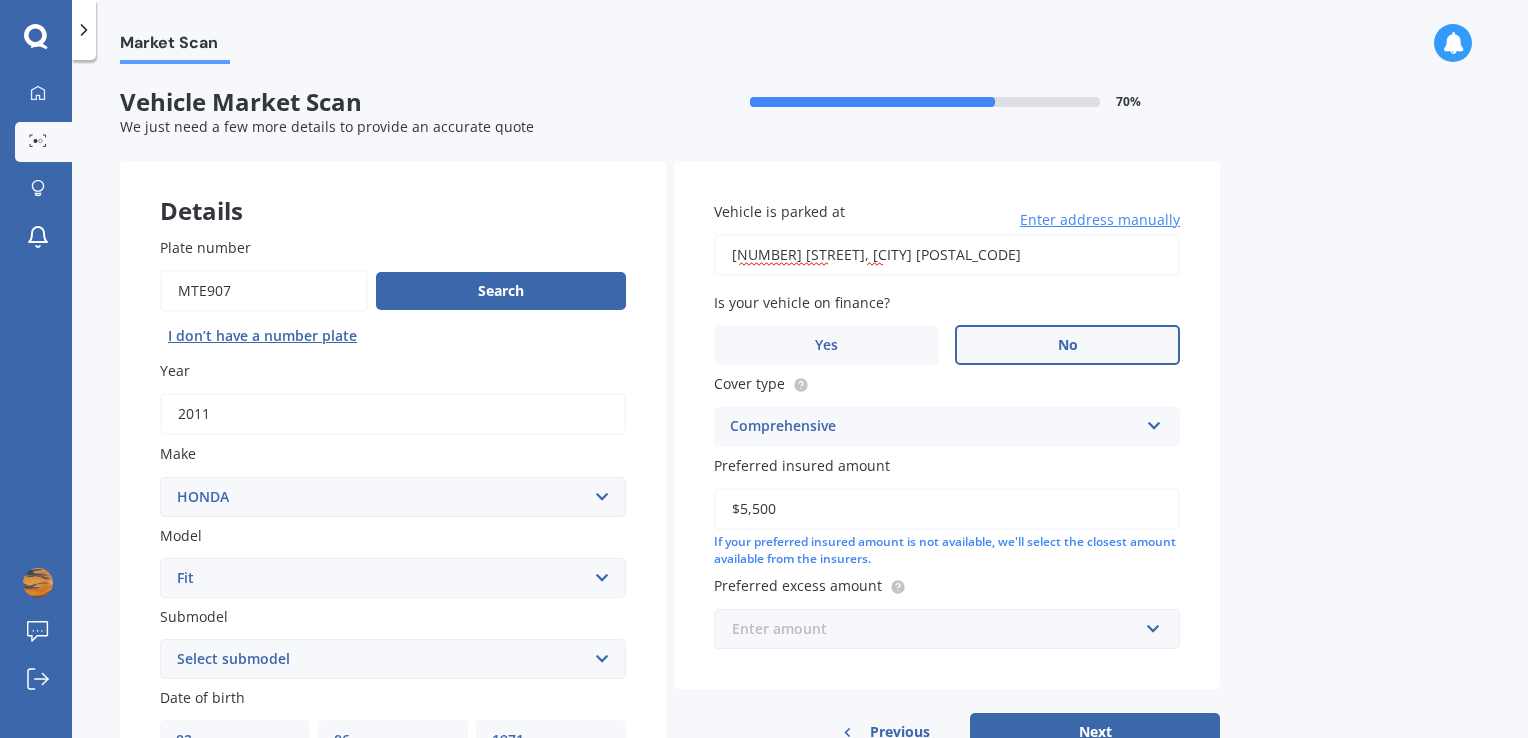 click at bounding box center [940, 629] 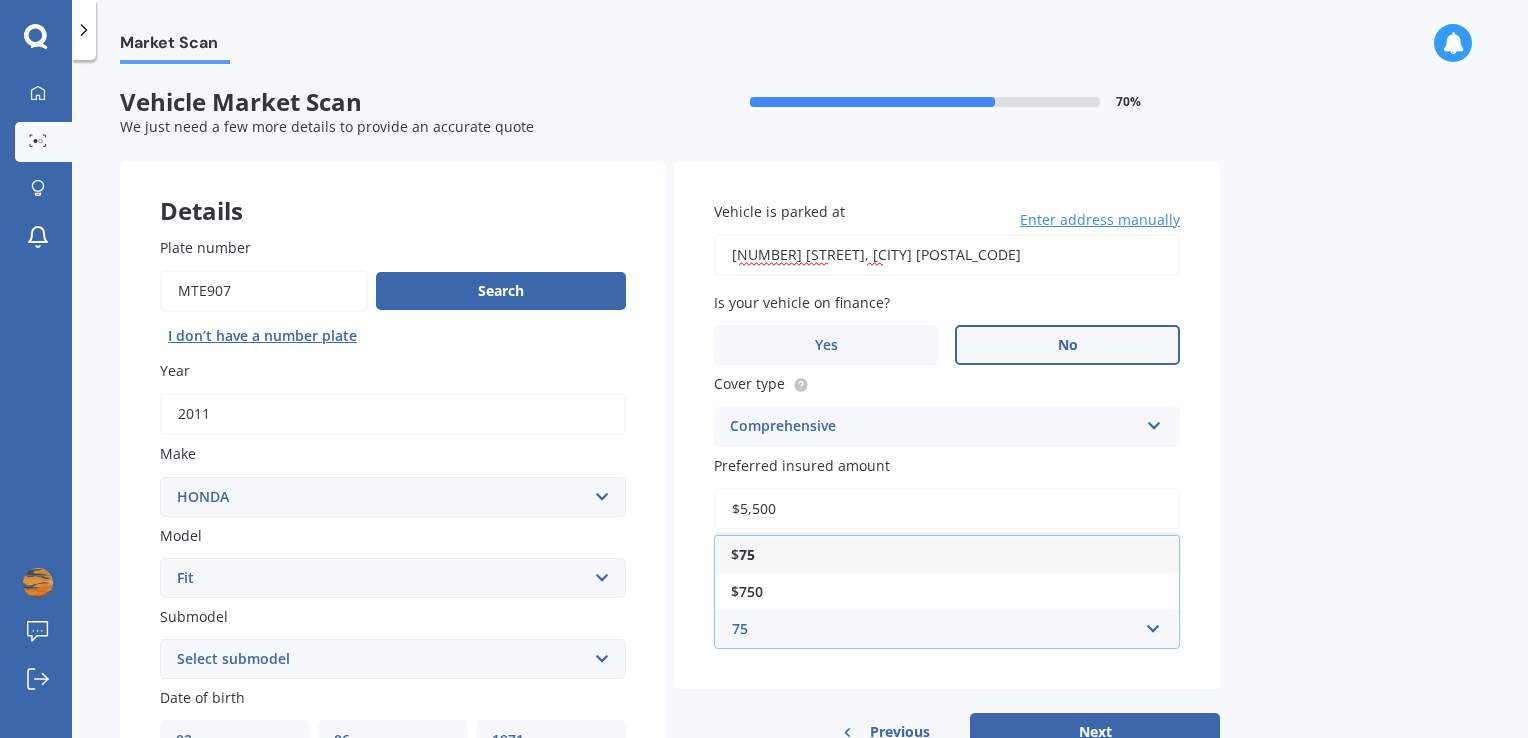type on "7" 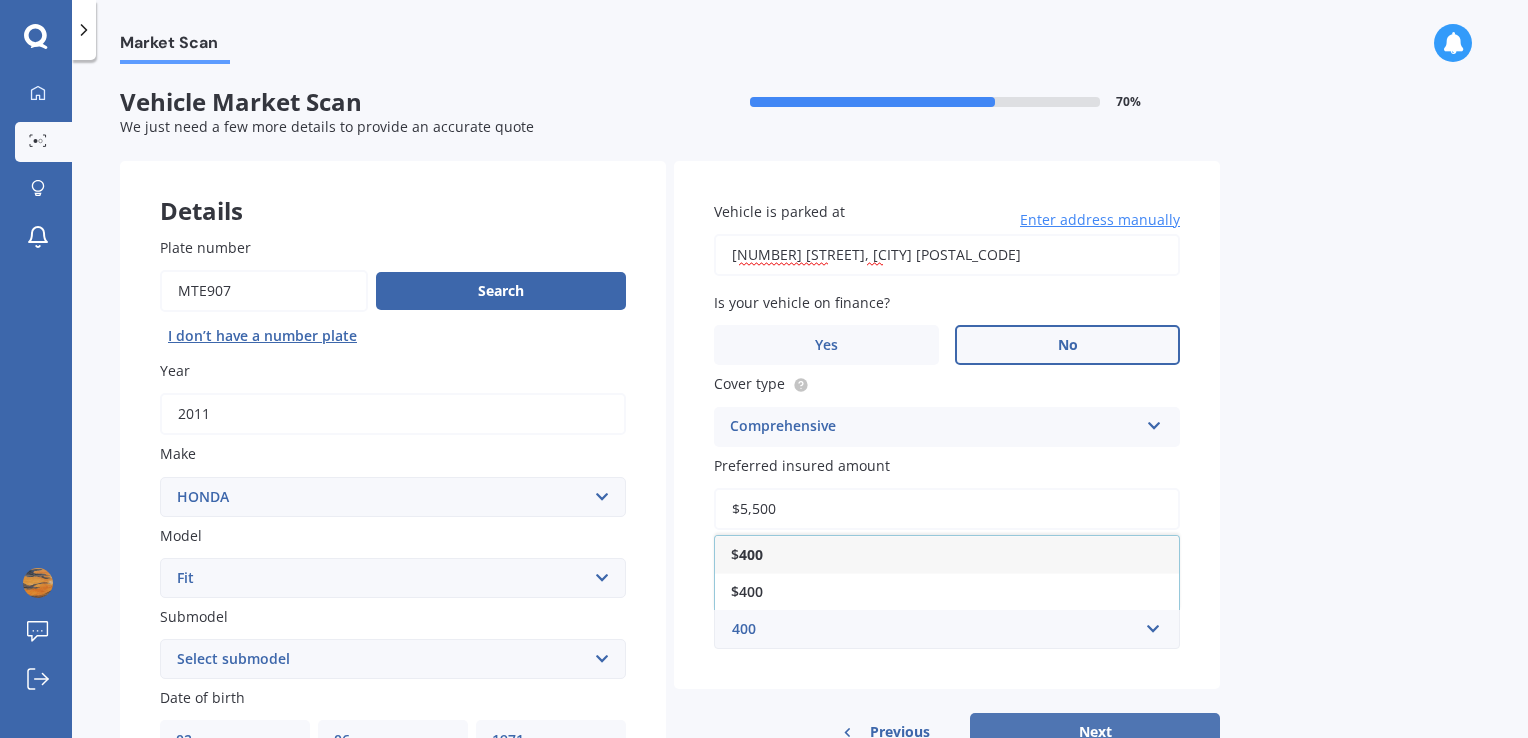 type on "400" 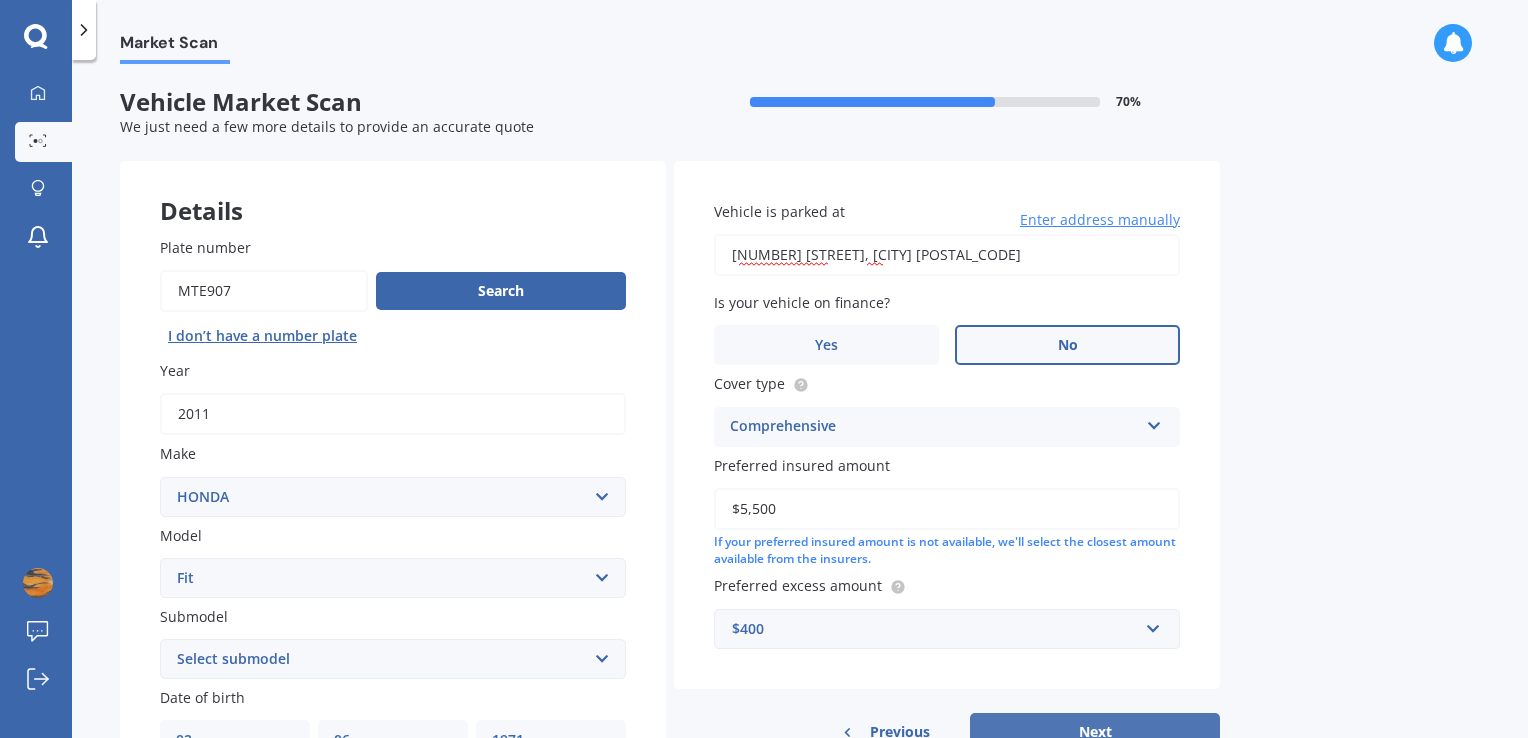 click on "Next" at bounding box center [1095, 732] 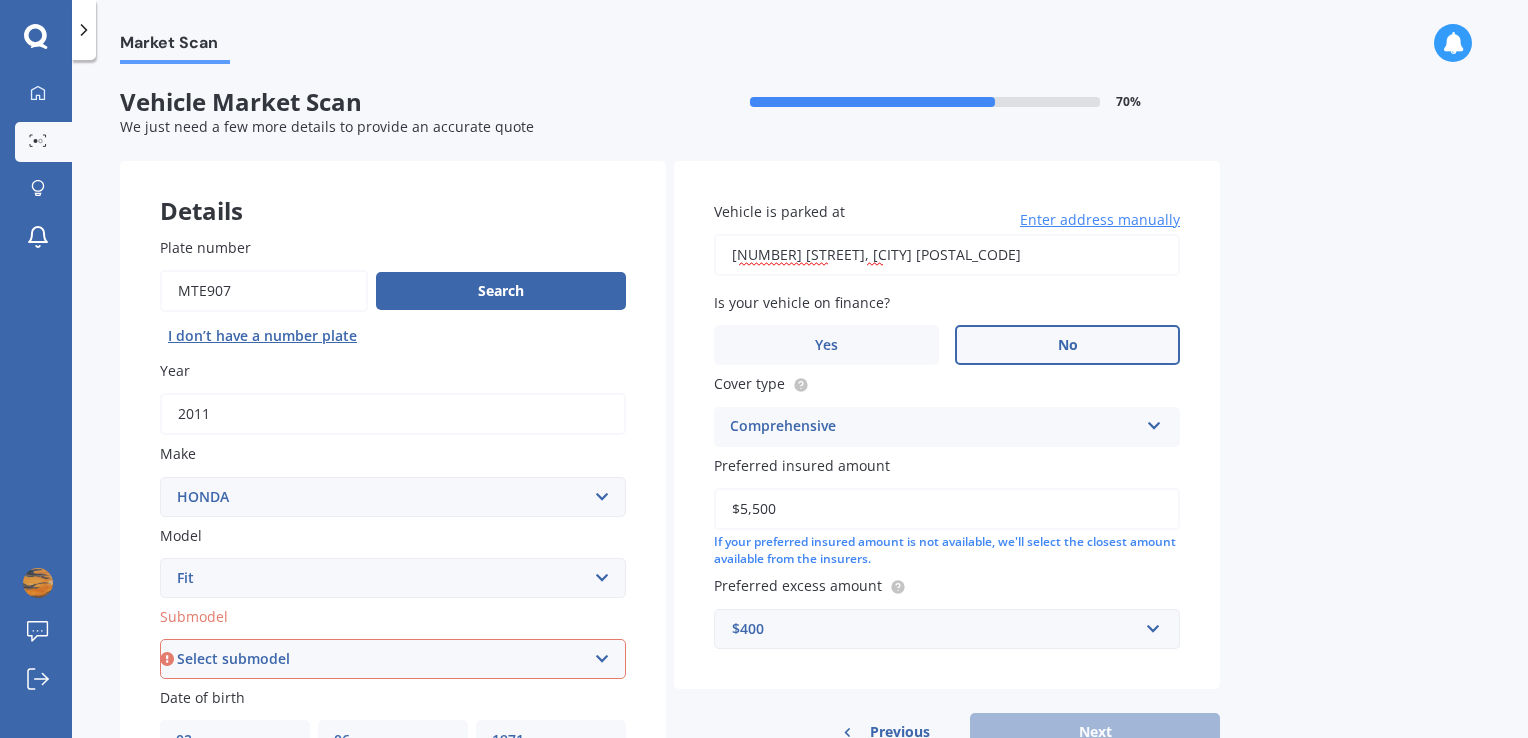 click on "Select submodel Diesel EV Hybrid Petrol" at bounding box center [393, 659] 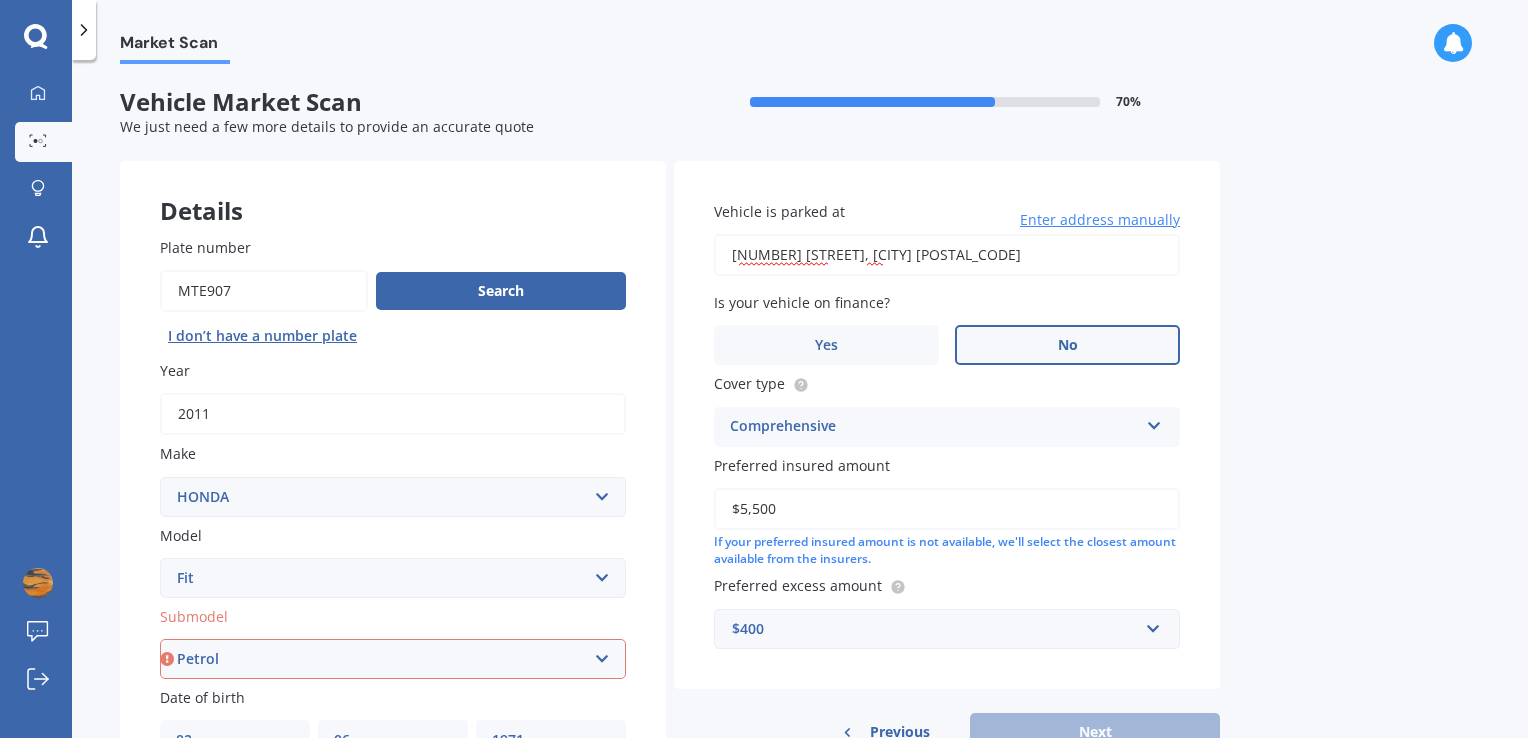 click on "Select submodel Diesel EV Hybrid Petrol" at bounding box center [393, 659] 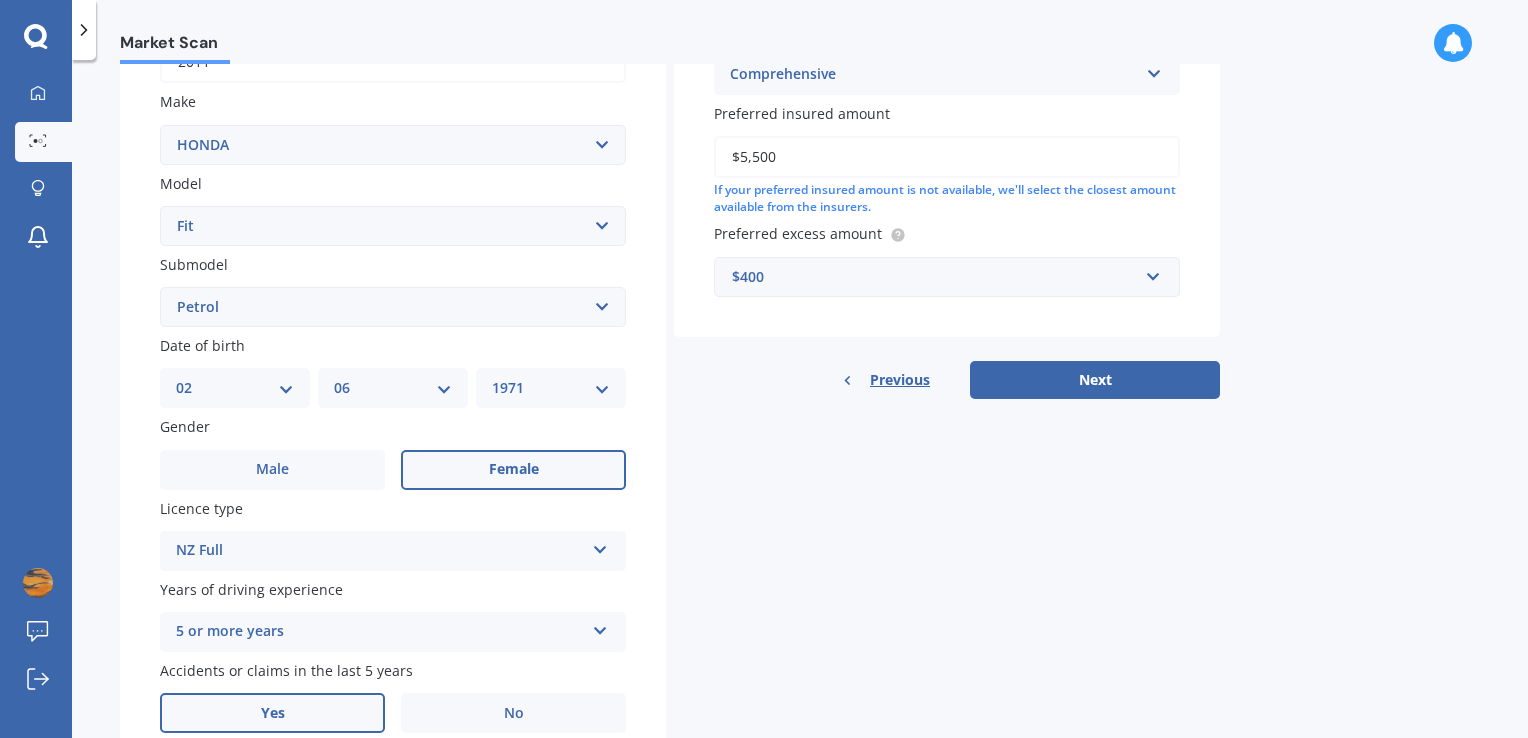 scroll, scrollTop: 364, scrollLeft: 0, axis: vertical 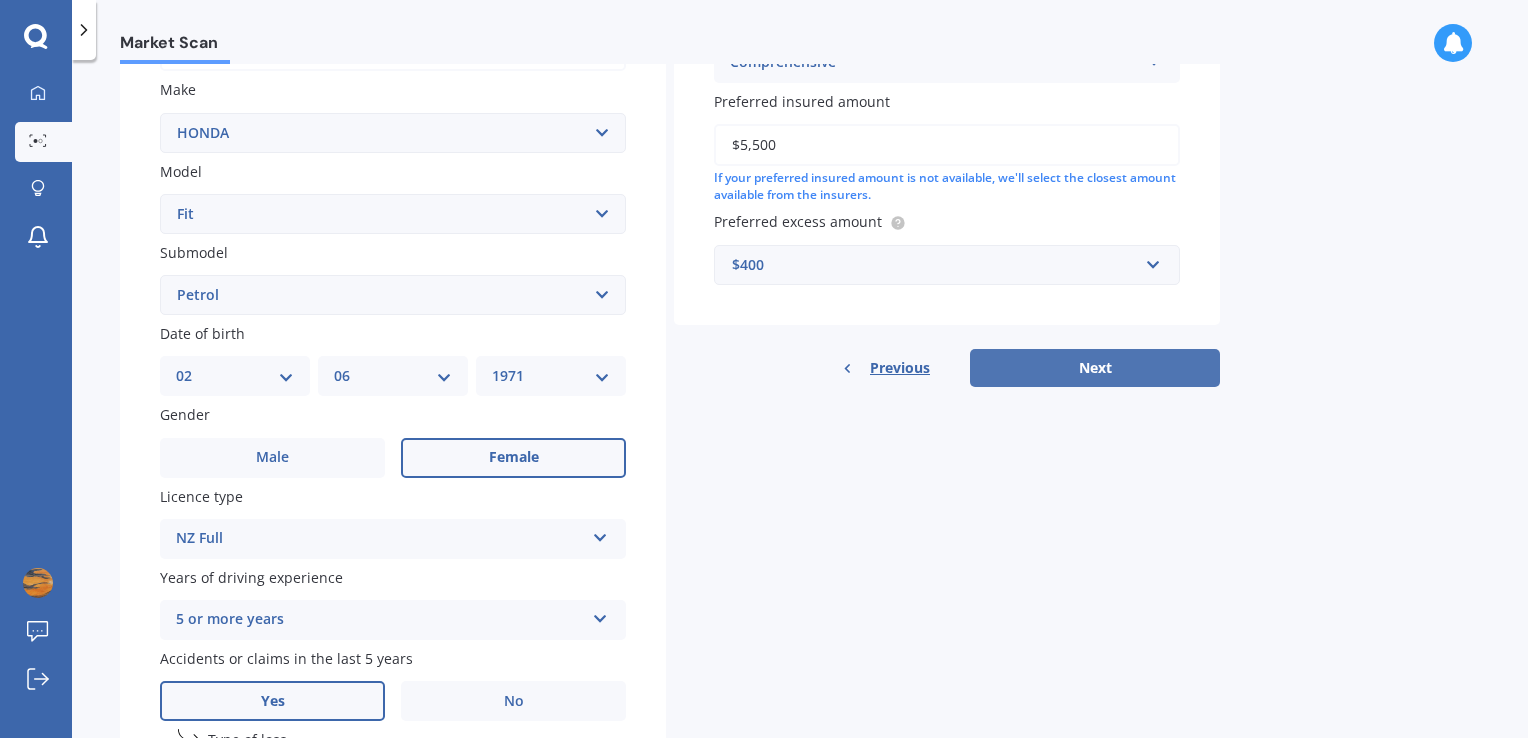 click on "Next" at bounding box center [1095, 368] 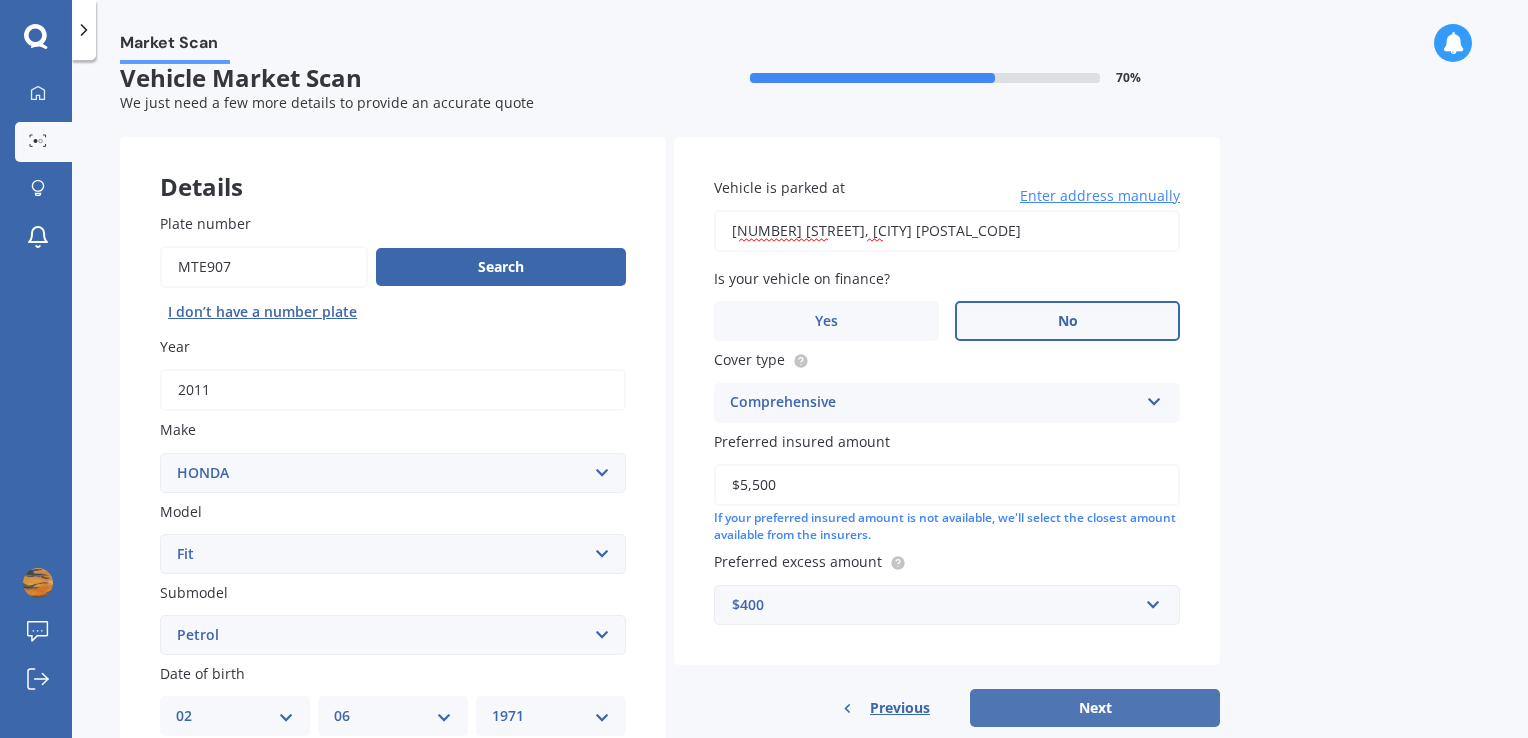 select on "02" 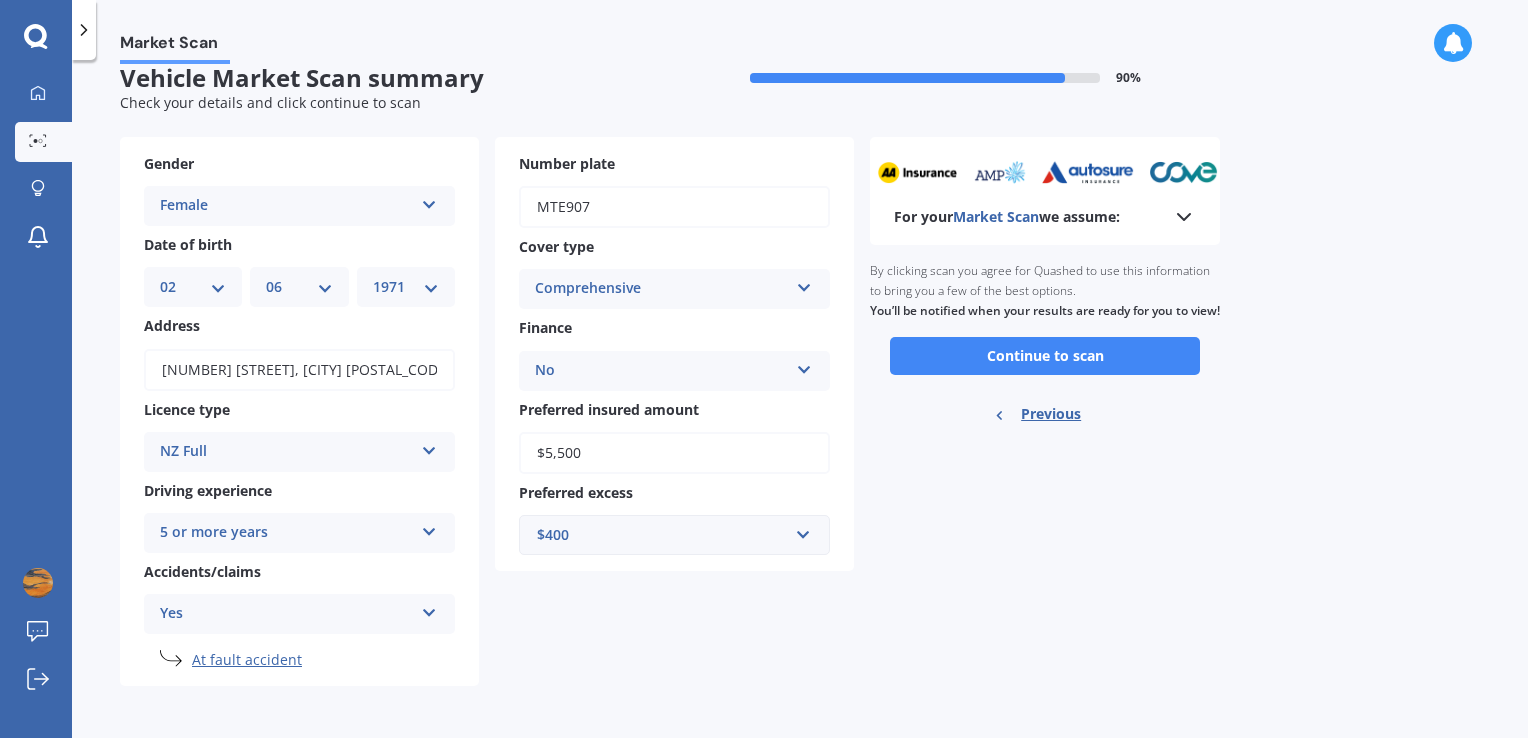 scroll, scrollTop: 0, scrollLeft: 0, axis: both 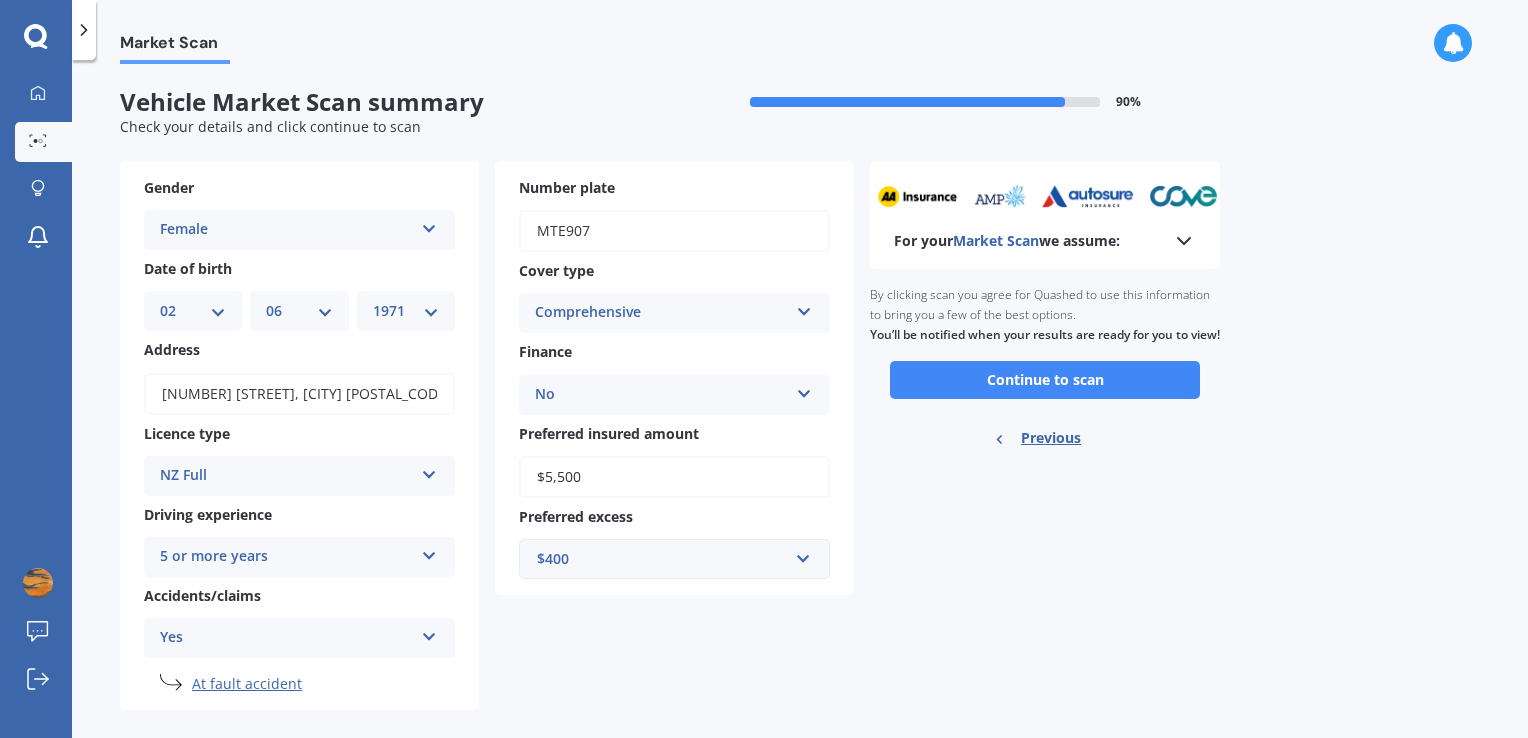 click on "By clicking scan you agree for Quashed to use this information to bring you a few of the best options. You’ll be notified when your results are ready for you to view!" at bounding box center (1045, 315) 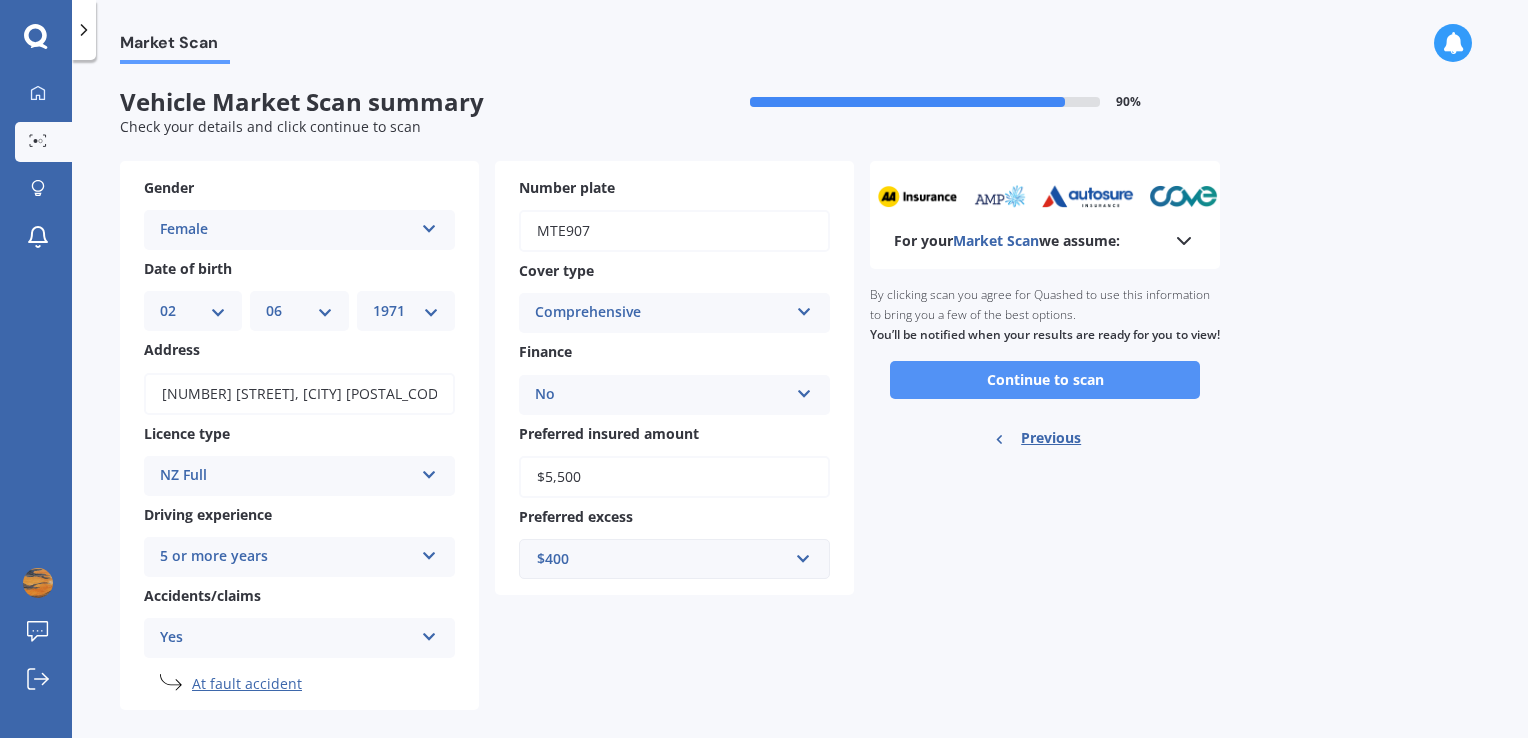 click on "Continue to scan" at bounding box center (1045, 380) 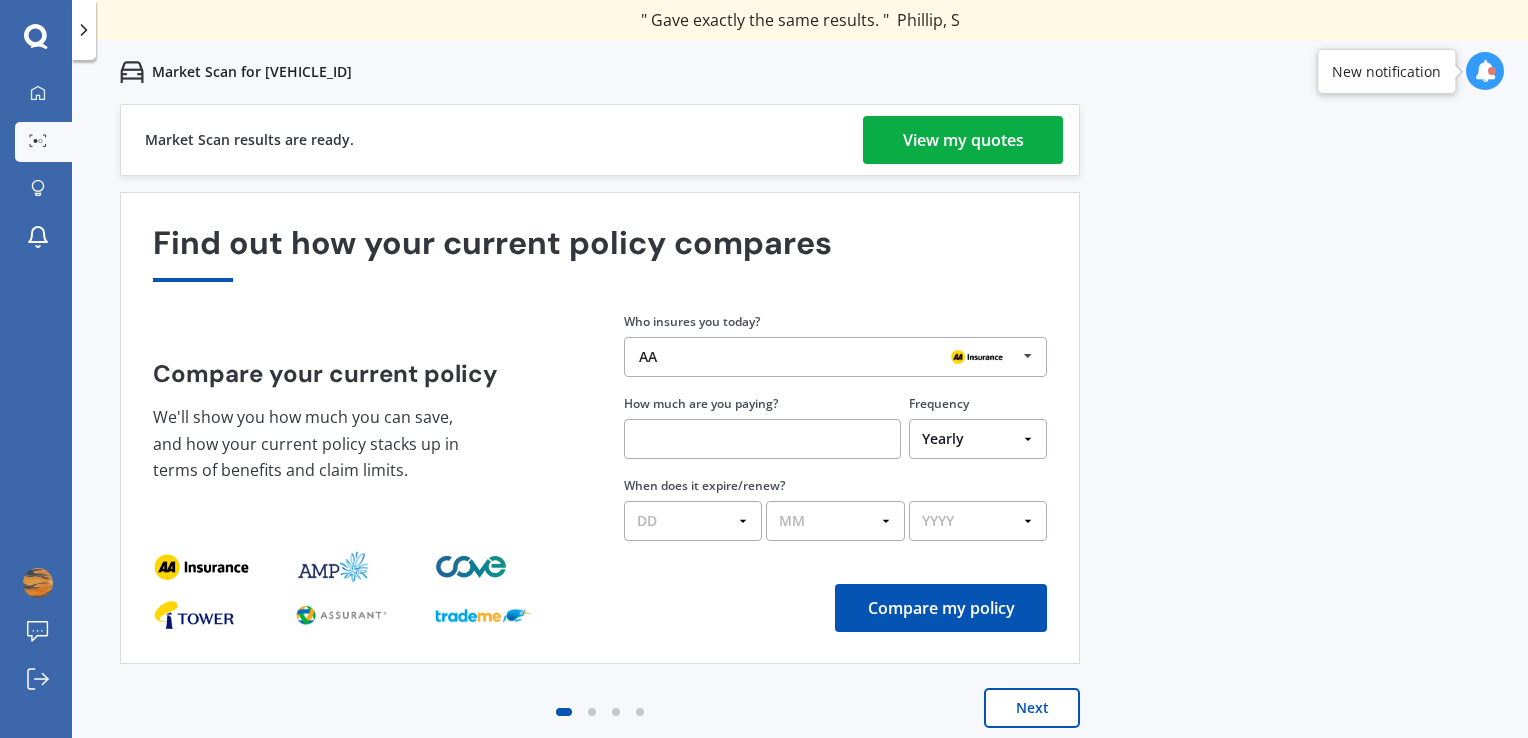 click at bounding box center (1028, 356) 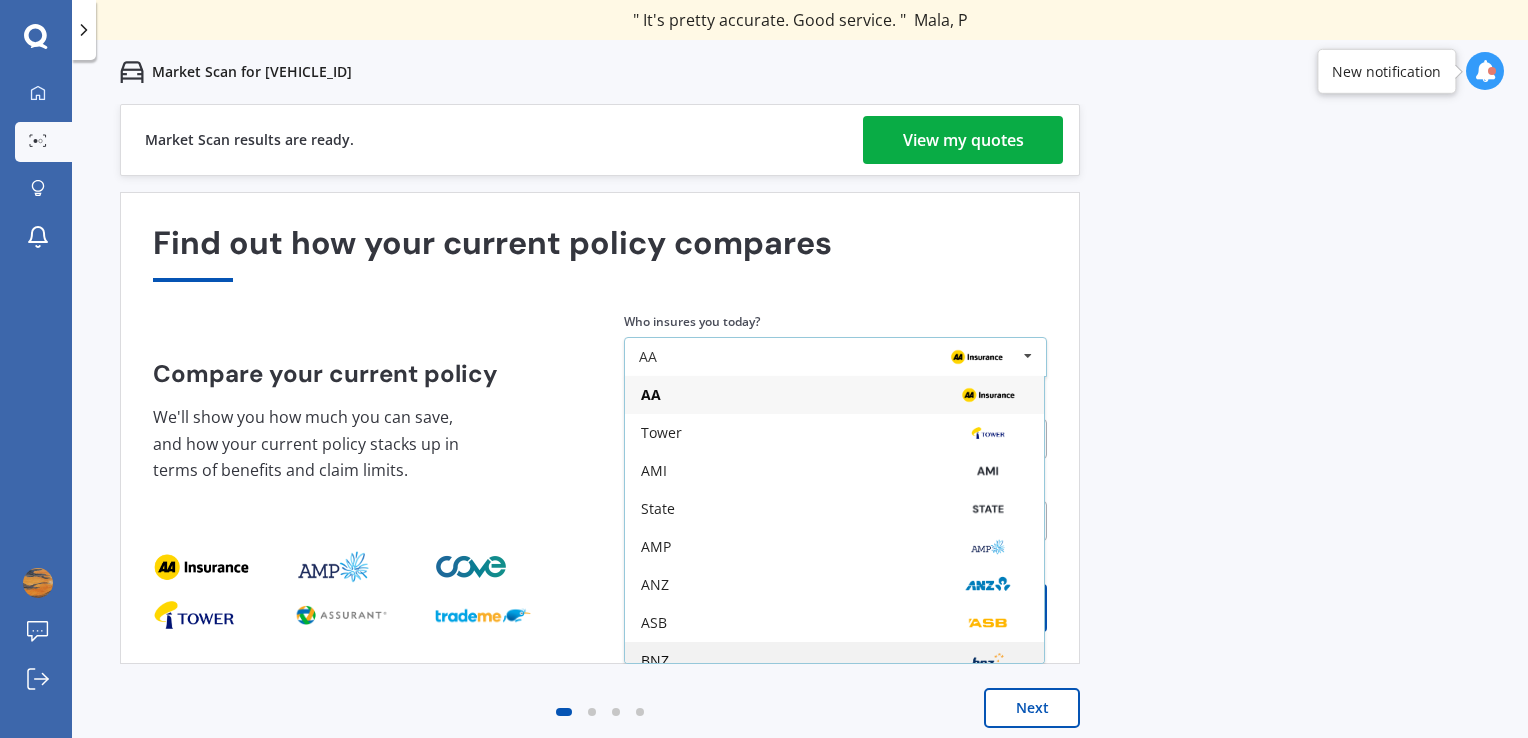 click on "BNZ" at bounding box center (834, 661) 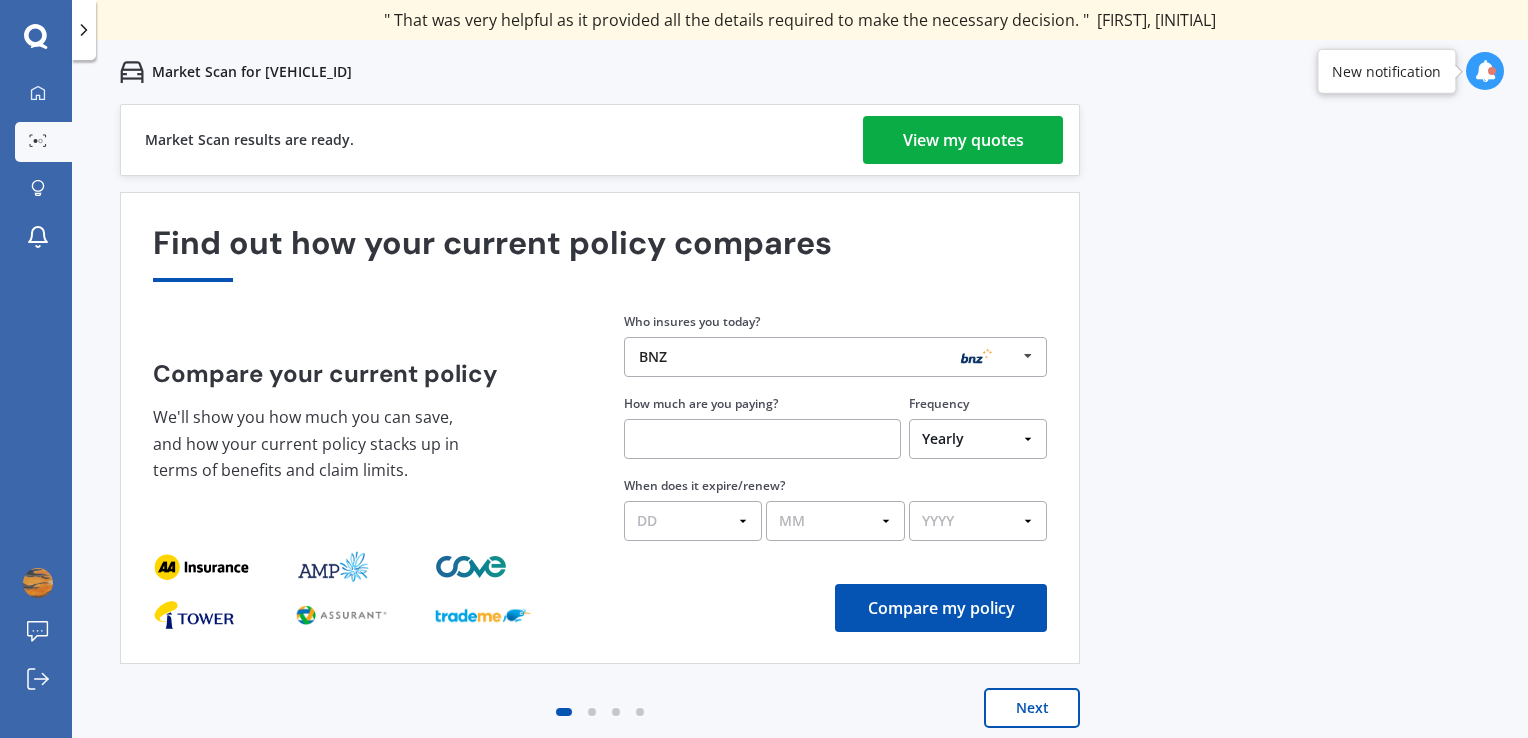 click at bounding box center (762, 439) 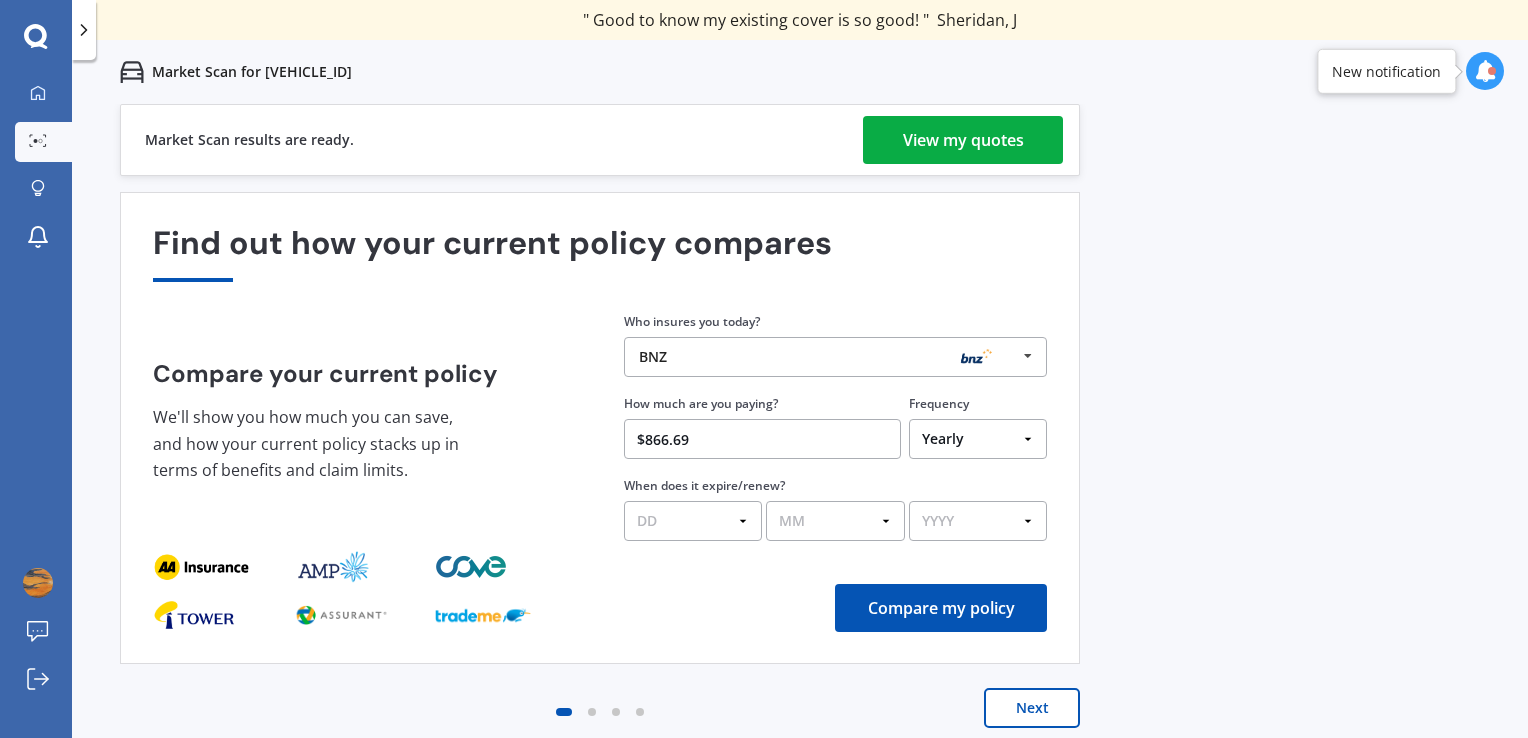 type on "$866.69" 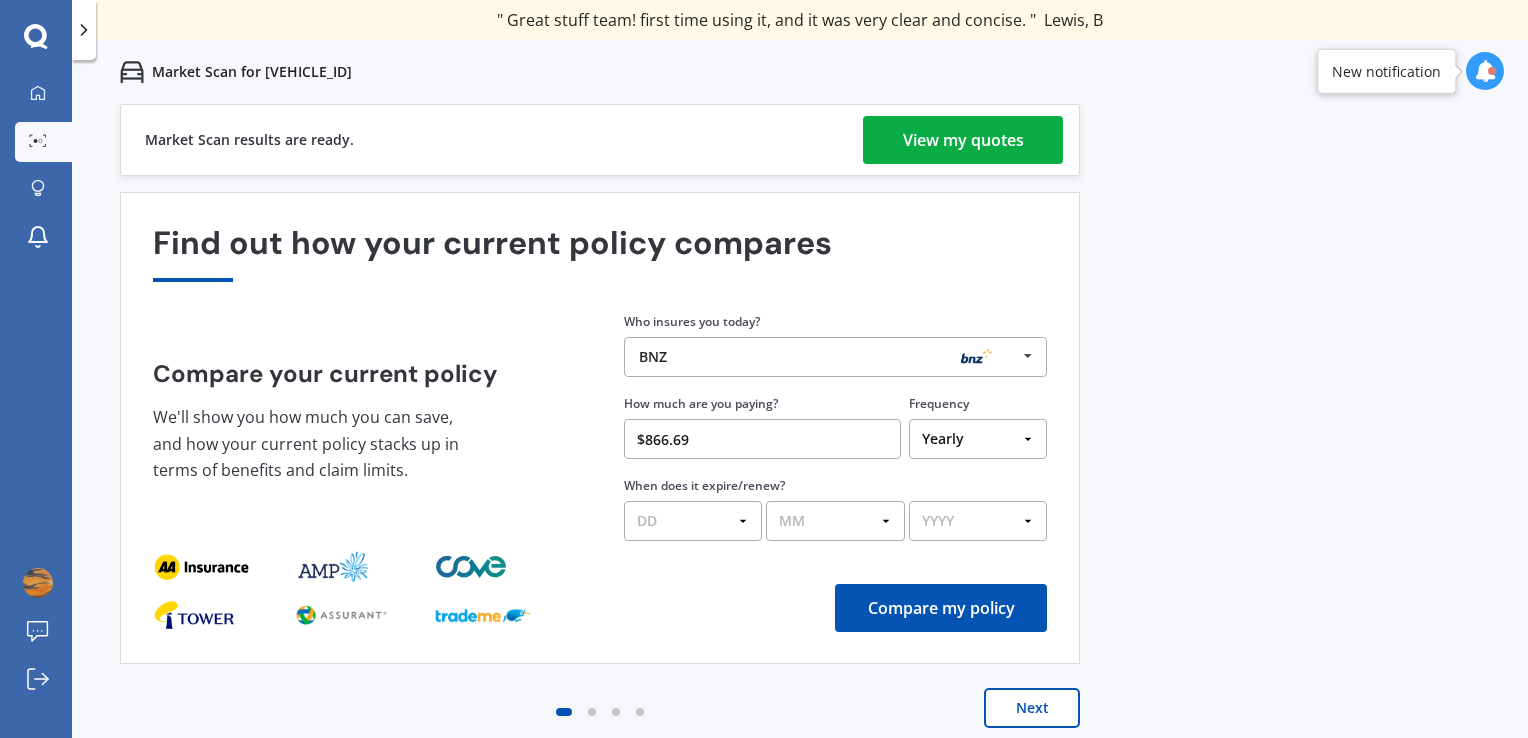 select on "29" 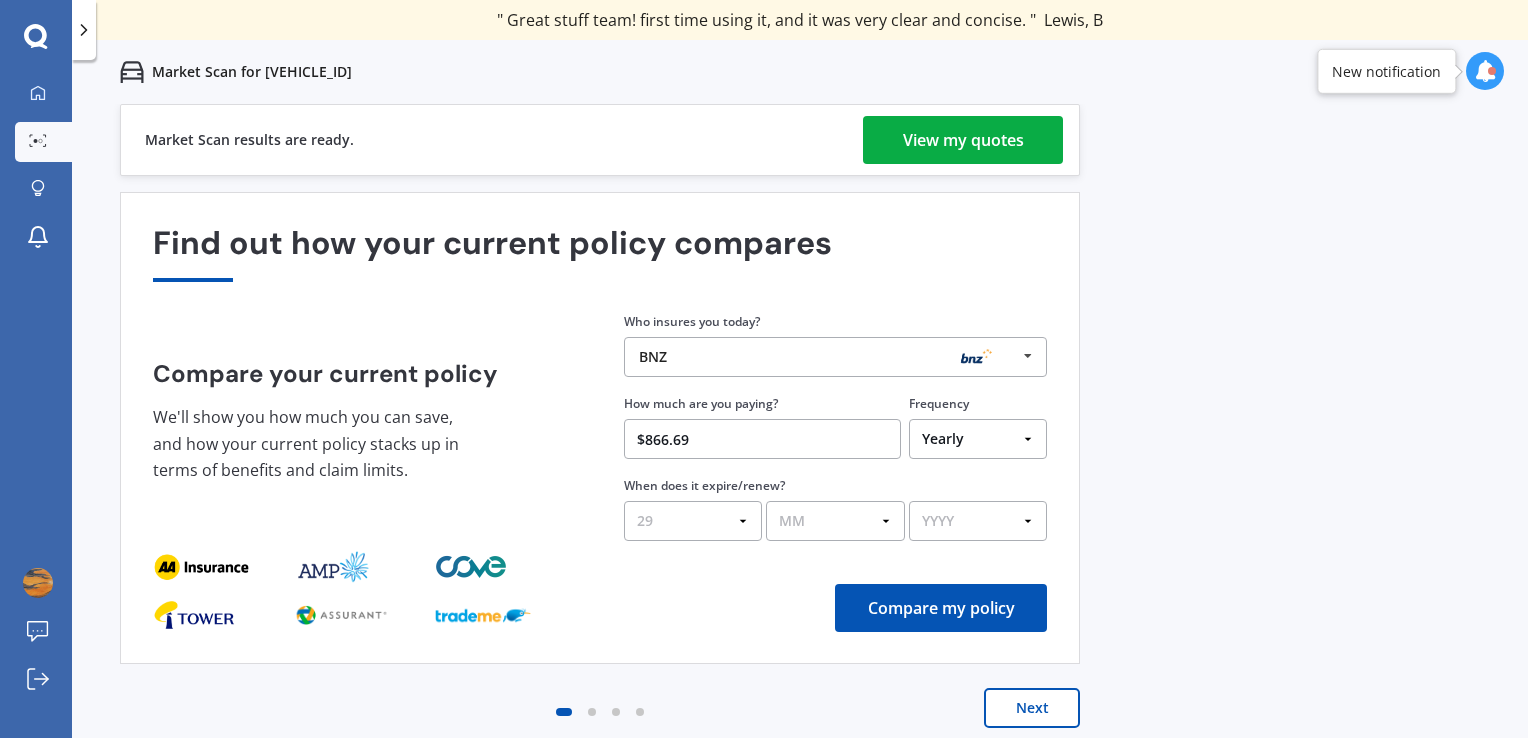 click on "DD 01 02 03 04 05 06 07 08 09 10 11 12 13 14 15 16 17 18 19 20 21 22 23 24 25 26 27 28 29 30 31" at bounding box center [693, 521] 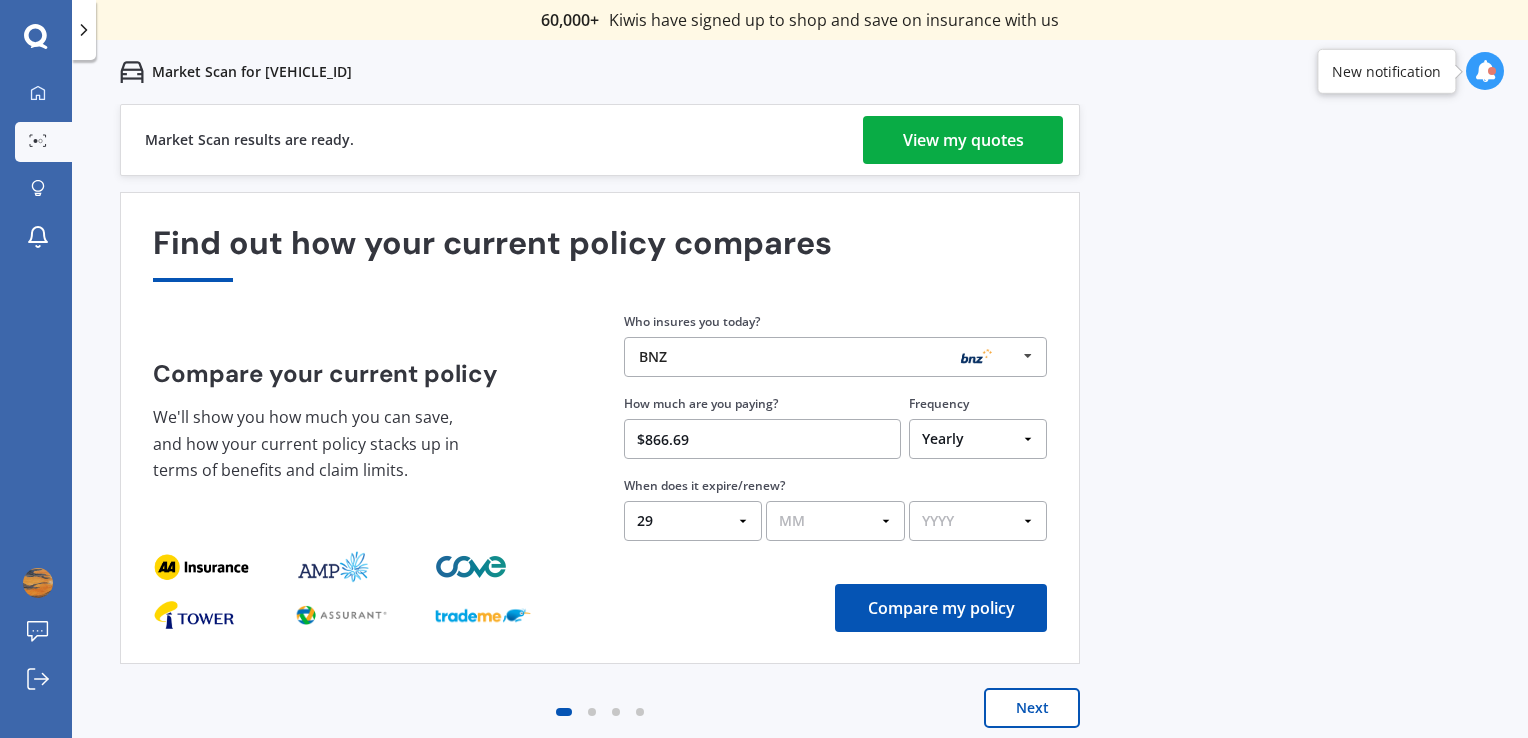 click on "MM 01 02 03 04 05 06 07 08 09 10 11 12" at bounding box center [835, 521] 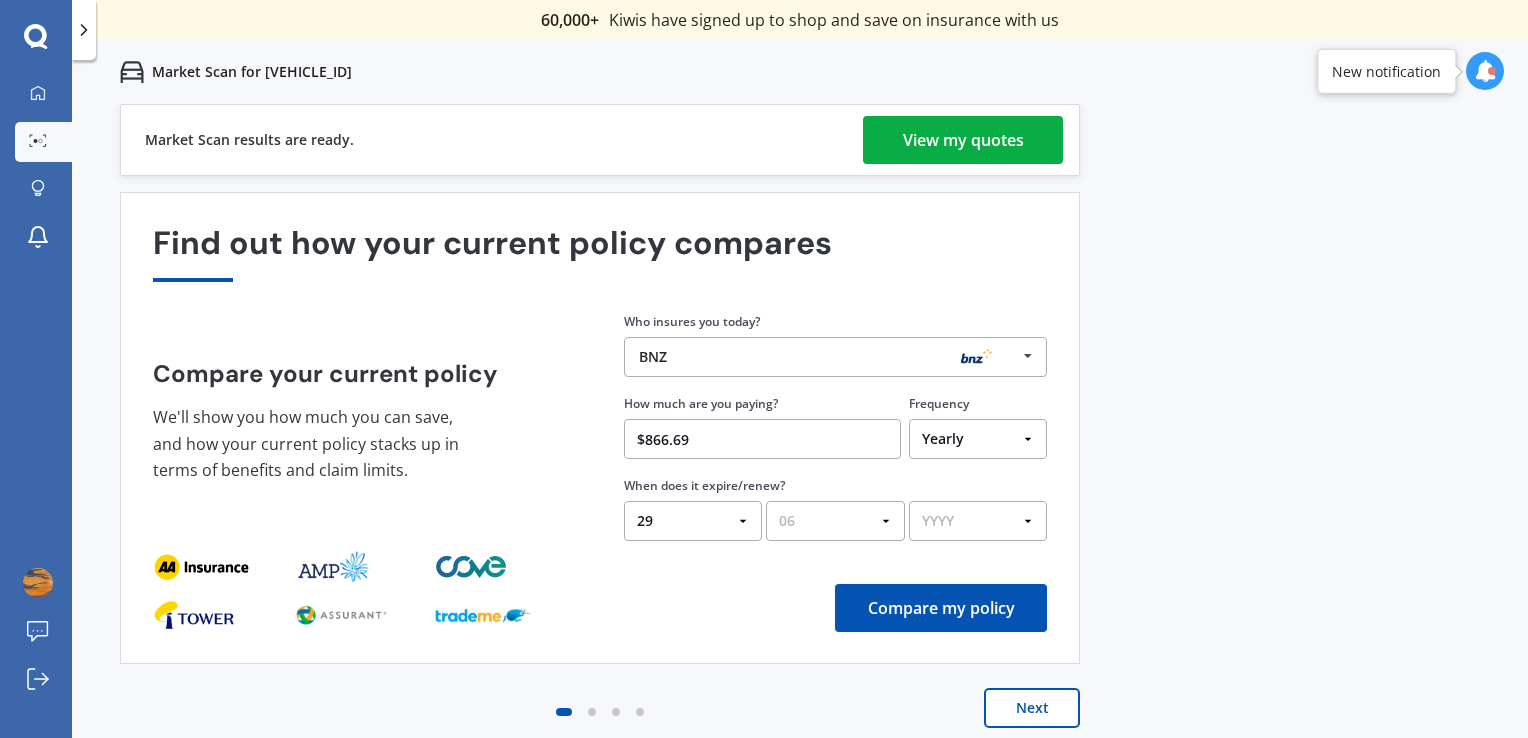 click on "MM 01 02 03 04 05 06 07 08 09 10 11 12" at bounding box center [835, 521] 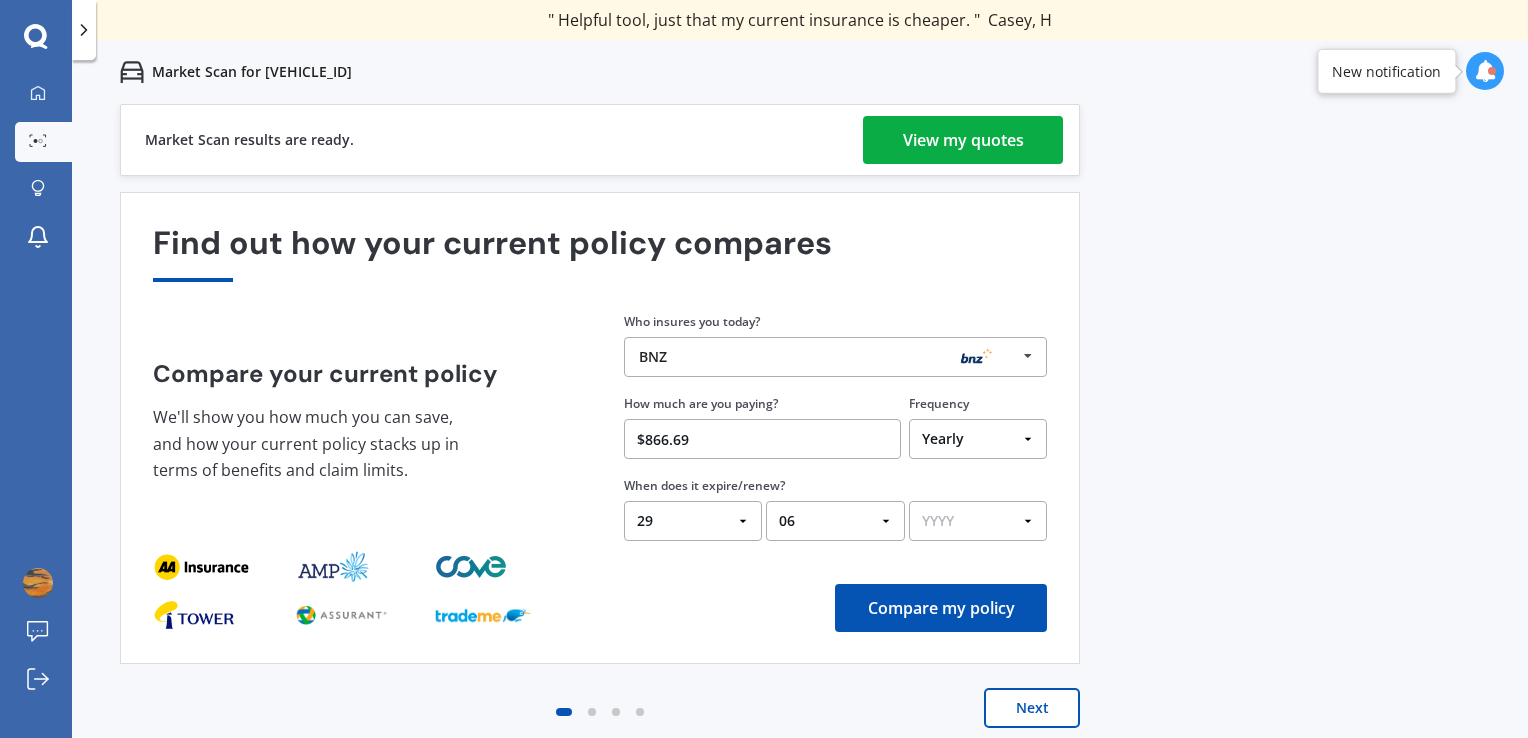 click on "YYYY 2026 2025 2024" at bounding box center [978, 521] 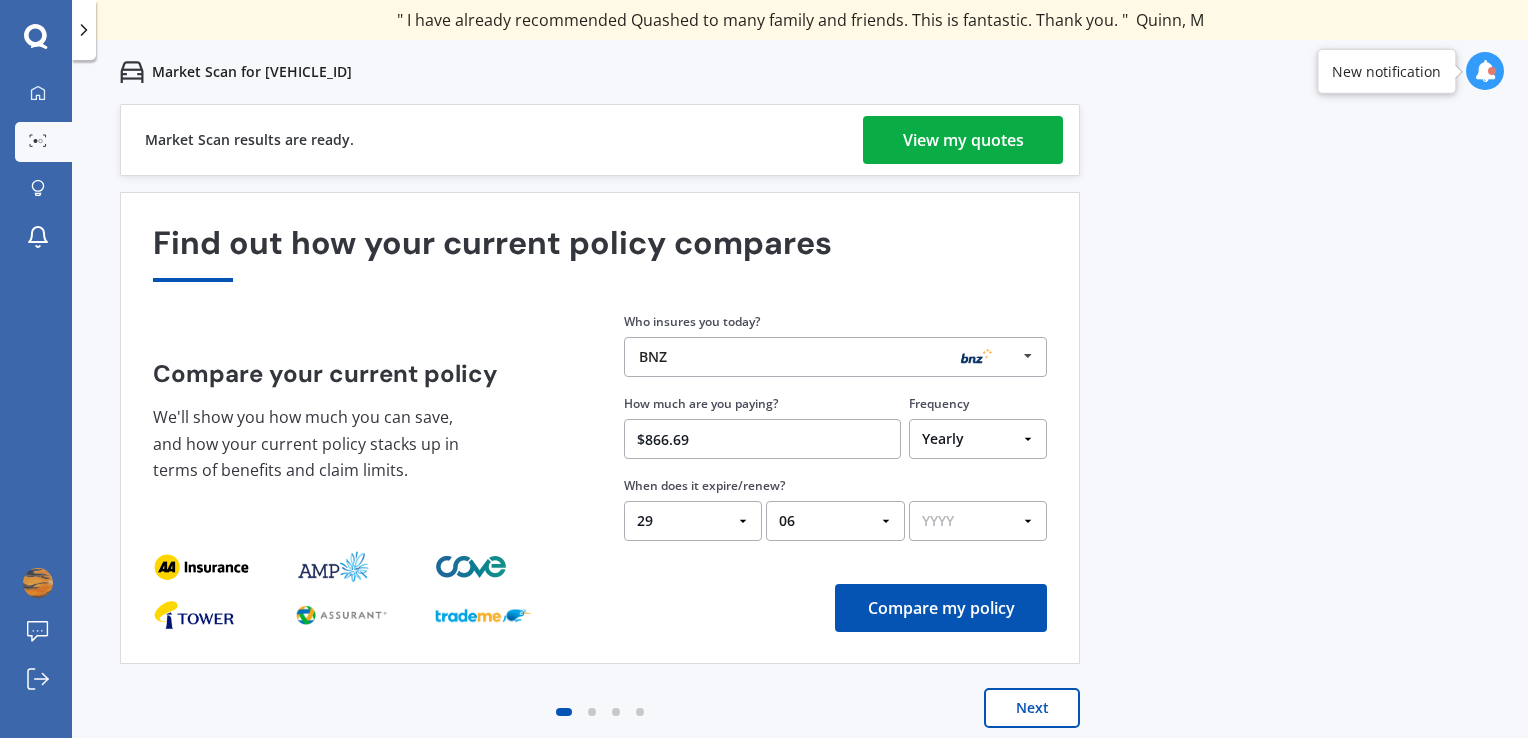 select on "2026" 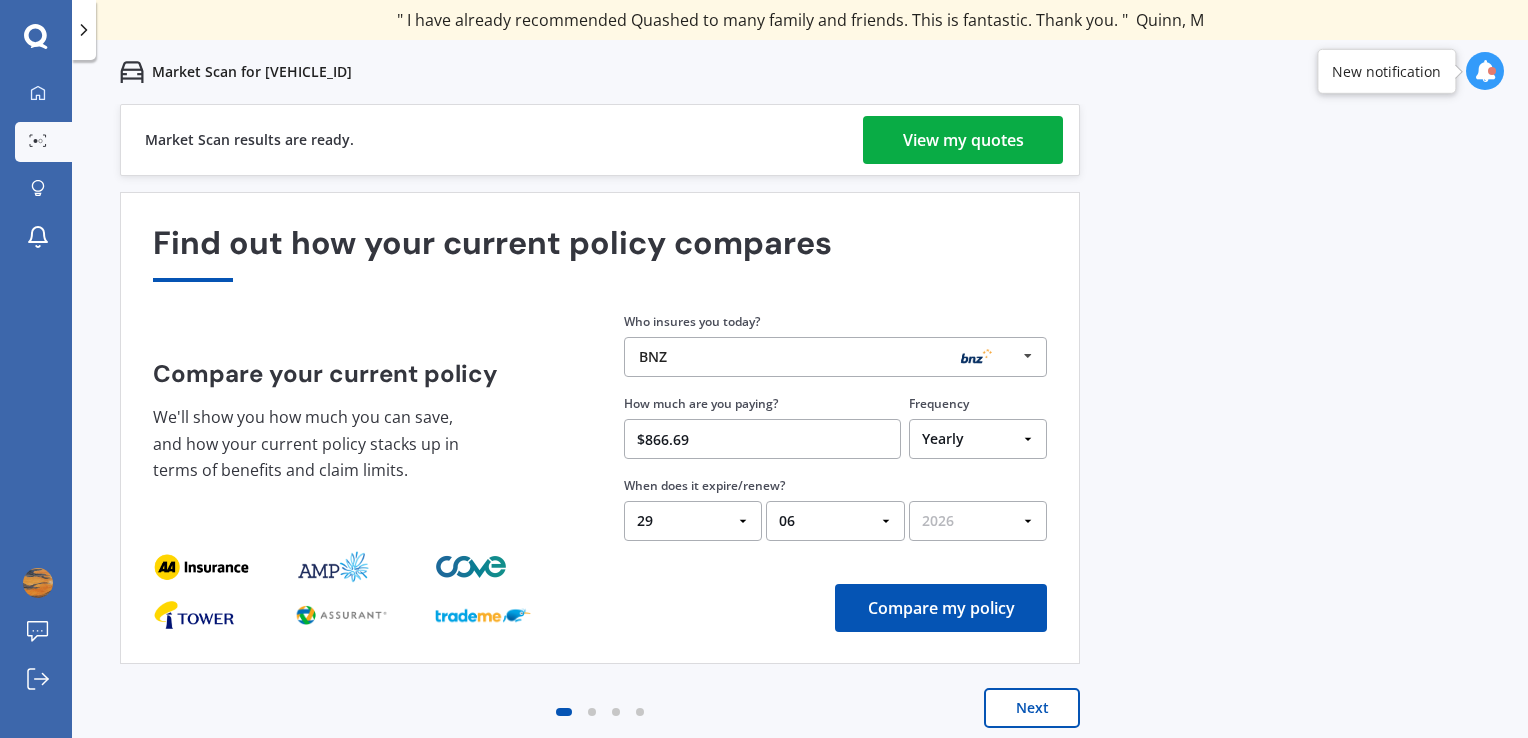 click on "YYYY 2026 2025 2024" at bounding box center [978, 521] 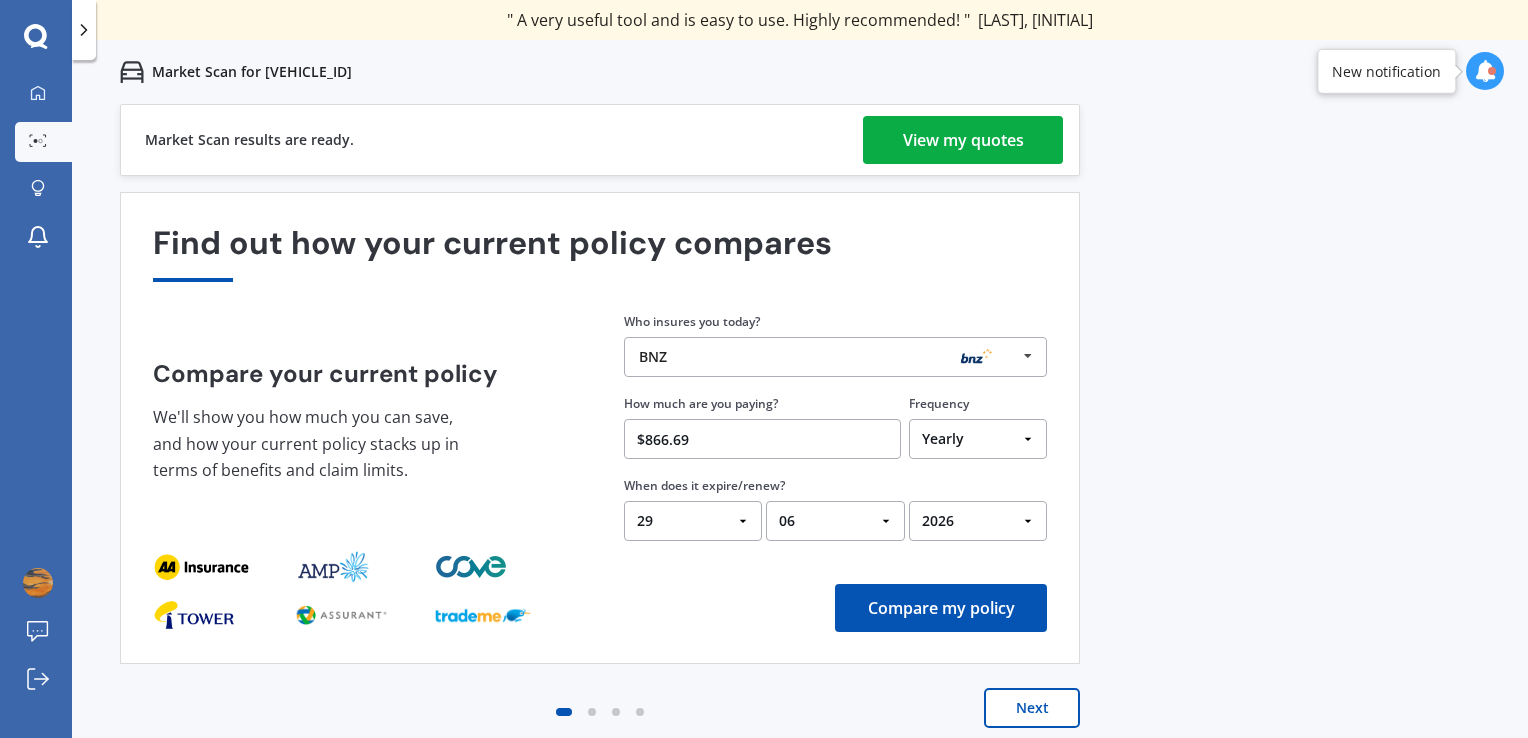 click on "Compare my policy" at bounding box center (941, 608) 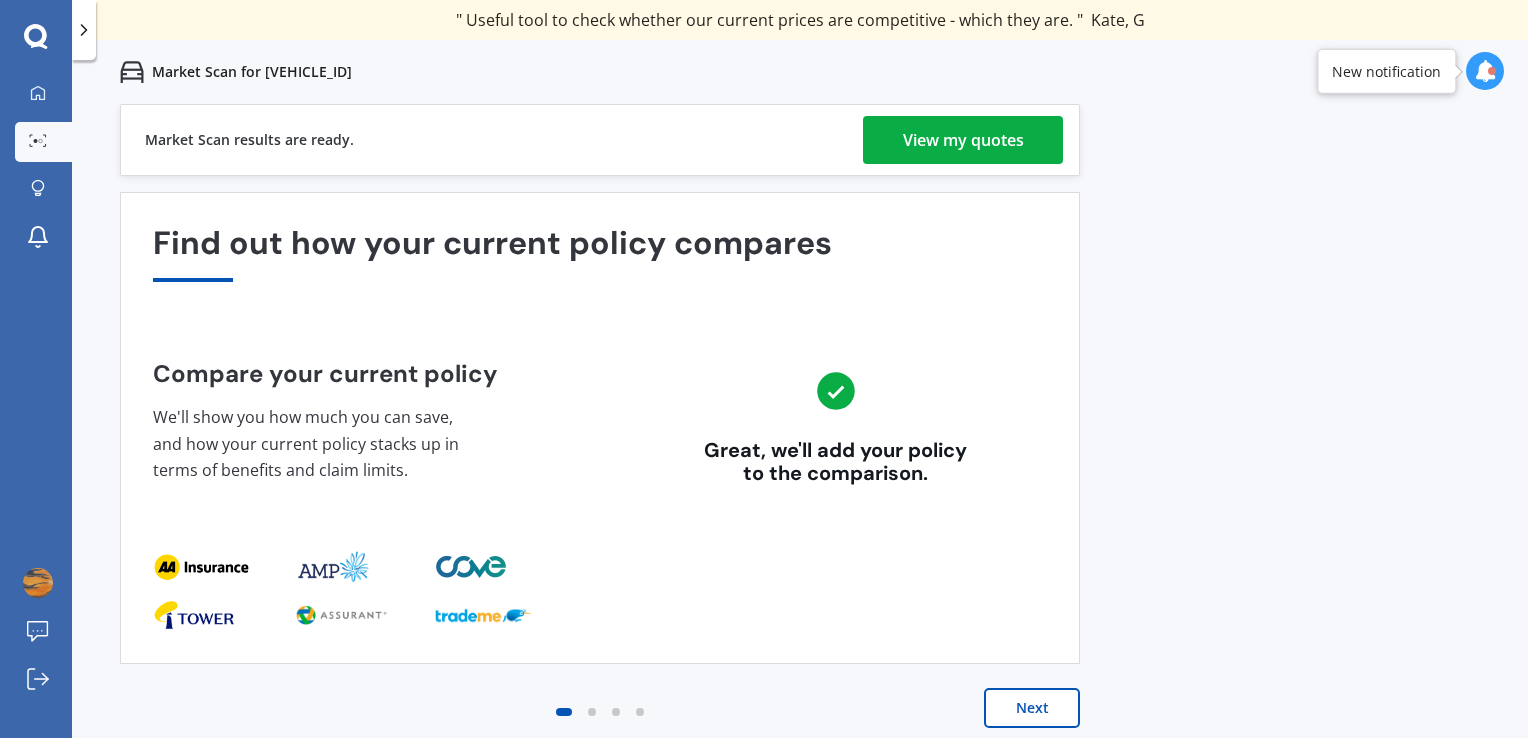 click on "View my quotes" at bounding box center [963, 140] 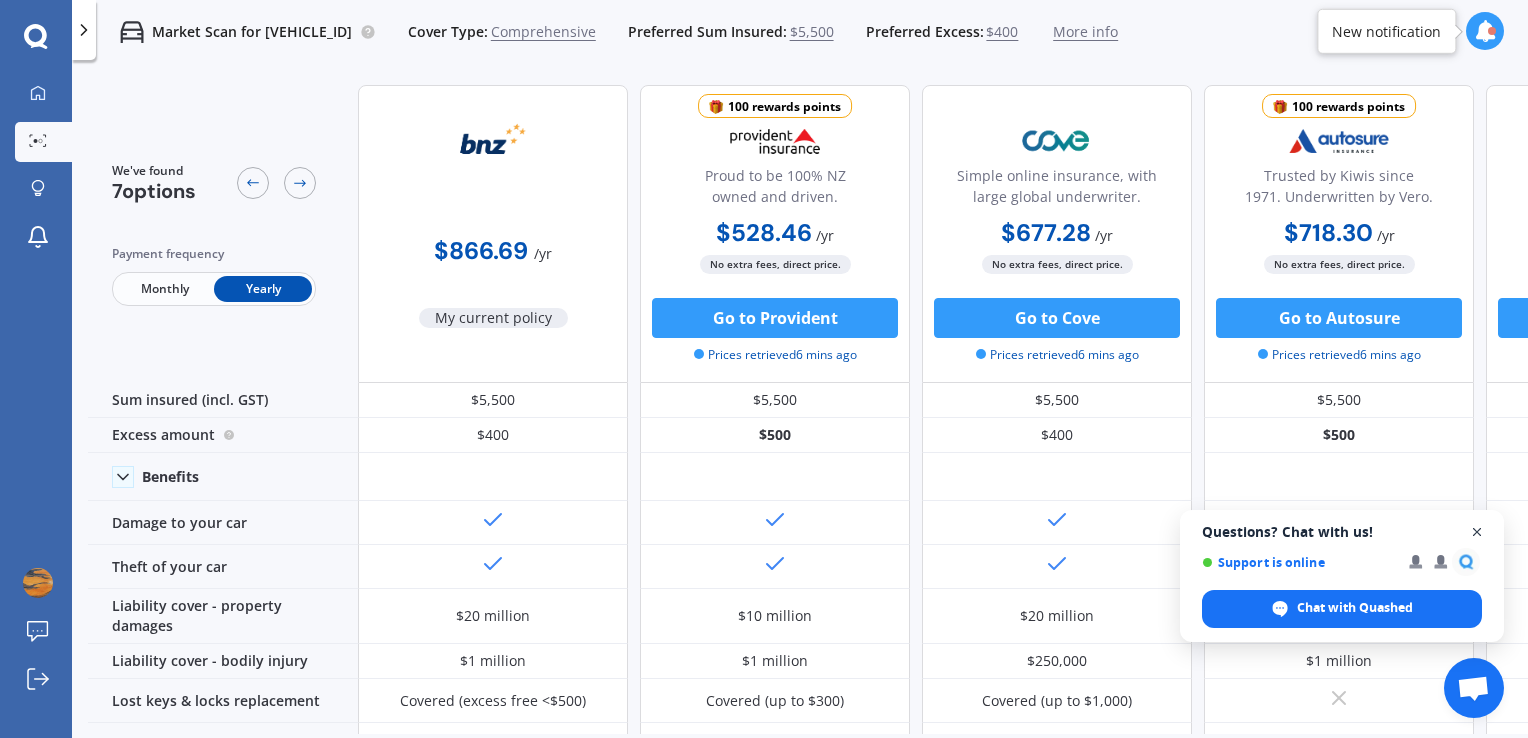 click at bounding box center [1477, 532] 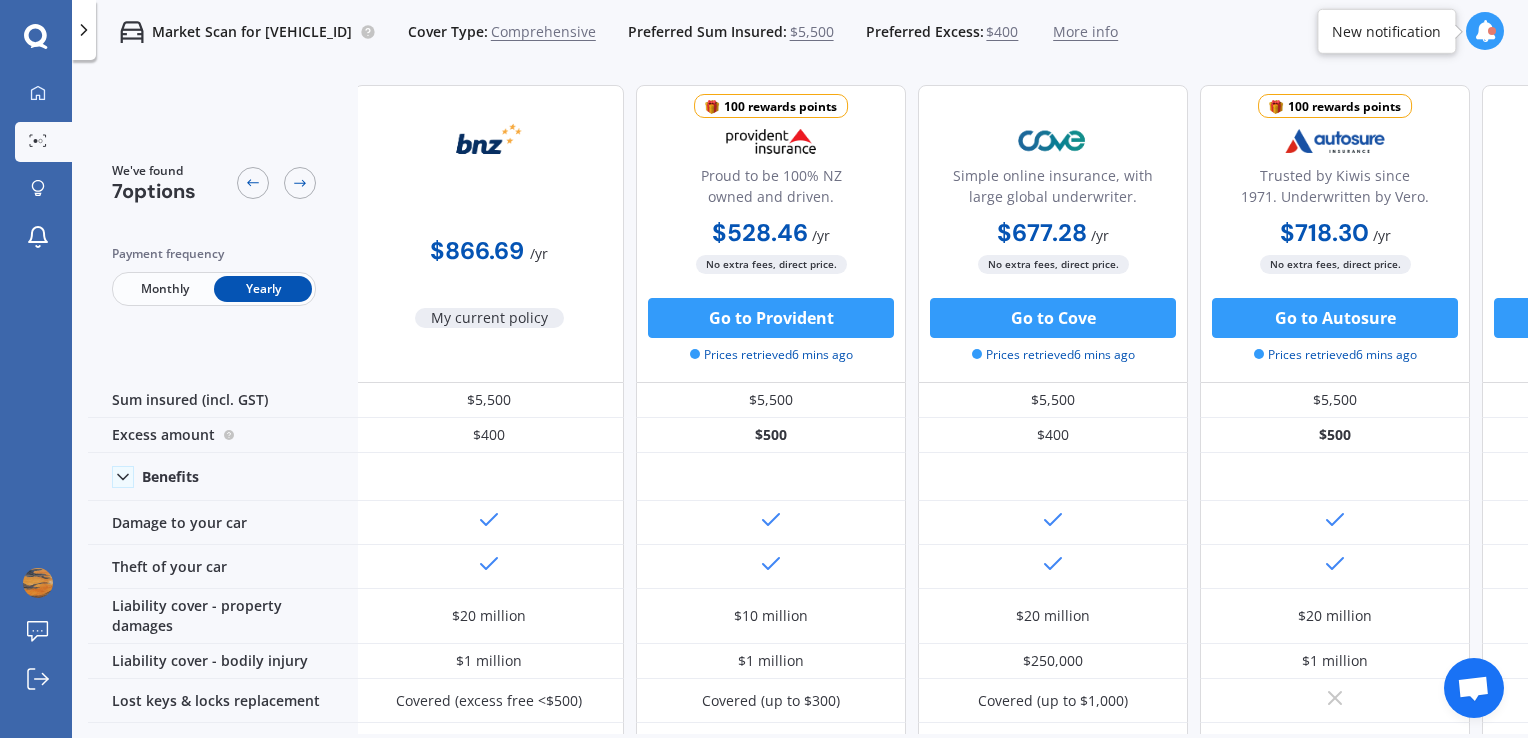 scroll, scrollTop: 0, scrollLeft: 0, axis: both 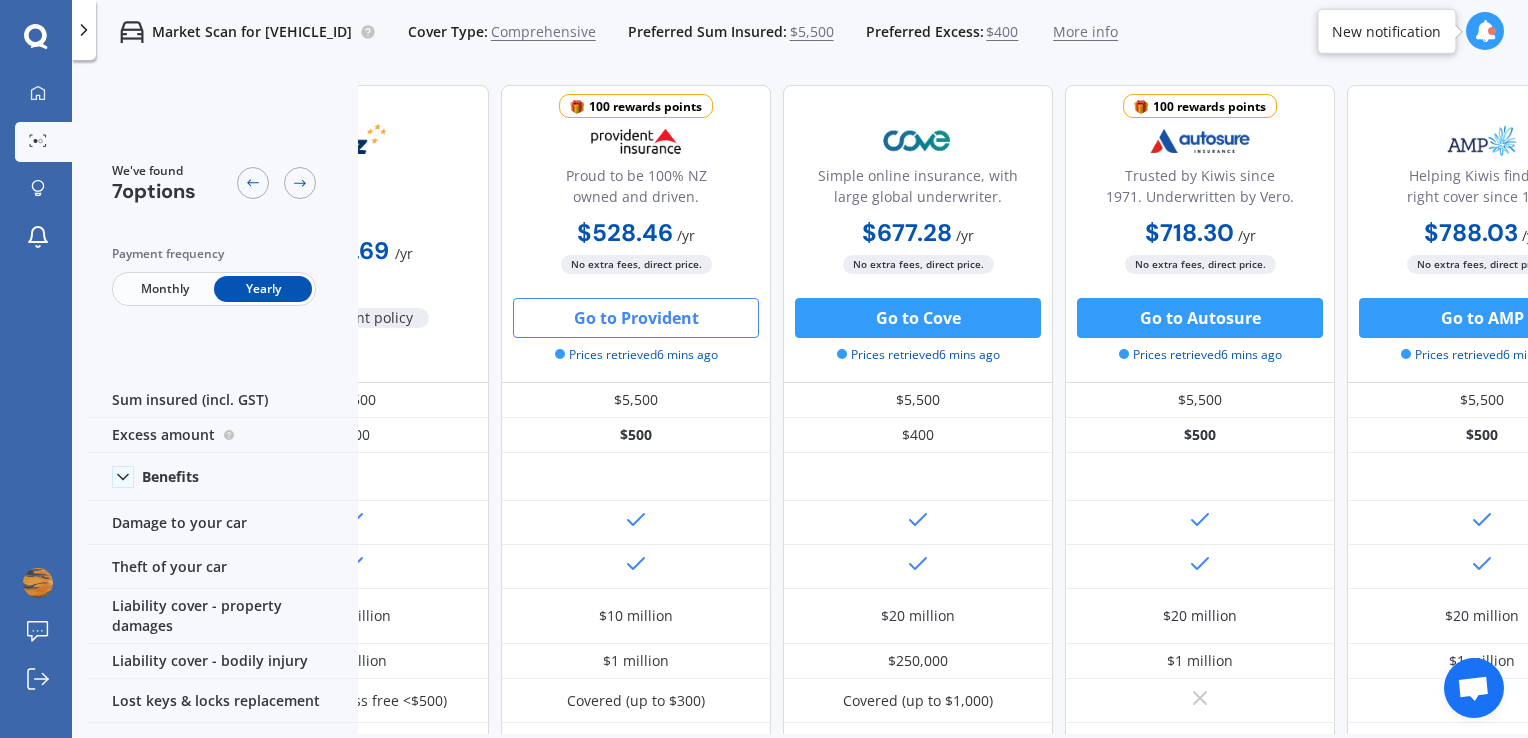 click on "Go to Provident" at bounding box center [636, 318] 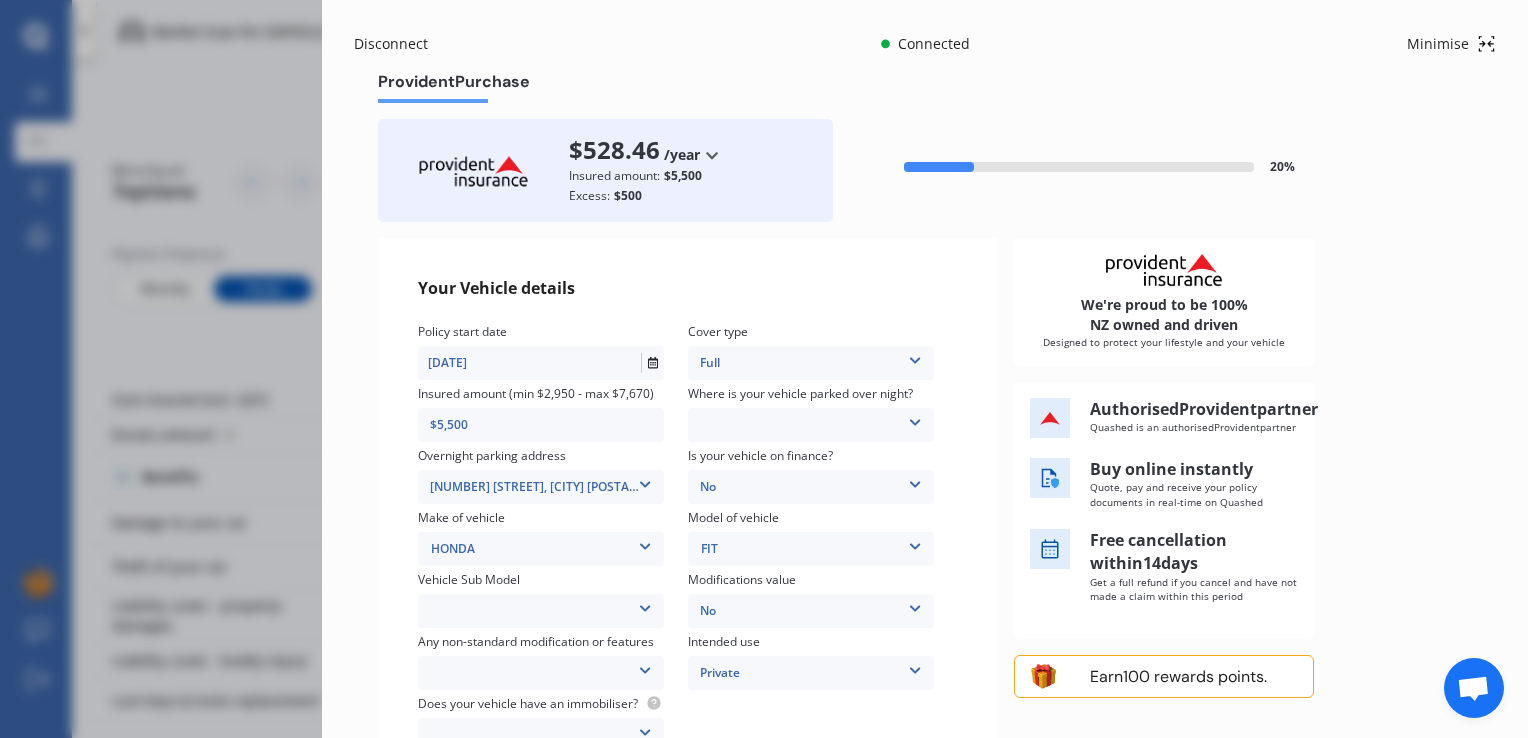 click on "Policy start date [DATE]" at bounding box center (553, 353) 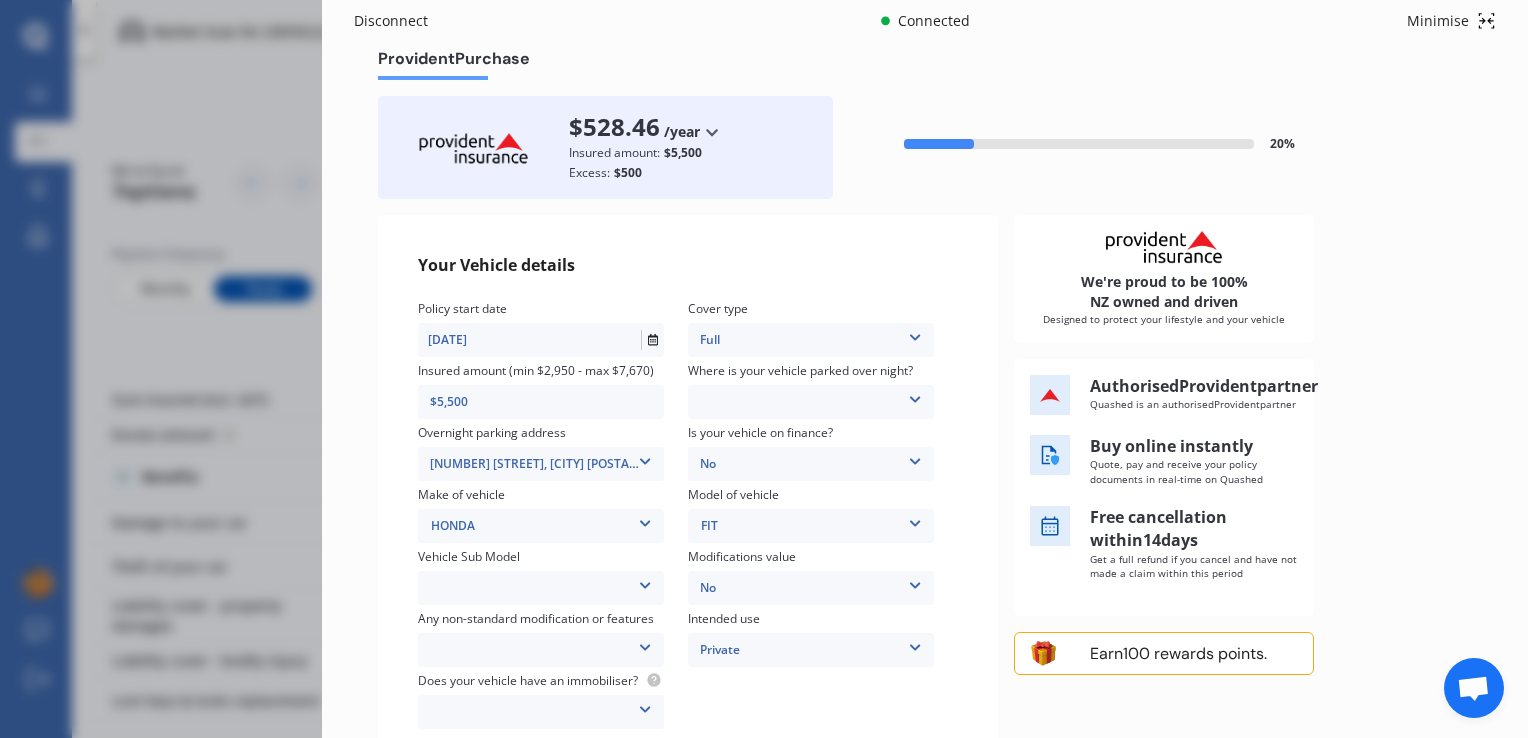 scroll, scrollTop: 0, scrollLeft: 0, axis: both 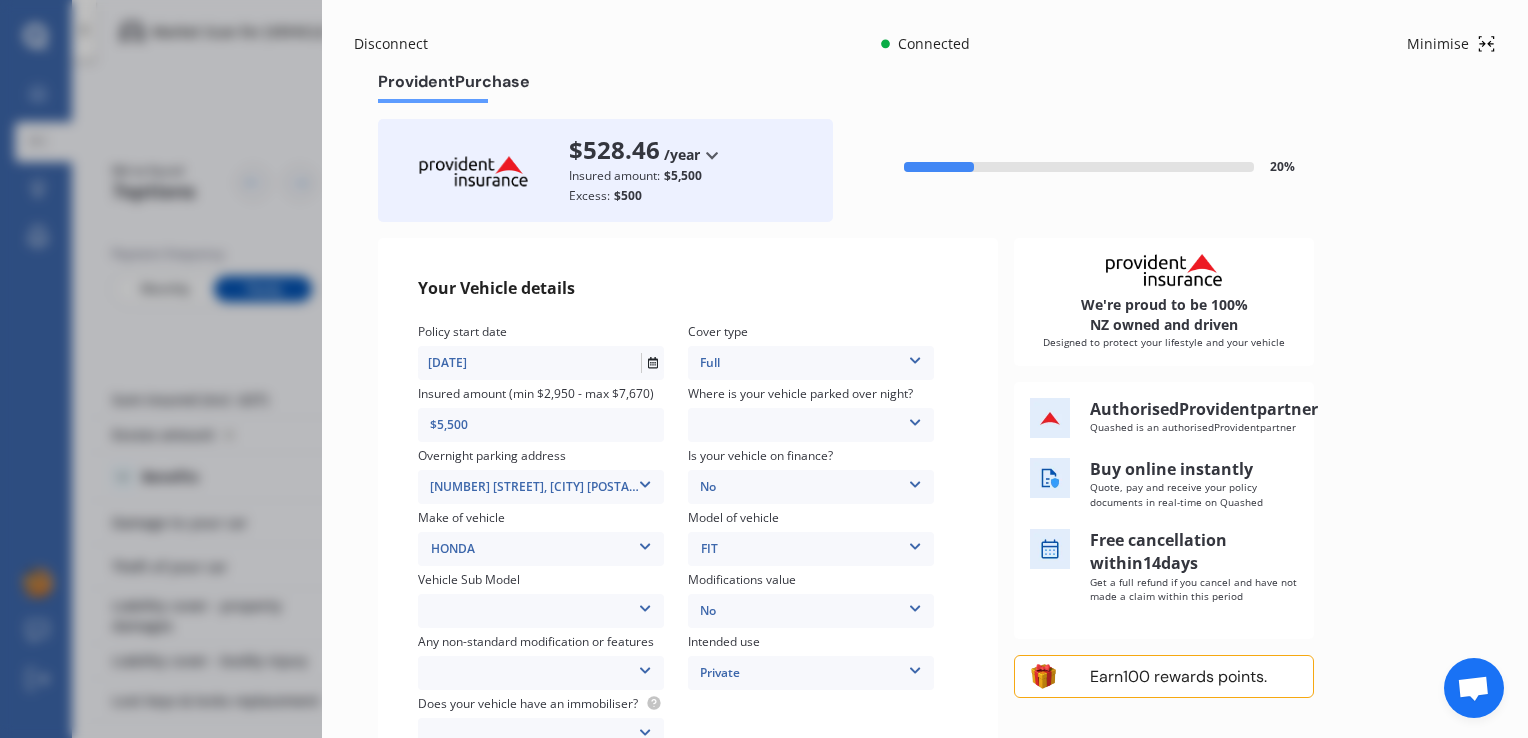 click on "Disconnect Connected Minimise Yearly Monthly $528.46 / yr Provident  Purchase $528.46 /year /year /month Insured amount: $5,500 Excess: $500 20 % Your Vehicle details Policy start date [DATE] Cover type Full Full Insured amount (min $2,950 - max $7,670) $5,500 Where is your vehicle parked over night? Garage (fully enclosed) Off Street Parking Other Overnight parking address [NUMBER] [STREET], [CITY] [POSTAL_CODE] [NUMBER] [STREET], [CITY] [POSTAL_CODE] Is your vehicle on finance? No No Yes Make of vehicle HONDA HONDA Model of vehicle FIT FIT Vehicle Sub Model Fit GE6 G Hatchback 5dr CVT 1sp 1.3i [IMP] Modifications value No No Up to $4000 Up to $6000 Greater than $6000 Any non-standard modification or features None Nitrous Oxide System(NOS) Roll Cage Full Racing Harness Intended use Private Private Private & Business Does your vehicle have an immobiliser? Yes No We're proud to be 100% NZ owned and driven Designed to protect your lifestyle and your vehicle Authorised  Provident  partner Quashed is an authorised  14" at bounding box center (925, 369) 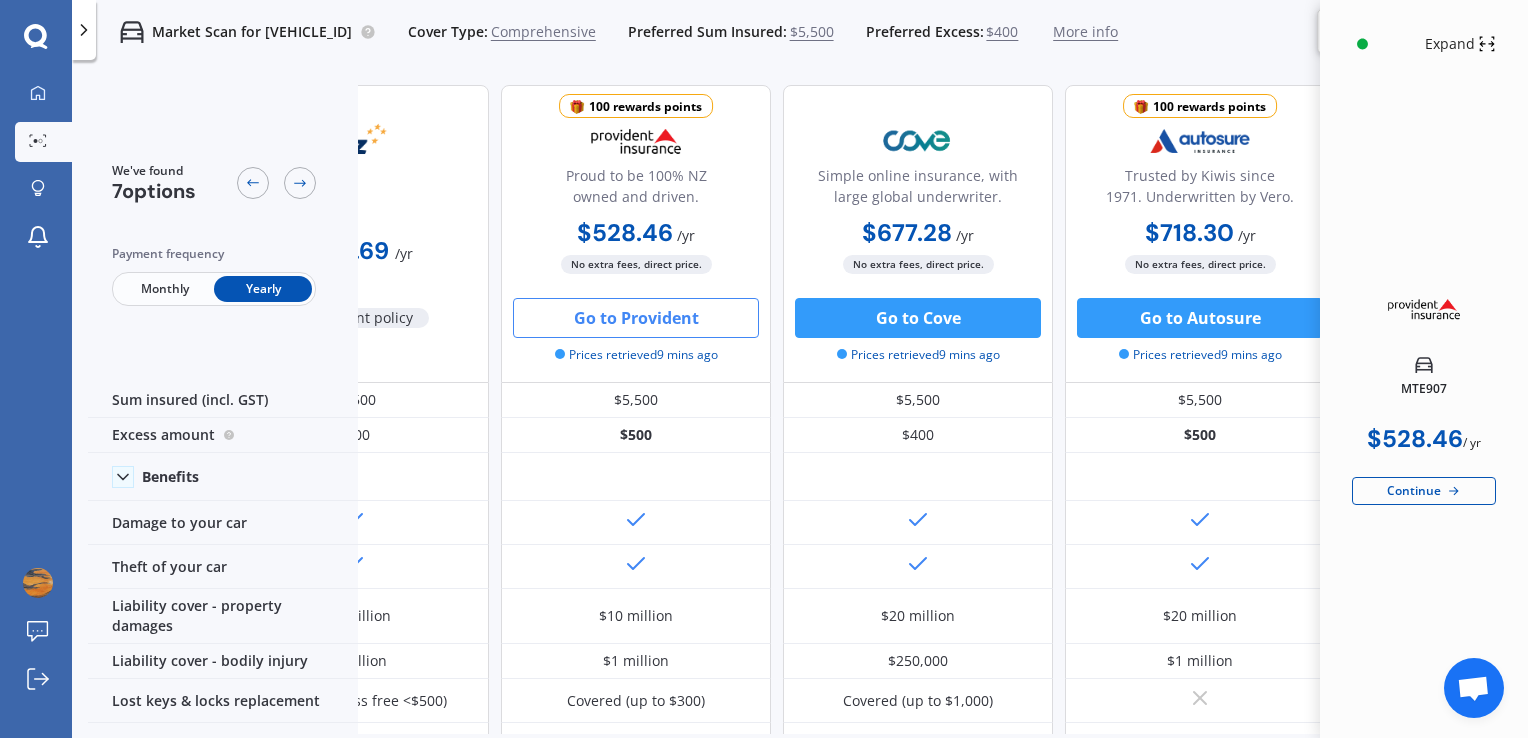 click on "More info" at bounding box center [1085, 32] 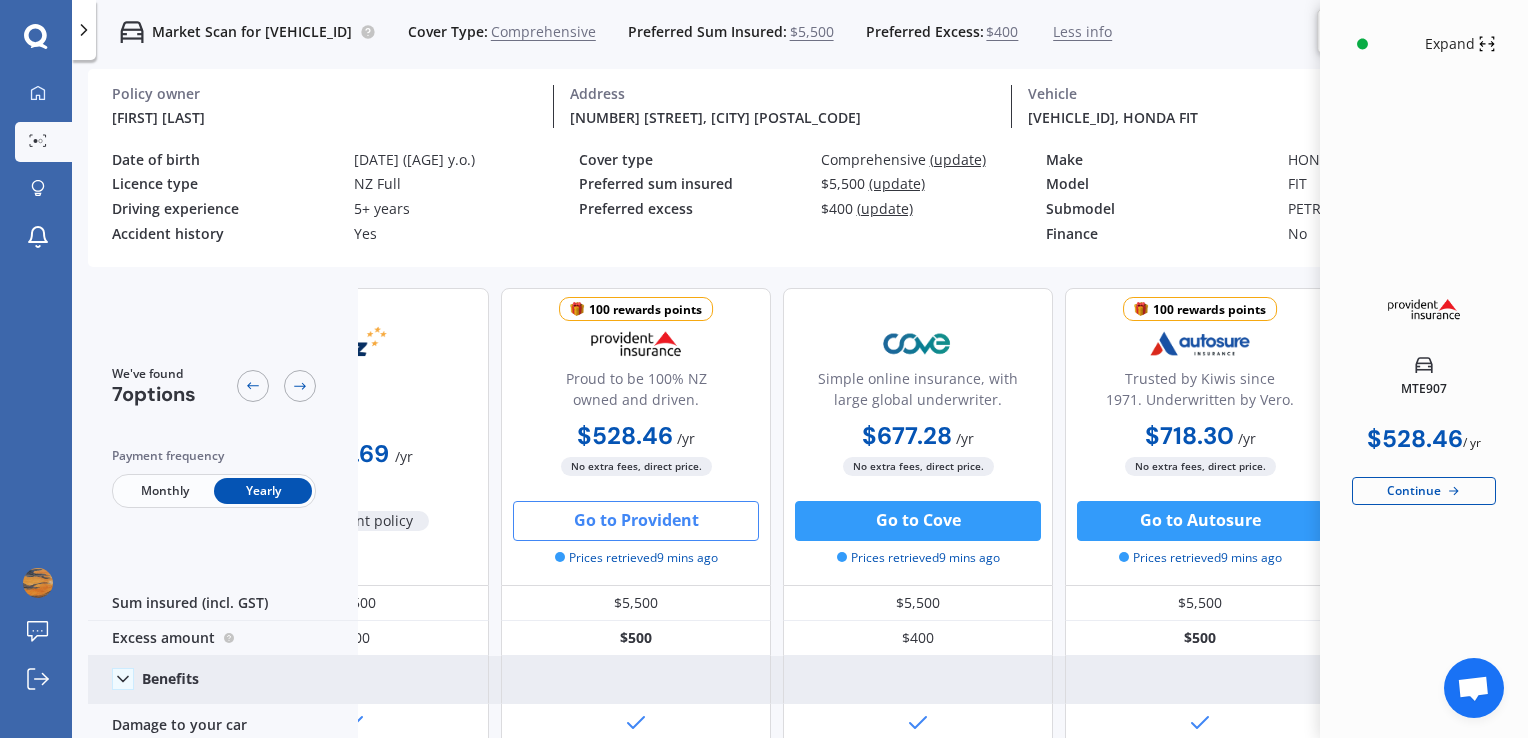click 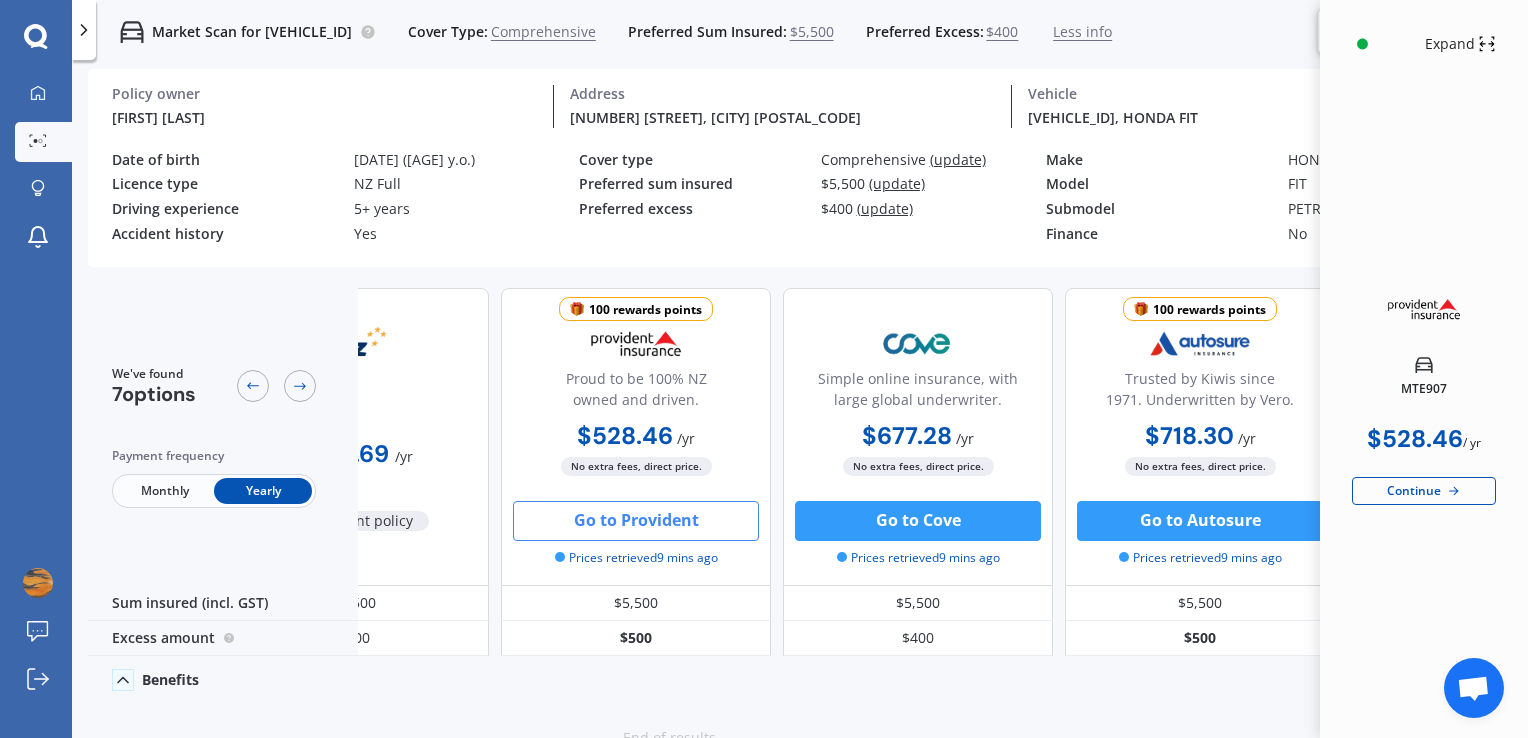 click 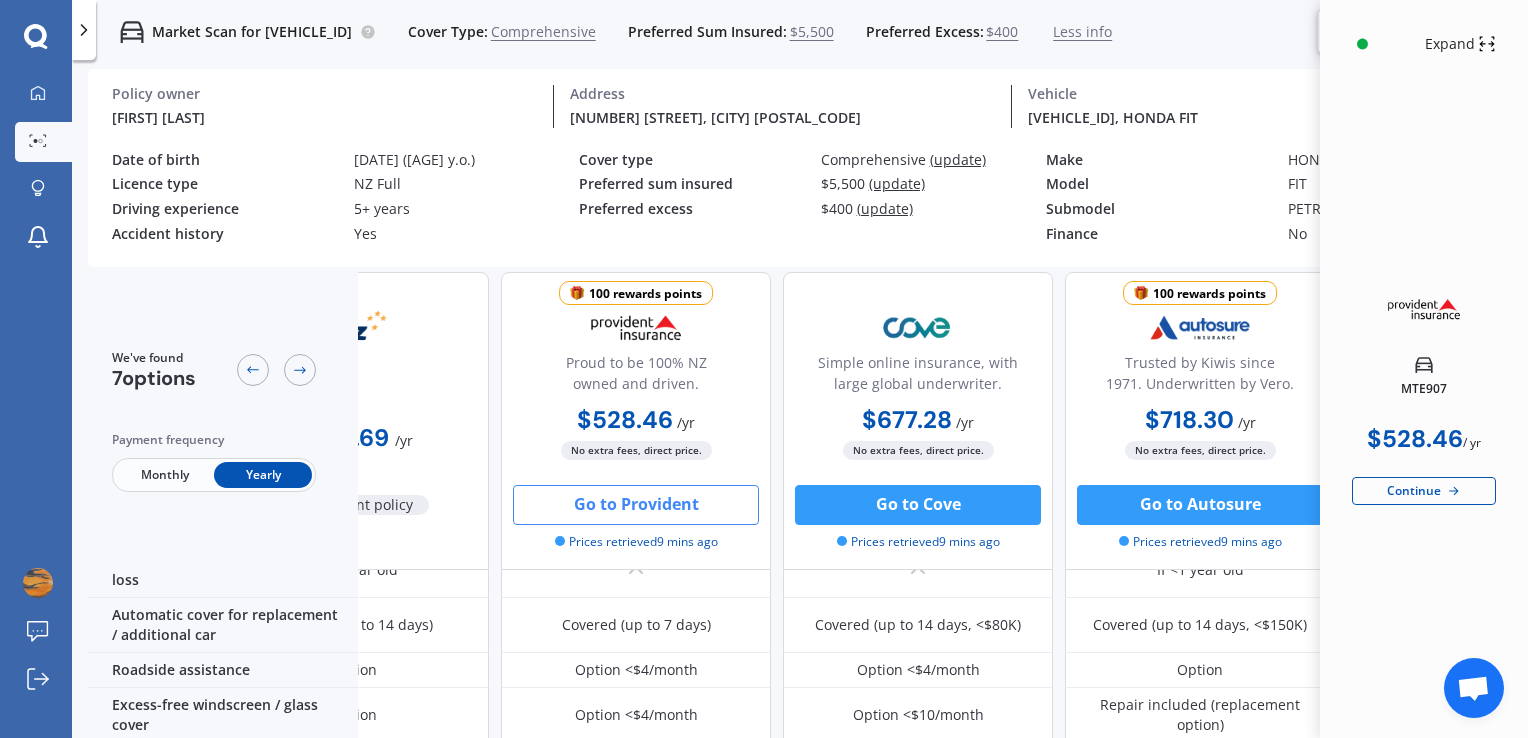 scroll, scrollTop: 600, scrollLeft: 139, axis: both 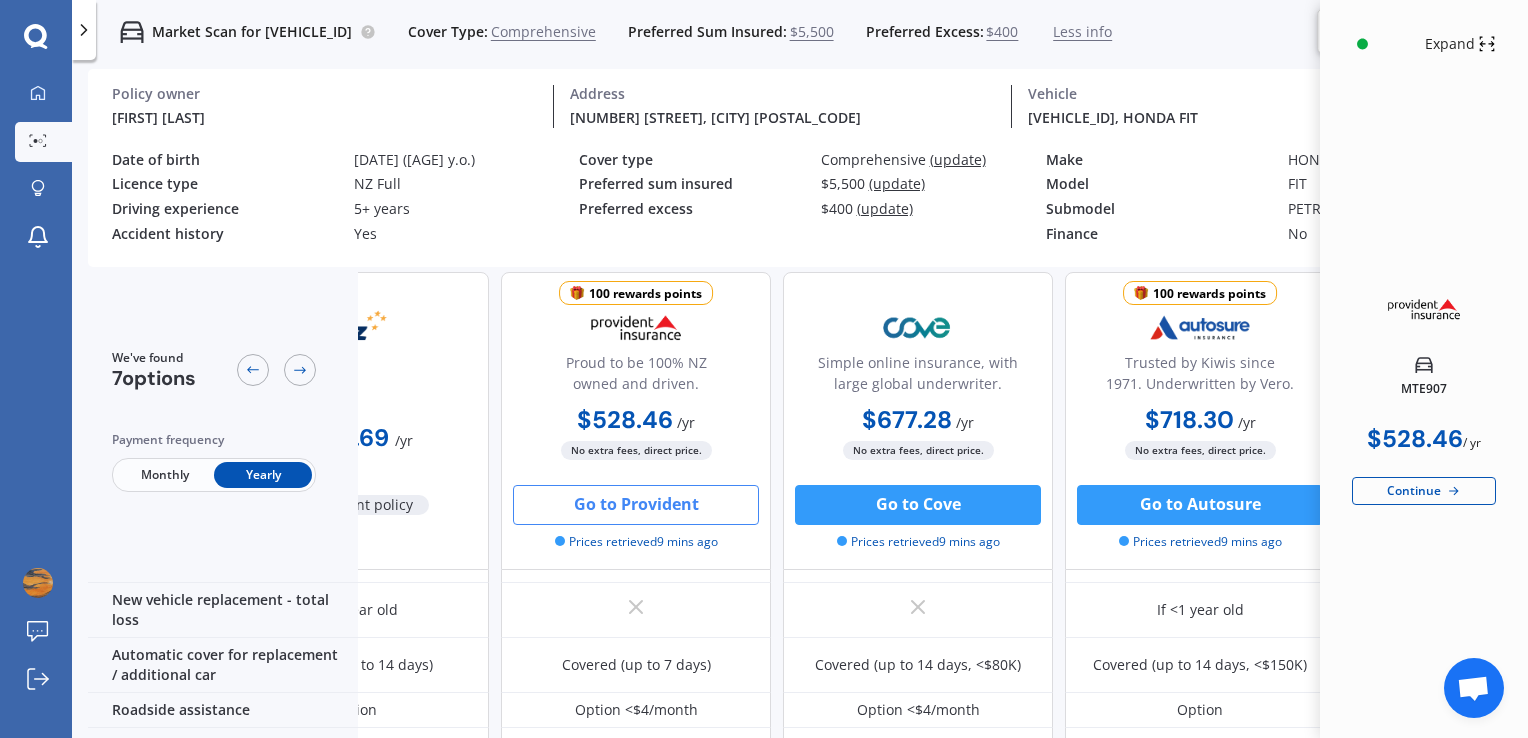 click on "Continue" at bounding box center [1424, 491] 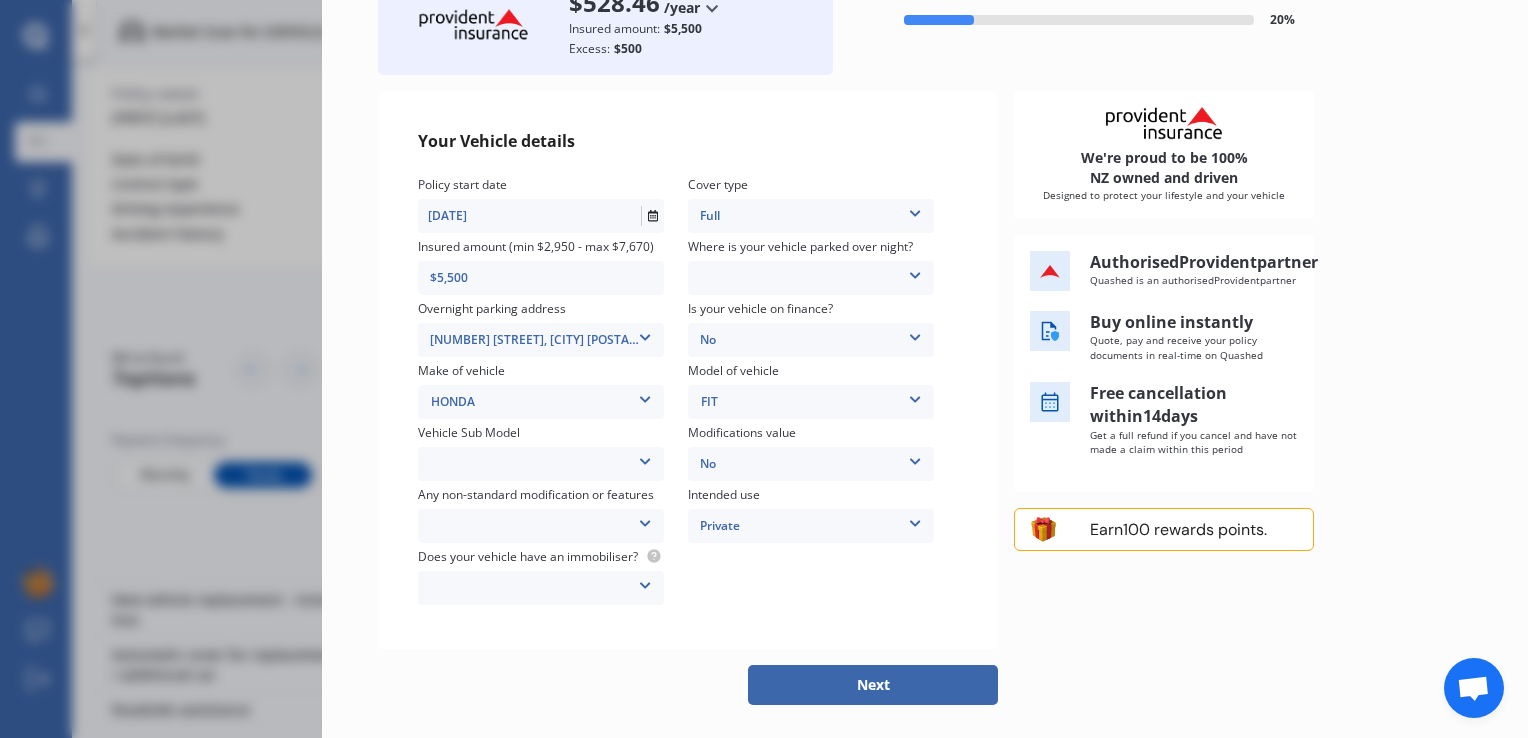 scroll, scrollTop: 193, scrollLeft: 0, axis: vertical 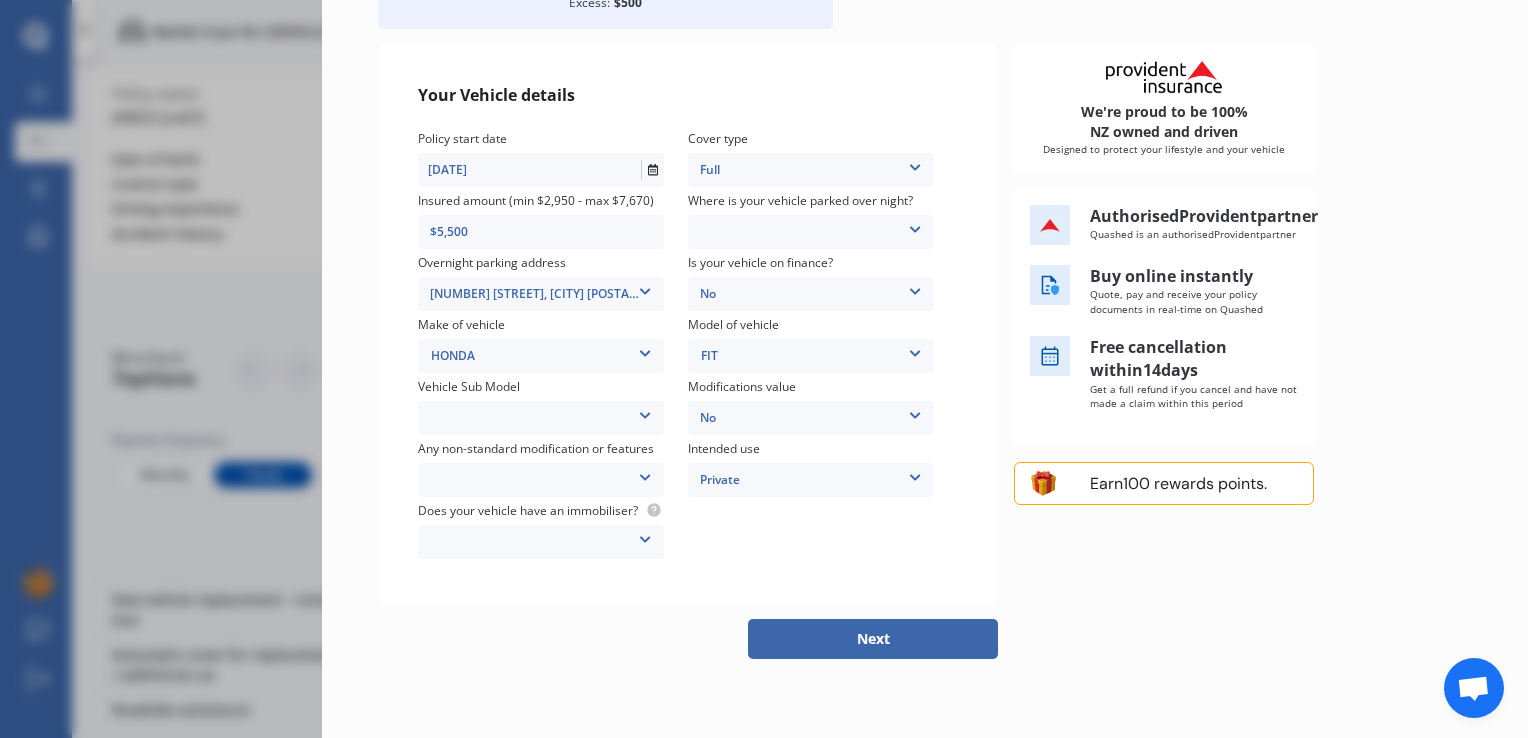 click on "Next" at bounding box center [873, 639] 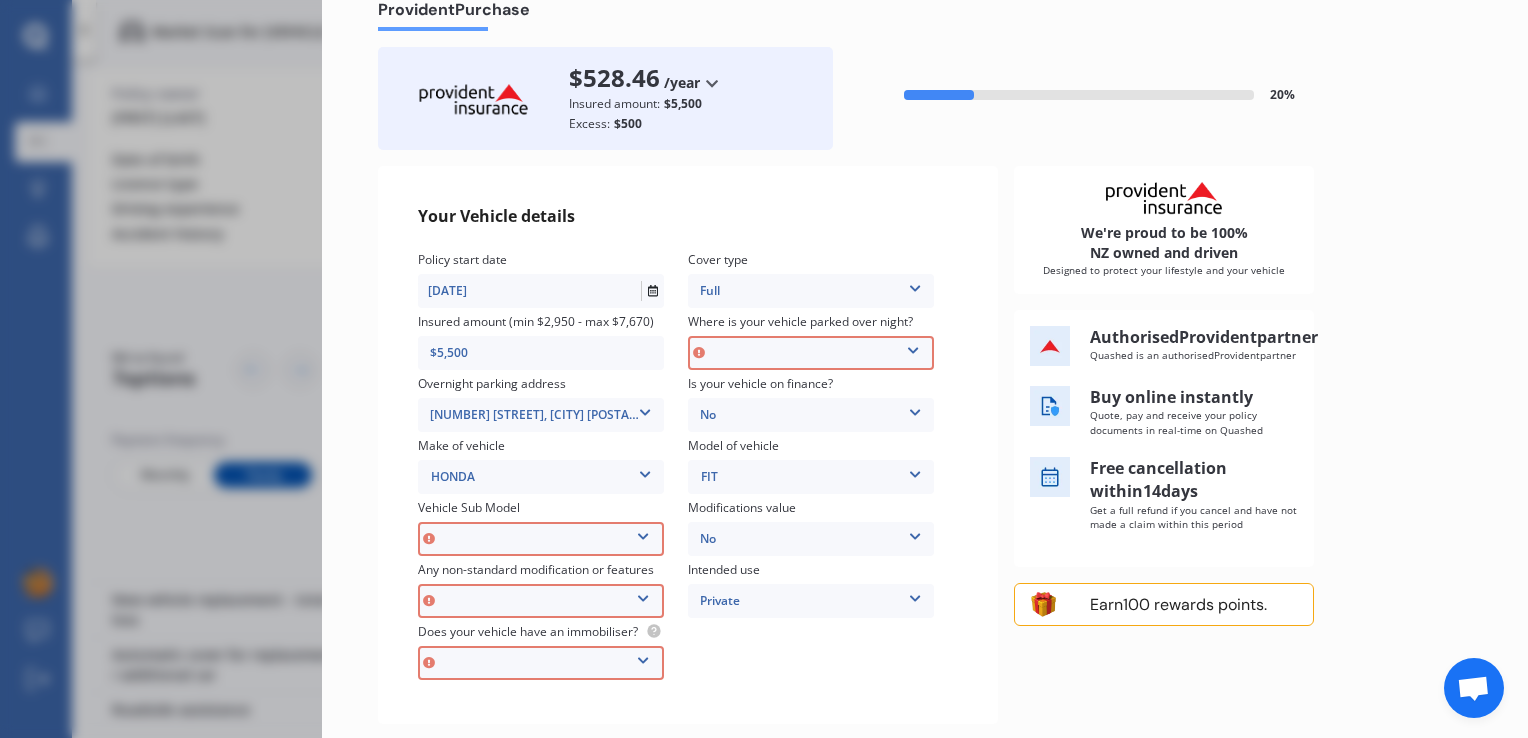 scroll, scrollTop: 45, scrollLeft: 0, axis: vertical 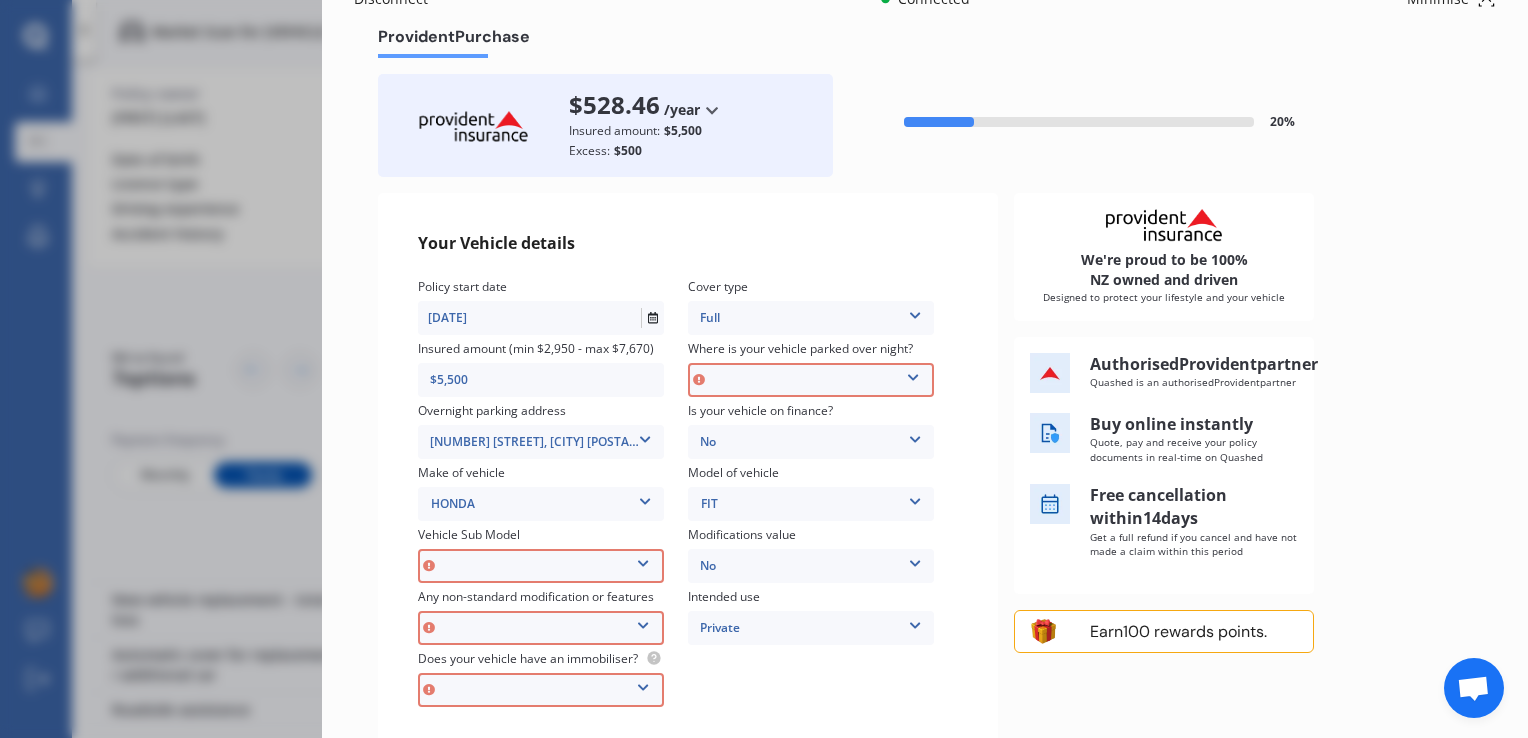 click on "Garage (fully enclosed) Off Street Parking Other" at bounding box center [811, 380] 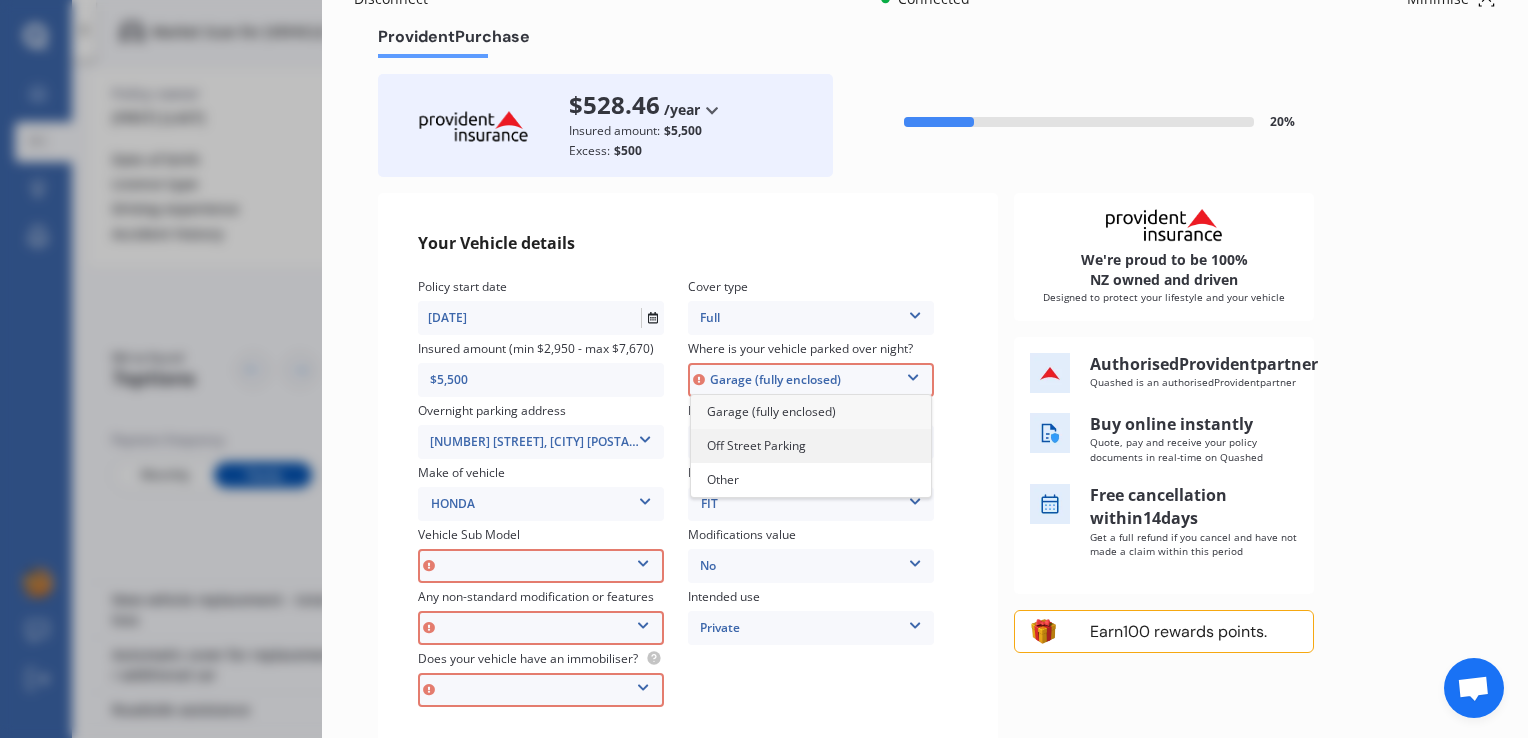 click on "Off Street Parking" at bounding box center [811, 446] 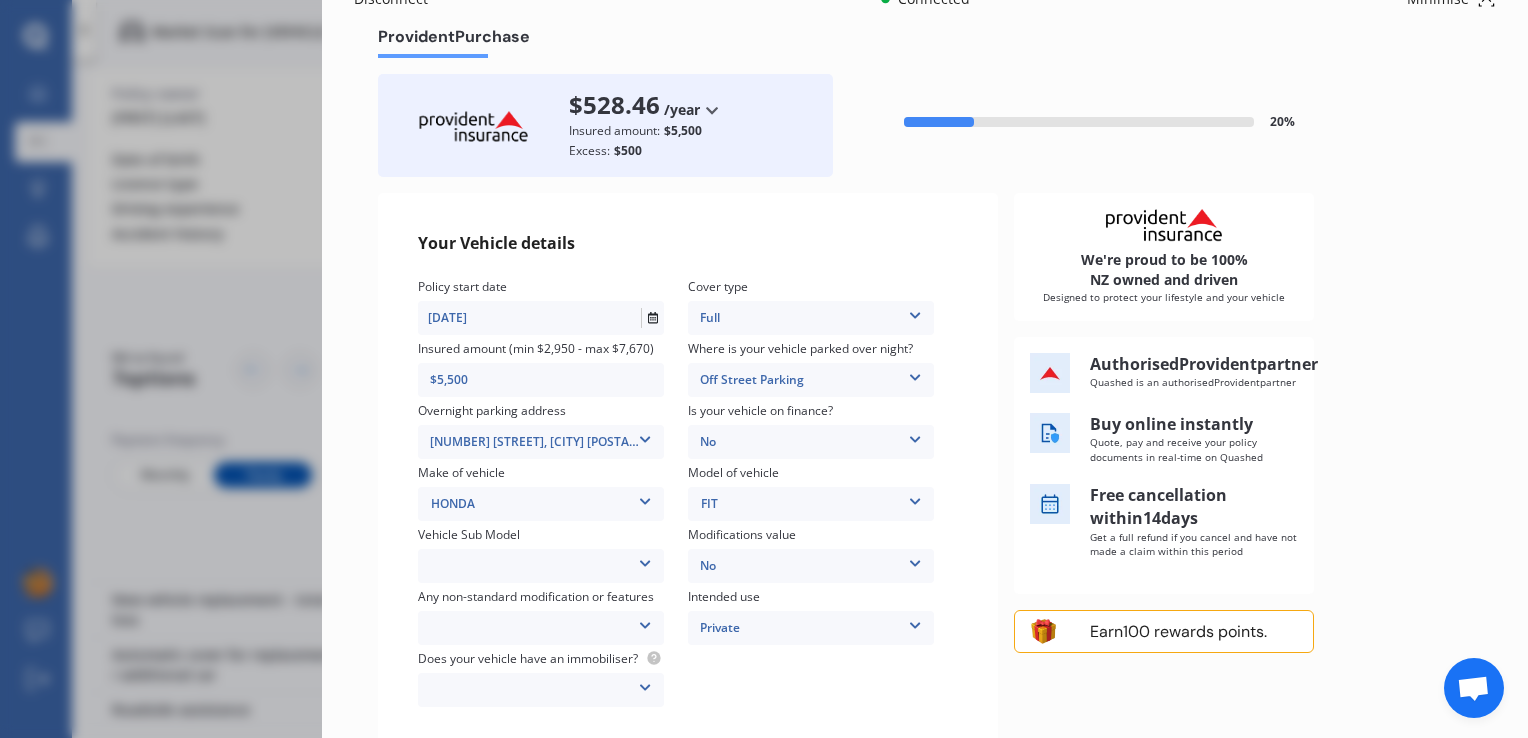 click at bounding box center [645, 560] 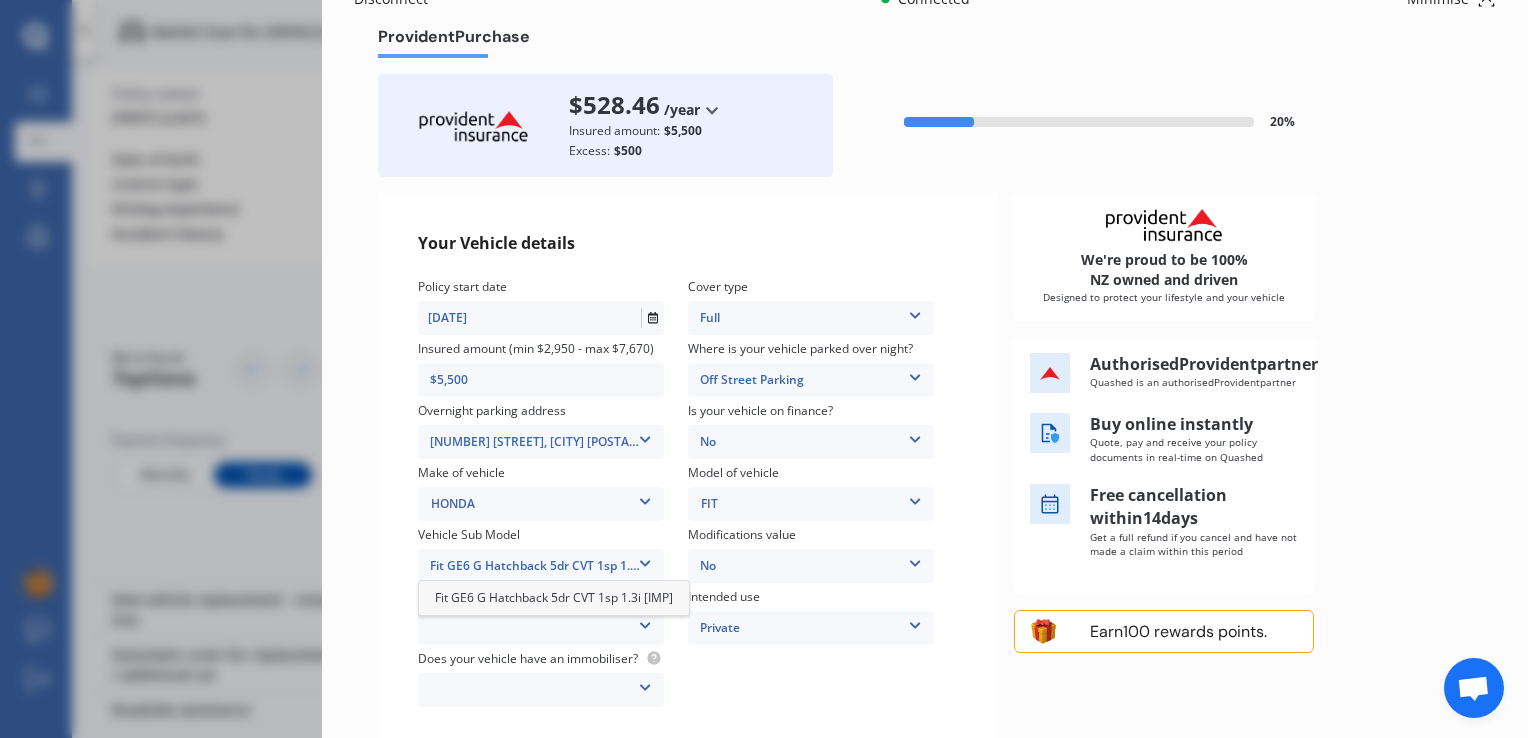 click on "Fit GE6 G Hatchback 5dr CVT 1sp 1.3i [IMP]" at bounding box center [541, 566] 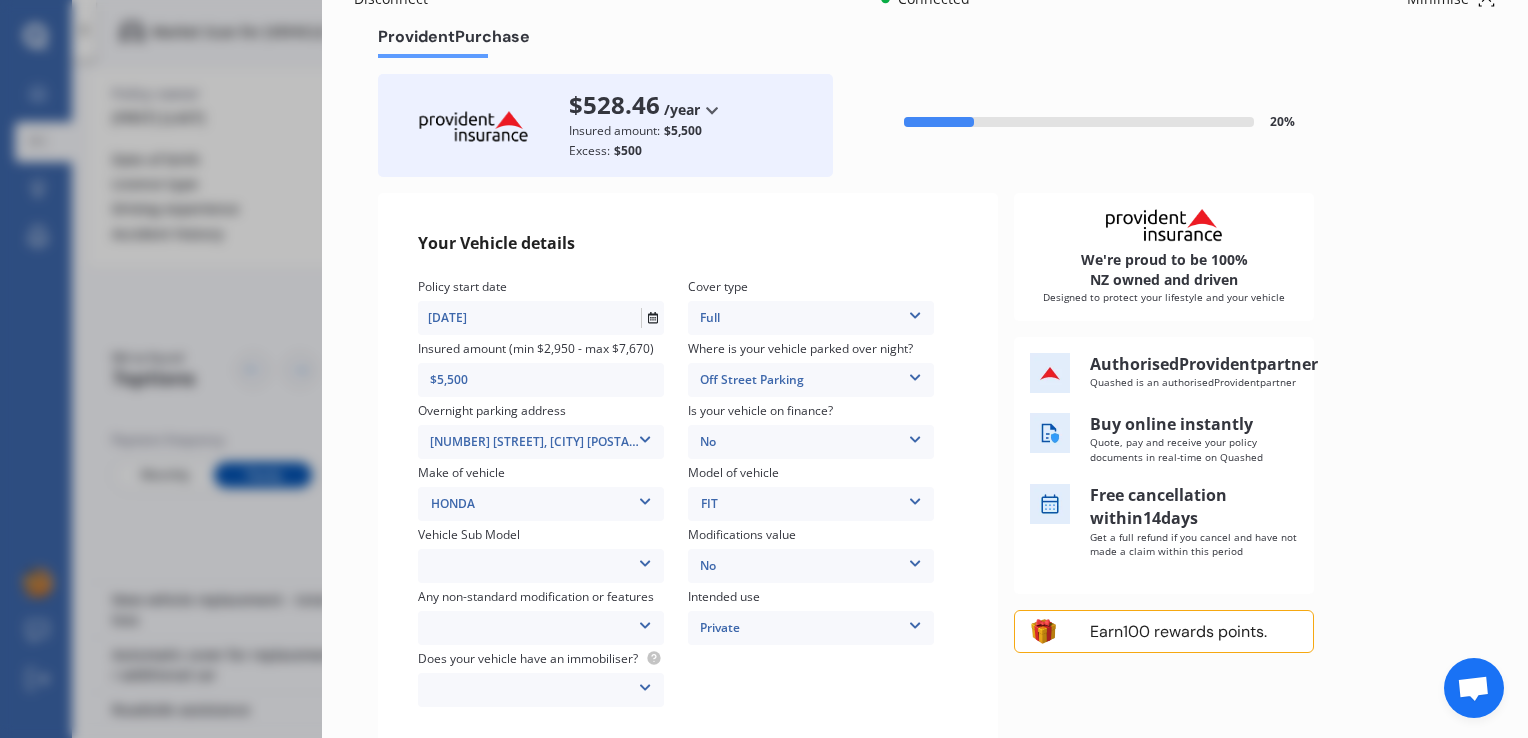 click on "Fit GE6 G Hatchback 5dr CVT 1sp 1.3i [IMP]" at bounding box center (541, 566) 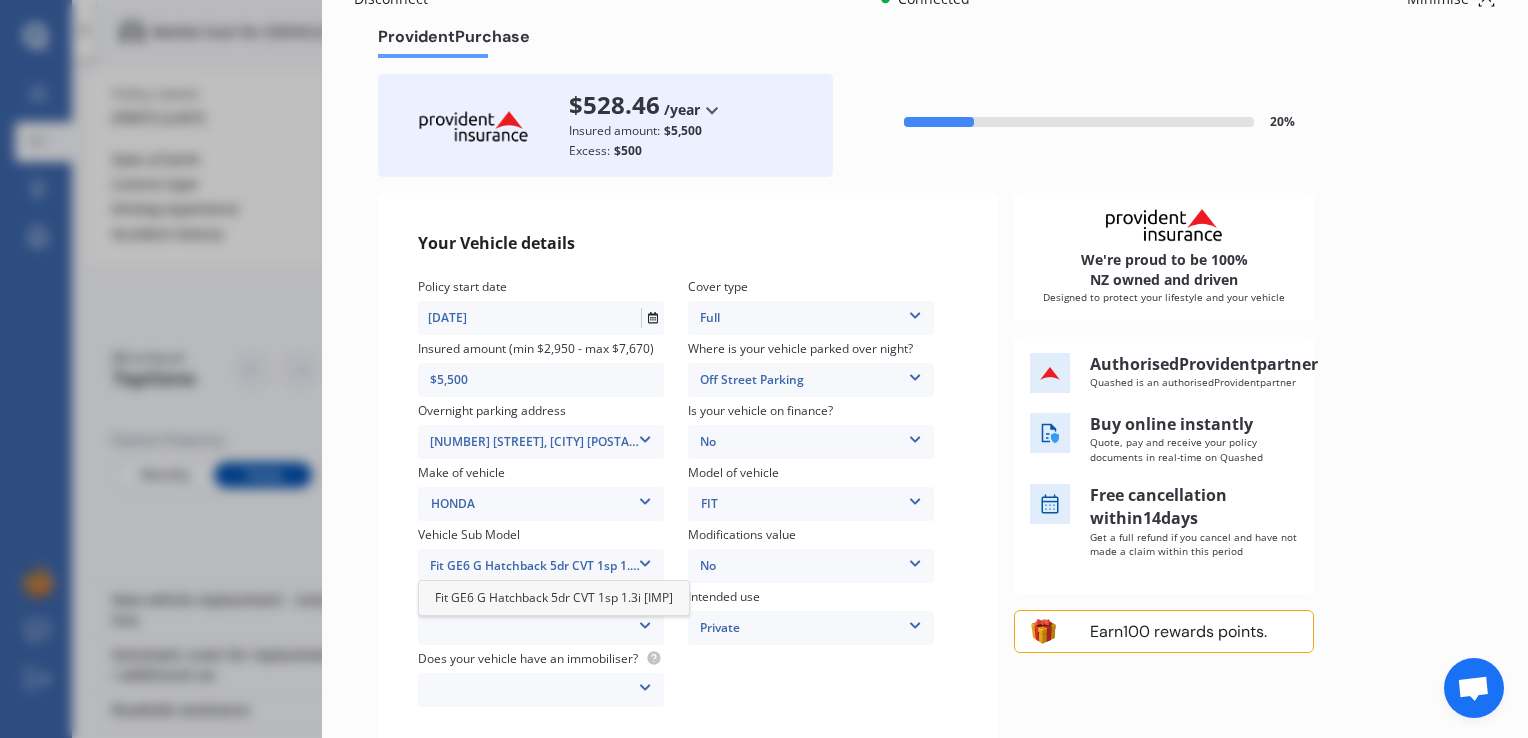 click on "Fit GE6 G Hatchback 5dr CVT 1sp 1.3i [IMP]" at bounding box center [554, 597] 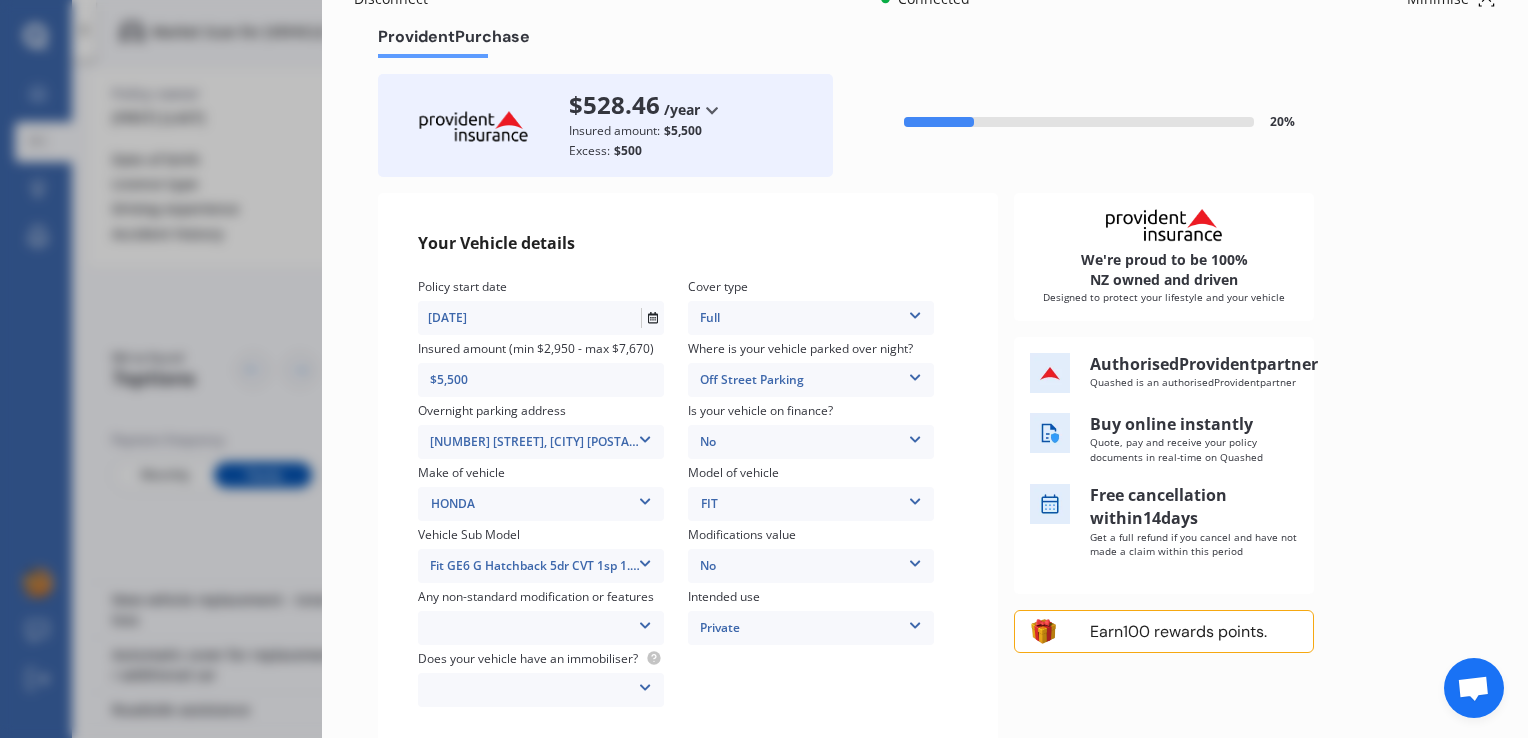 click at bounding box center [645, 622] 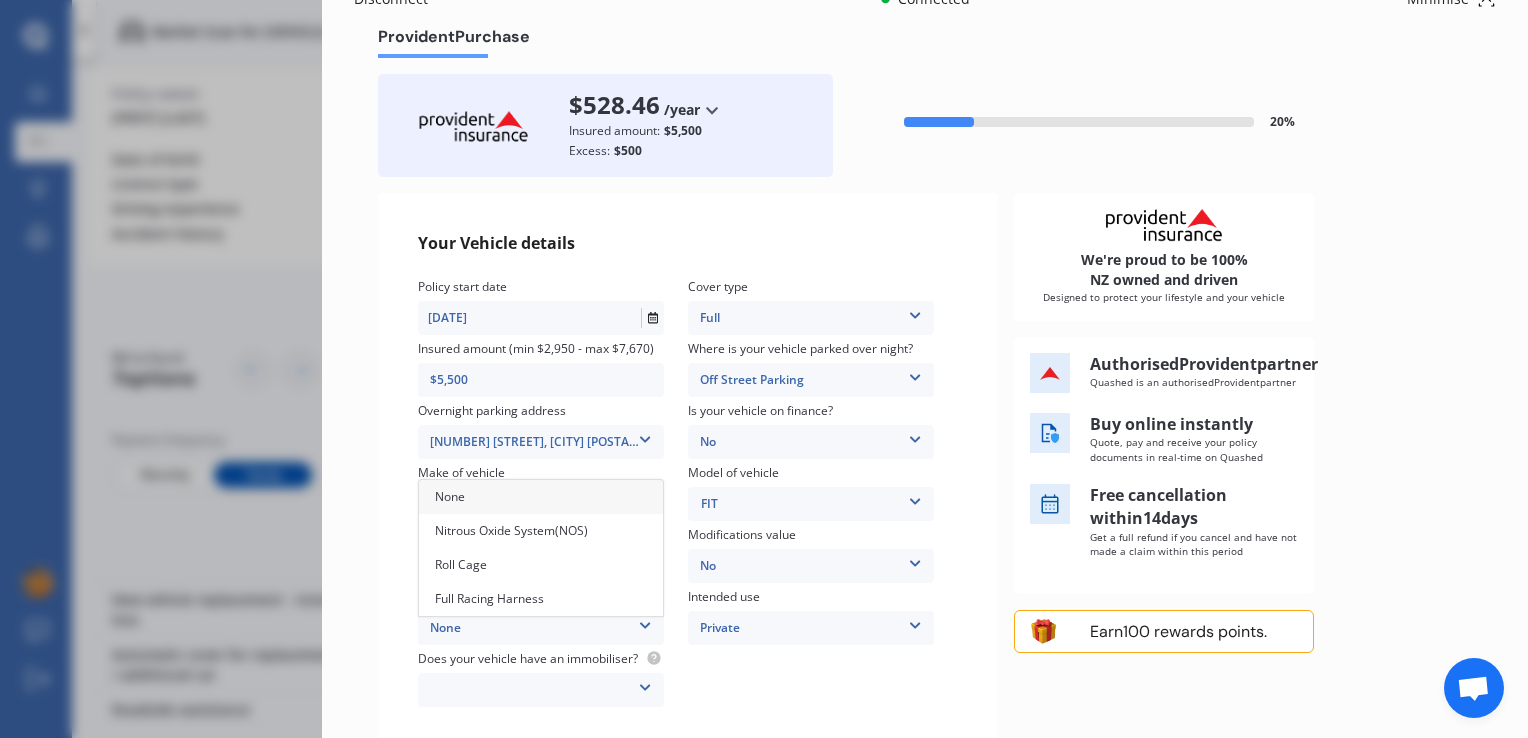 click on "None" at bounding box center (541, 497) 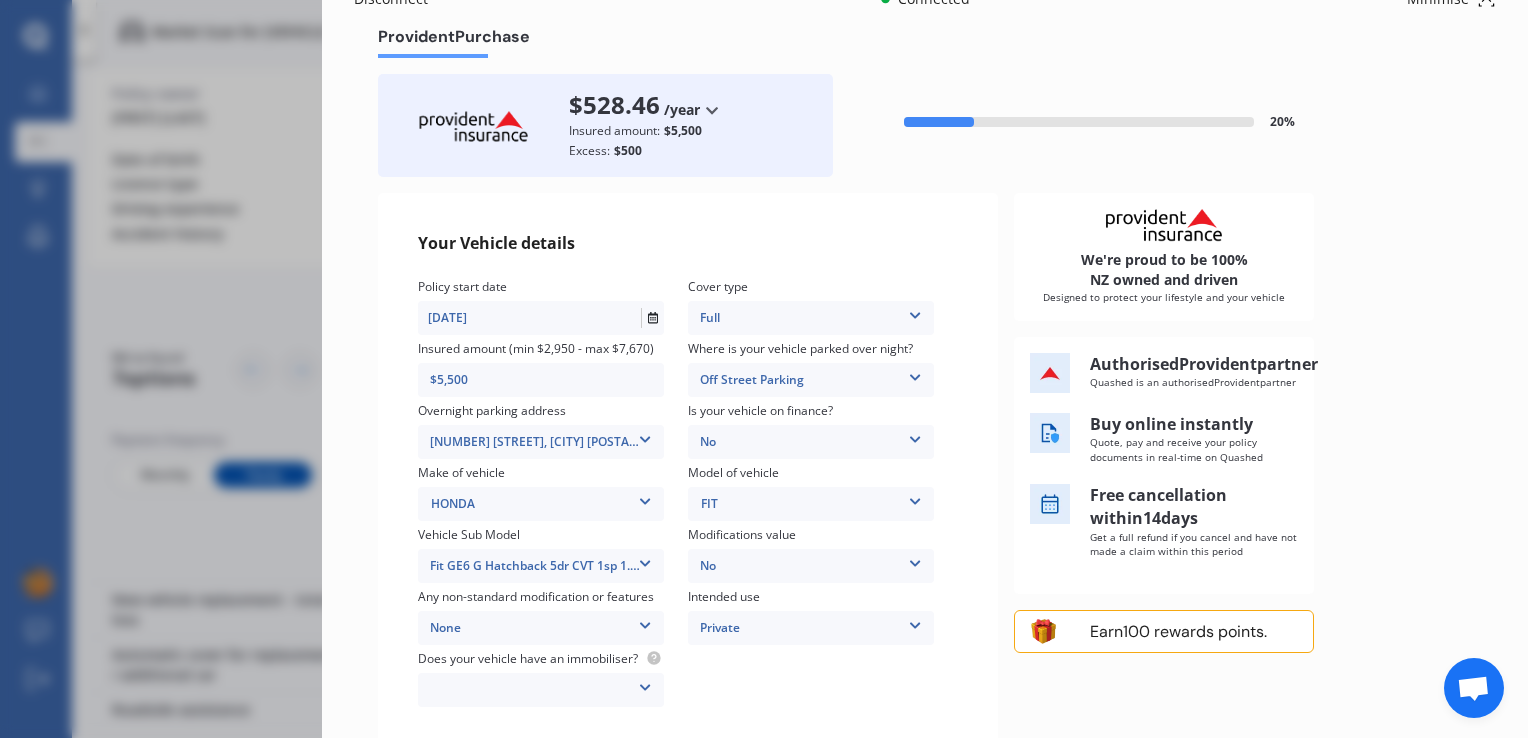 click at bounding box center [645, 684] 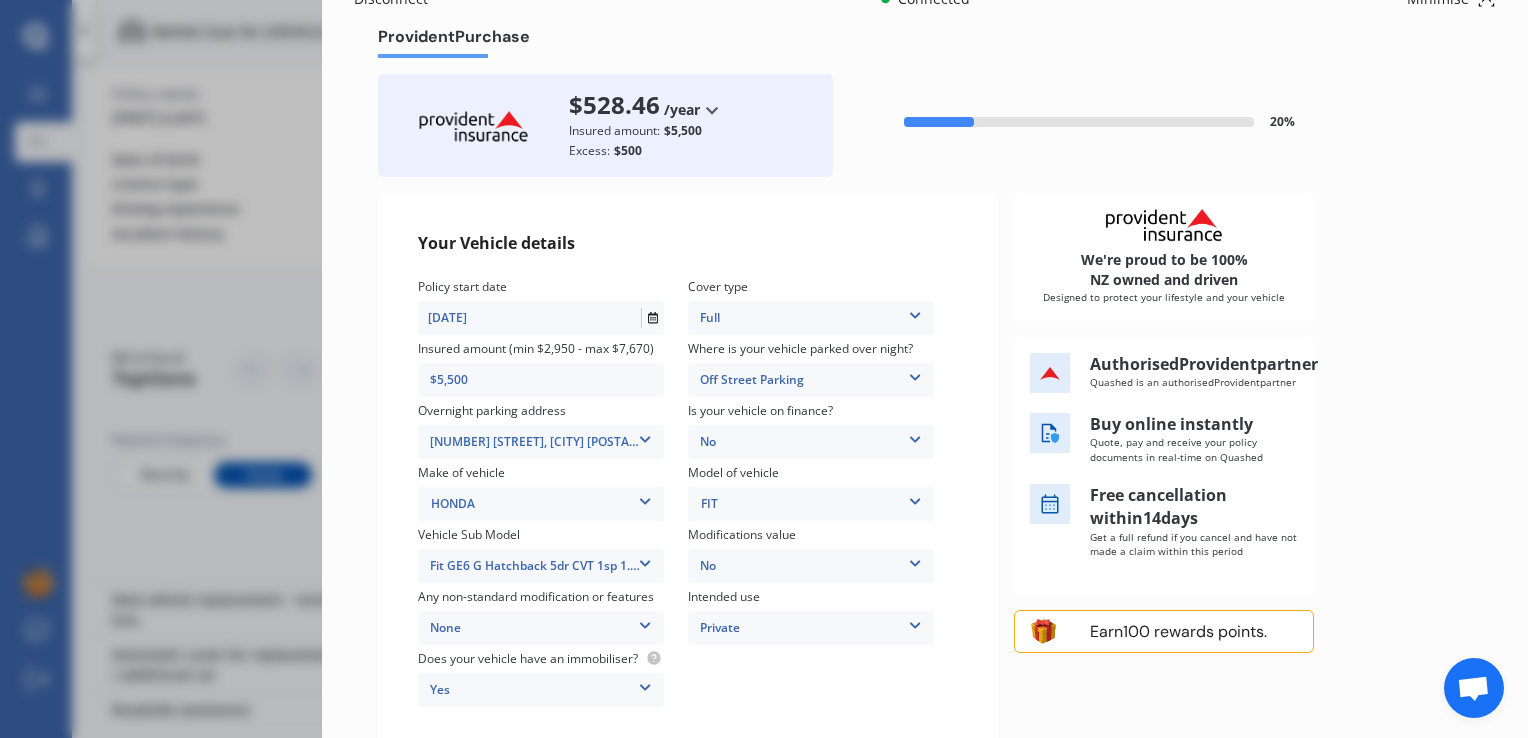 click on "Policy start date [DATE] Cover type Full Full Insured amount (min $2,950 - max $7,670) $5,500 Where is your vehicle parked over night? Off Street Parking Garage (fully enclosed) Off Street Parking Other Overnight parking address [NUMBER] [STREET], [CITY] [POSTAL_CODE] [NUMBER] [STREET], [CITY] [POSTAL_CODE] Is your vehicle on finance? No No Yes Make of vehicle HONDA HONDA Model of vehicle FIT FIT Vehicle Sub Model Fit GE6 G Hatchback 5dr CVT 1sp 1.3i [IMP] Fit GE6 G Hatchback 5dr CVT 1sp 1.3i [IMP] Modifications value No No Up to $4000 Up to $6000 Greater than $6000 Any non-standard modification or features None None Nitrous Oxide System(NOS) Roll Cage Full Racing Harness Intended use Private Private Private & Business Does your vehicle have an immobiliser? Yes Yes No" at bounding box center [688, 494] 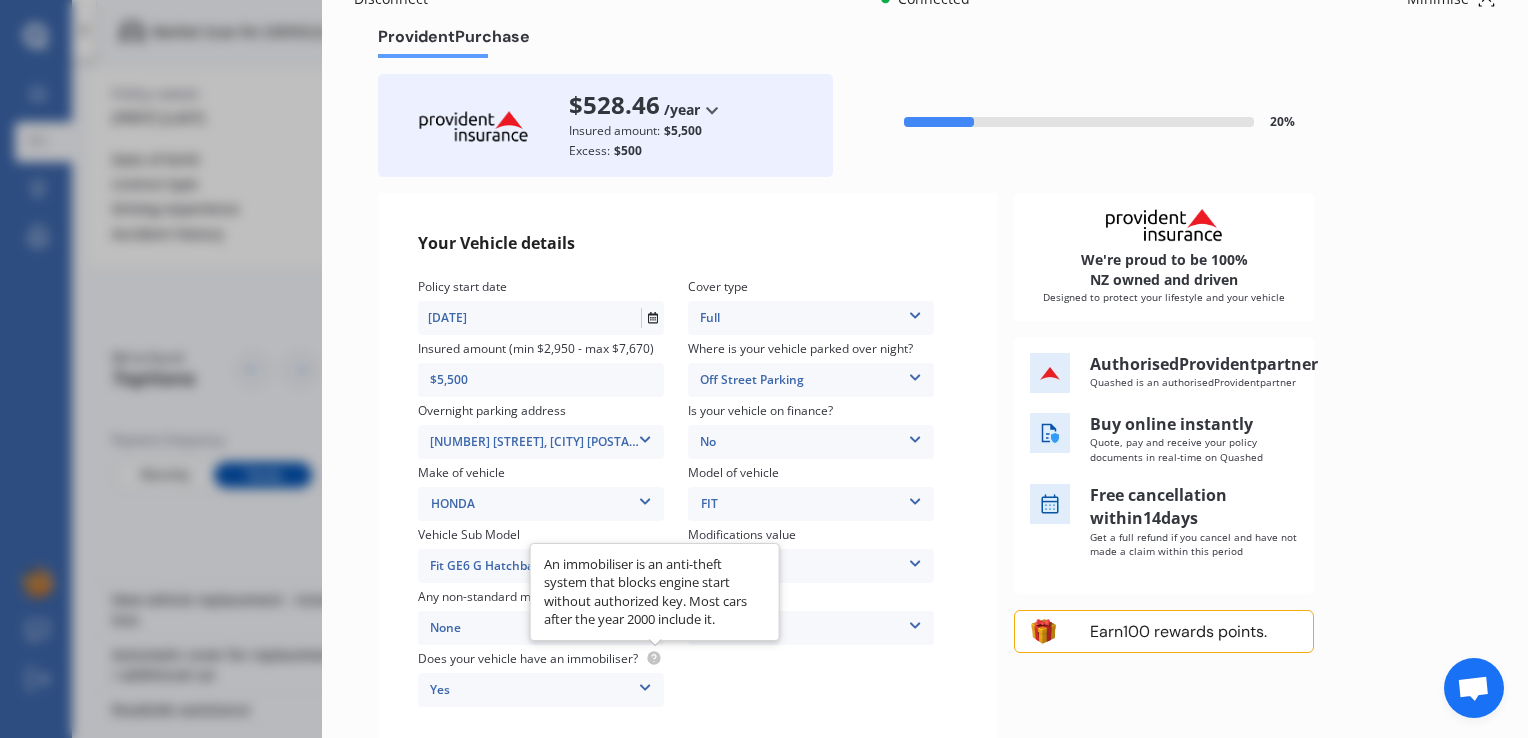 click 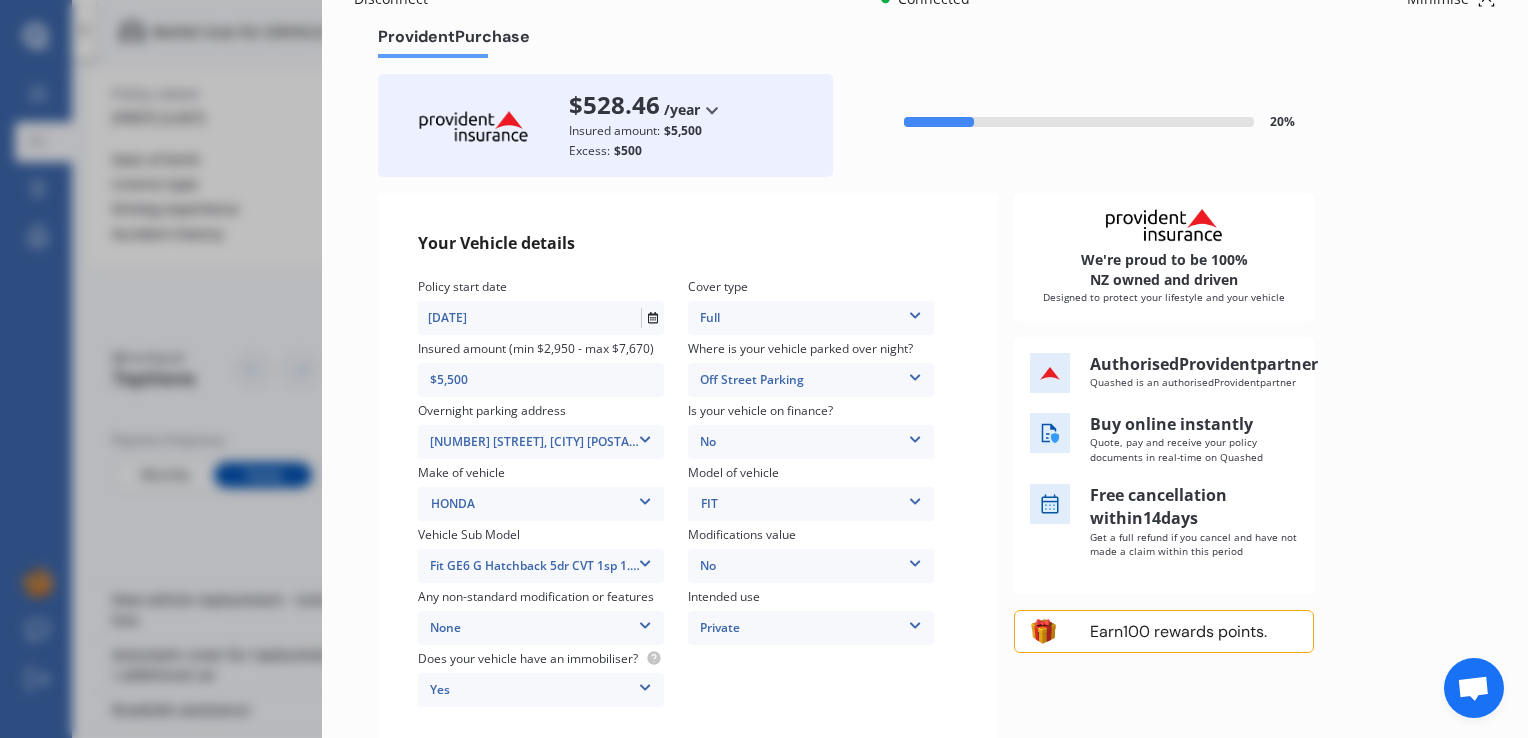 click at bounding box center [645, 560] 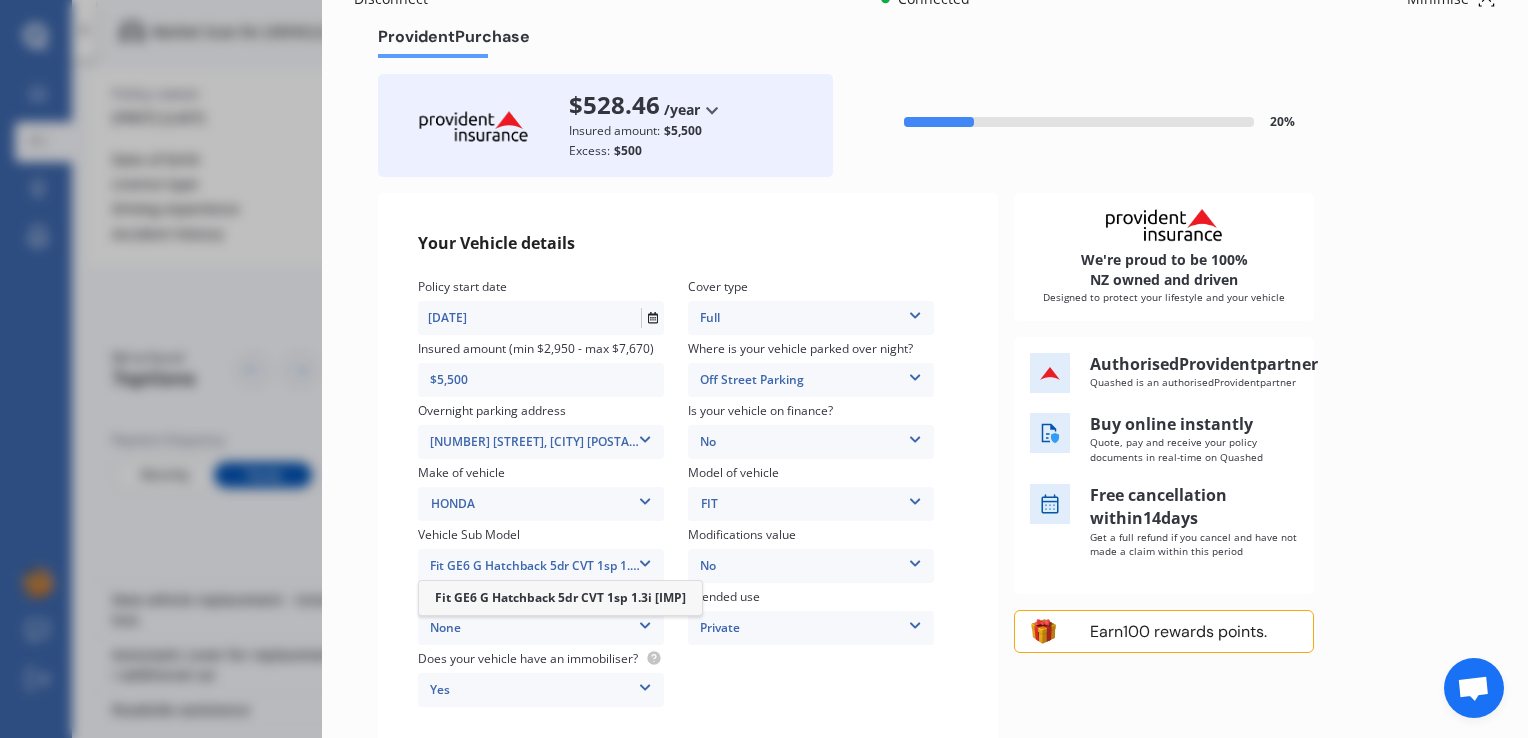 click at bounding box center (645, 560) 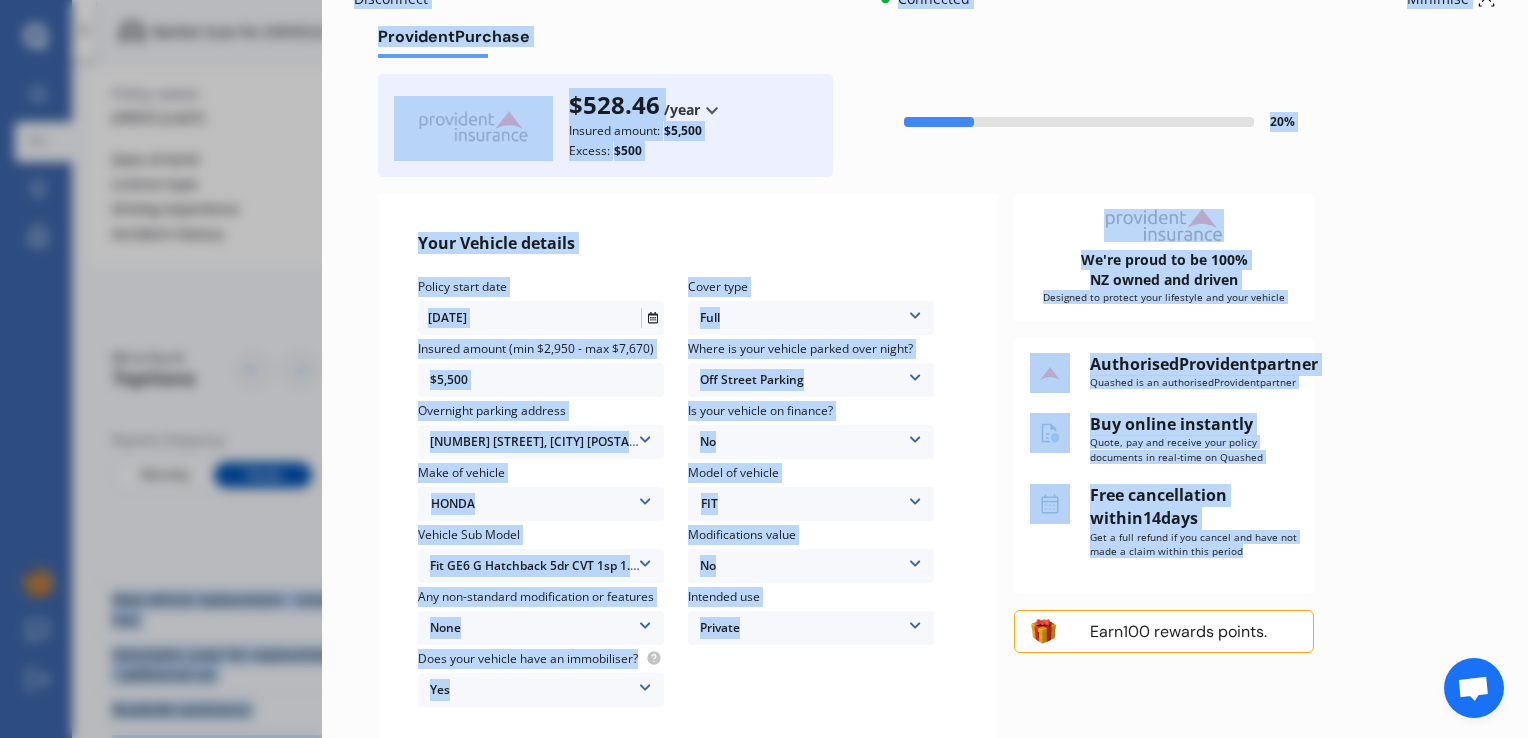 drag, startPoint x: 1527, startPoint y: 606, endPoint x: 1531, endPoint y: 398, distance: 208.03845 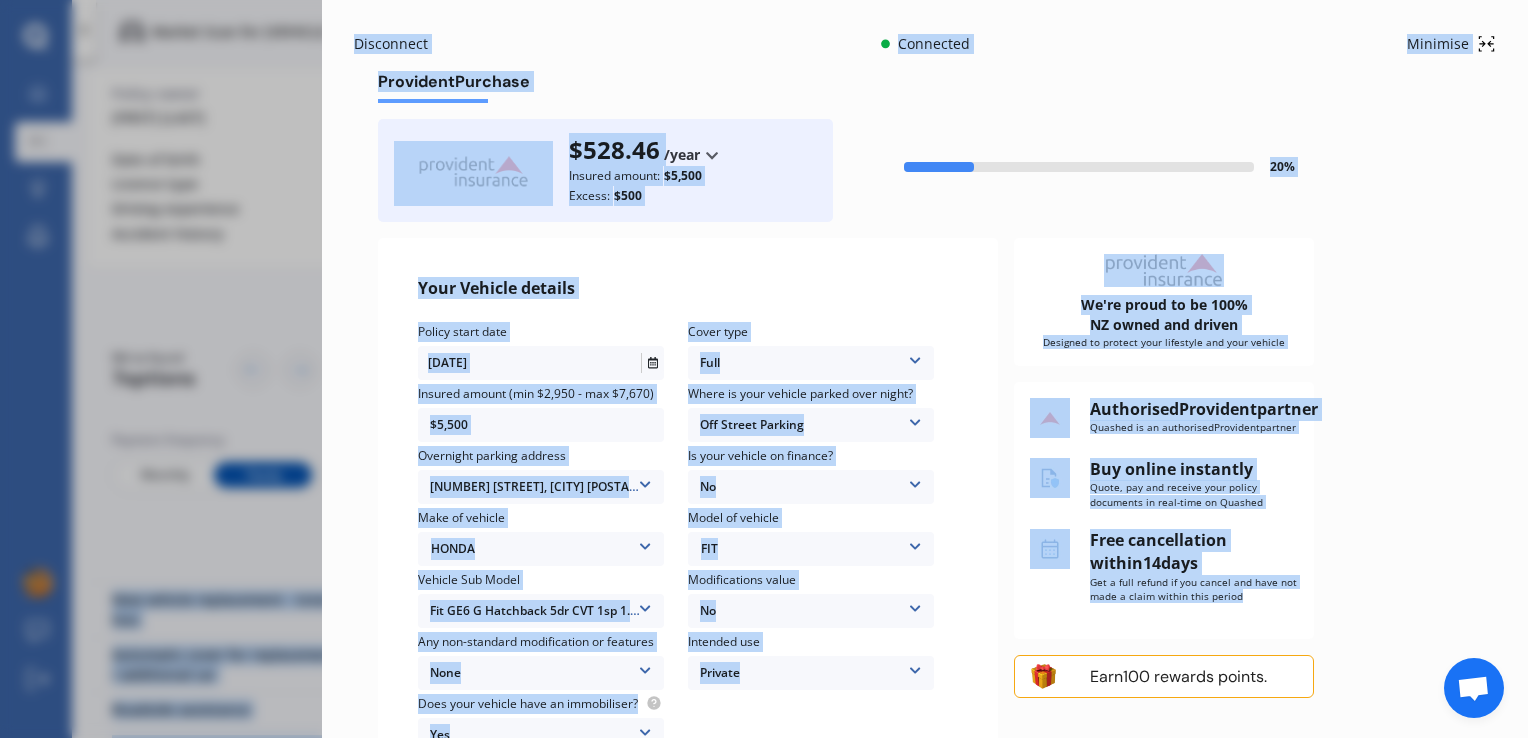 click on "Disconnect Connected Minimise Yearly Monthly $528.46 / yr Provident  Purchase $528.46 /year /year /month Insured amount: $5,500 Excess: $500 20 % Your Vehicle details Policy start date [DATE] Cover type Full Full Insured amount (min $2,950 - max $7,670) $5,500 Where is your vehicle parked over night? Off Street Parking Garage (fully enclosed) Off Street Parking Other Overnight parking address [NUMBER] [STREET], [CITY] [POSTAL_CODE] [NUMBER] [STREET], [CITY] [POSTAL_CODE] Is your vehicle on finance? No No Yes Make of vehicle HONDA HONDA Model of vehicle FIT FIT Vehicle Sub Model Fit GE6 G Hatchback 5dr CVT 1sp 1.3i [IMP] Fit GE6 G Hatchback 5dr CVT 1sp 1.3i [IMP] Modifications value No No Up to $4000 Up to $6000 Greater than $6000 Any non-standard modification or features None None Nitrous Oxide System(NOS) Roll Cage Full Racing Harness Intended use Private Private Private & Business Does your vehicle have an immobiliser? Yes Yes No We're proud to be 100% NZ owned and driven Authorised  Provident  partner Provident 14" at bounding box center [925, 369] 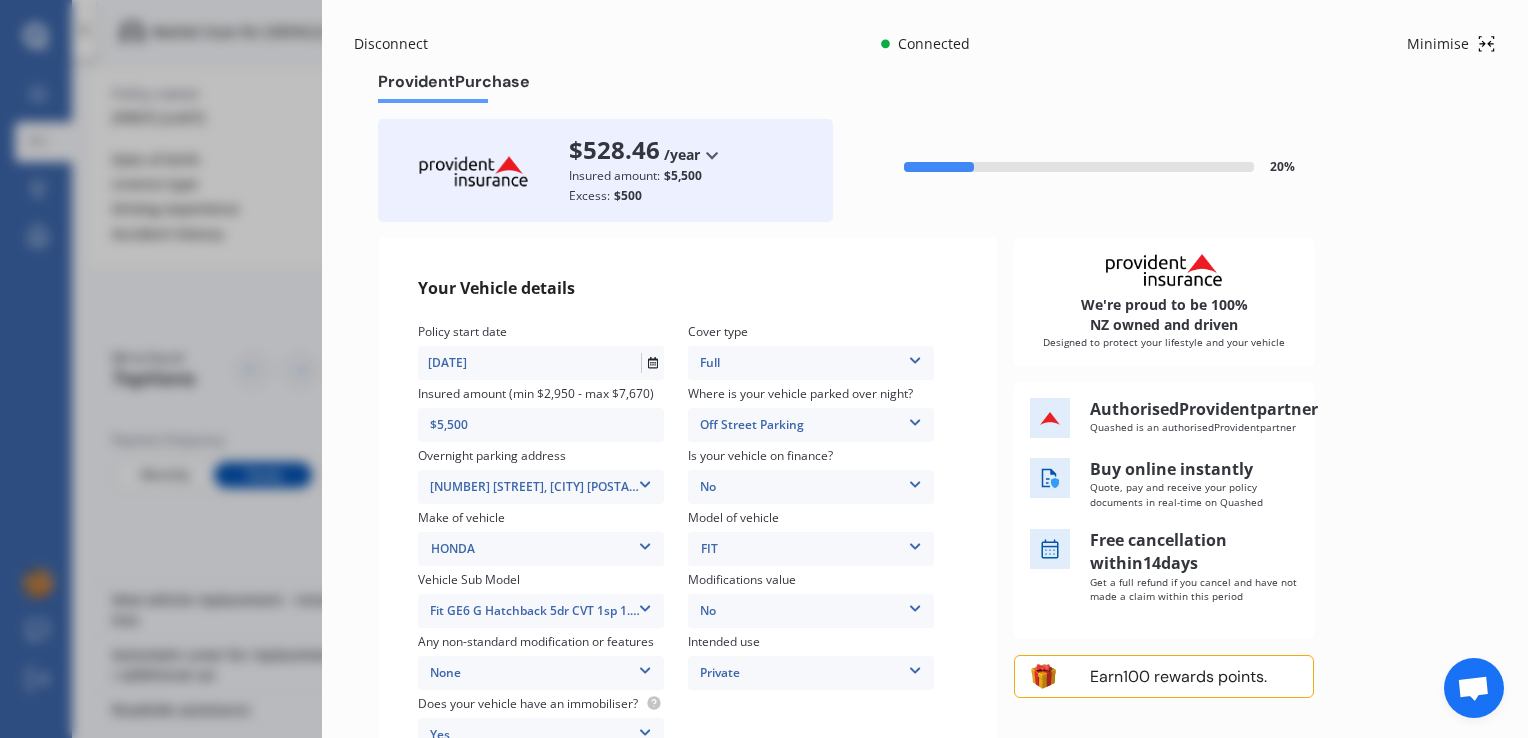 click 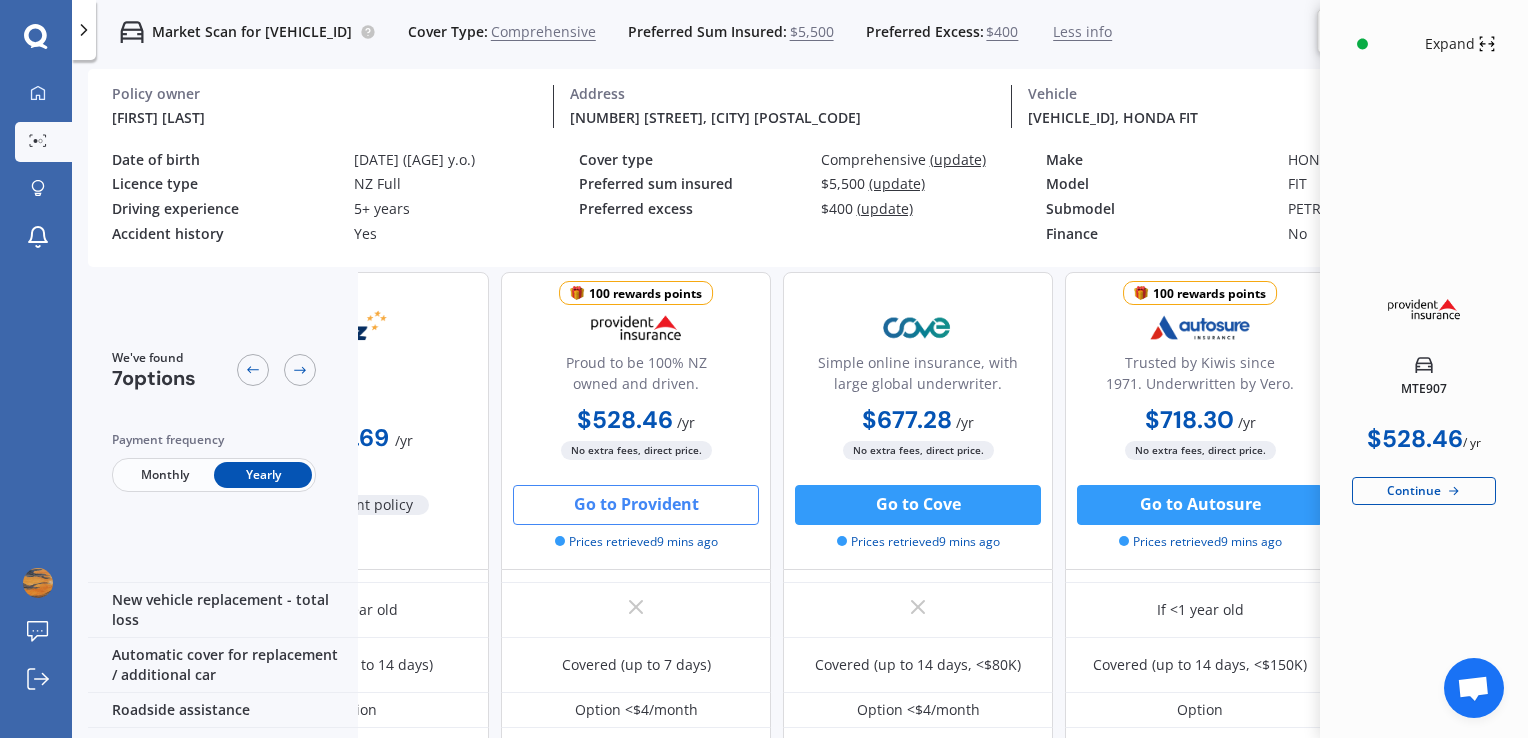 click on "HONDA" at bounding box center (1401, 160) 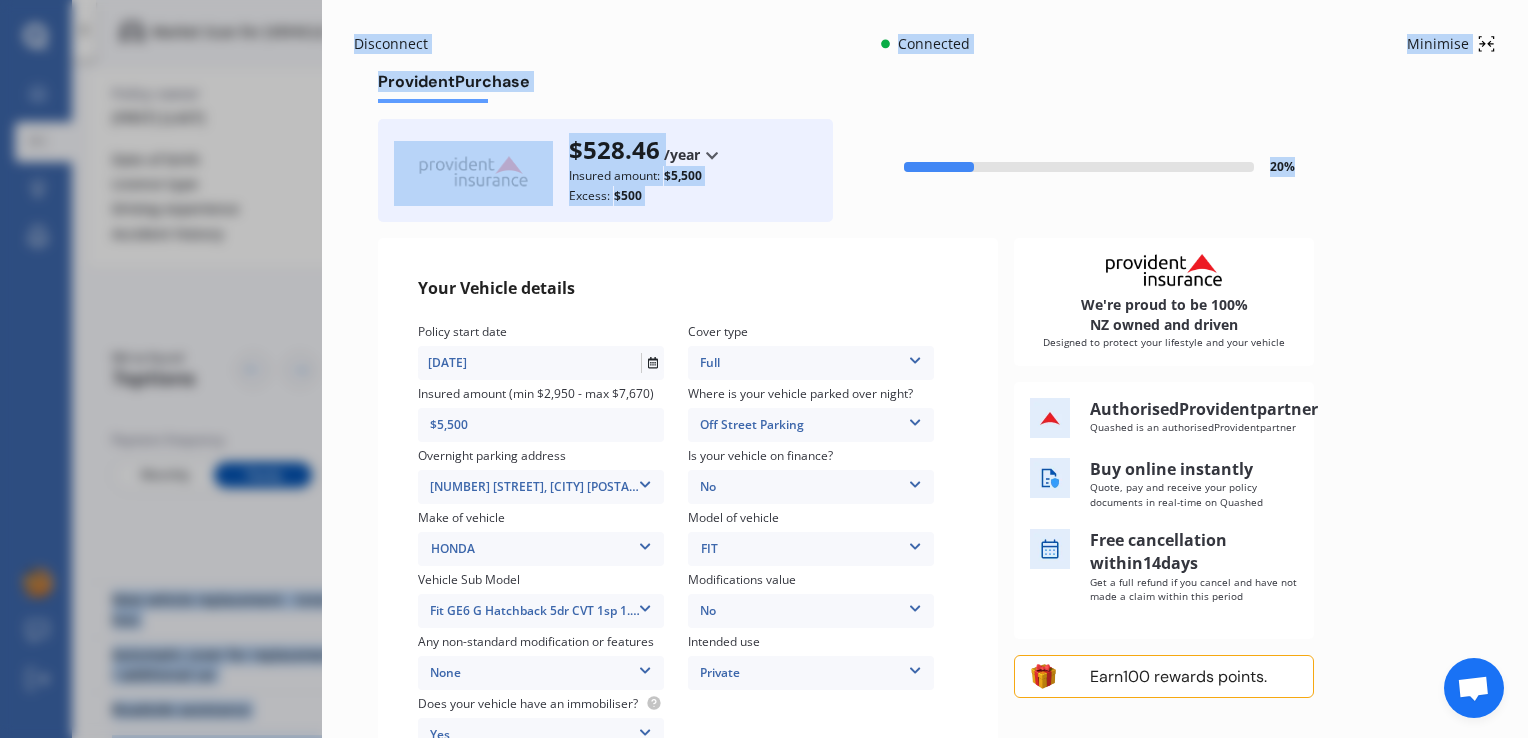 drag, startPoint x: 1527, startPoint y: 189, endPoint x: 1531, endPoint y: 290, distance: 101.07918 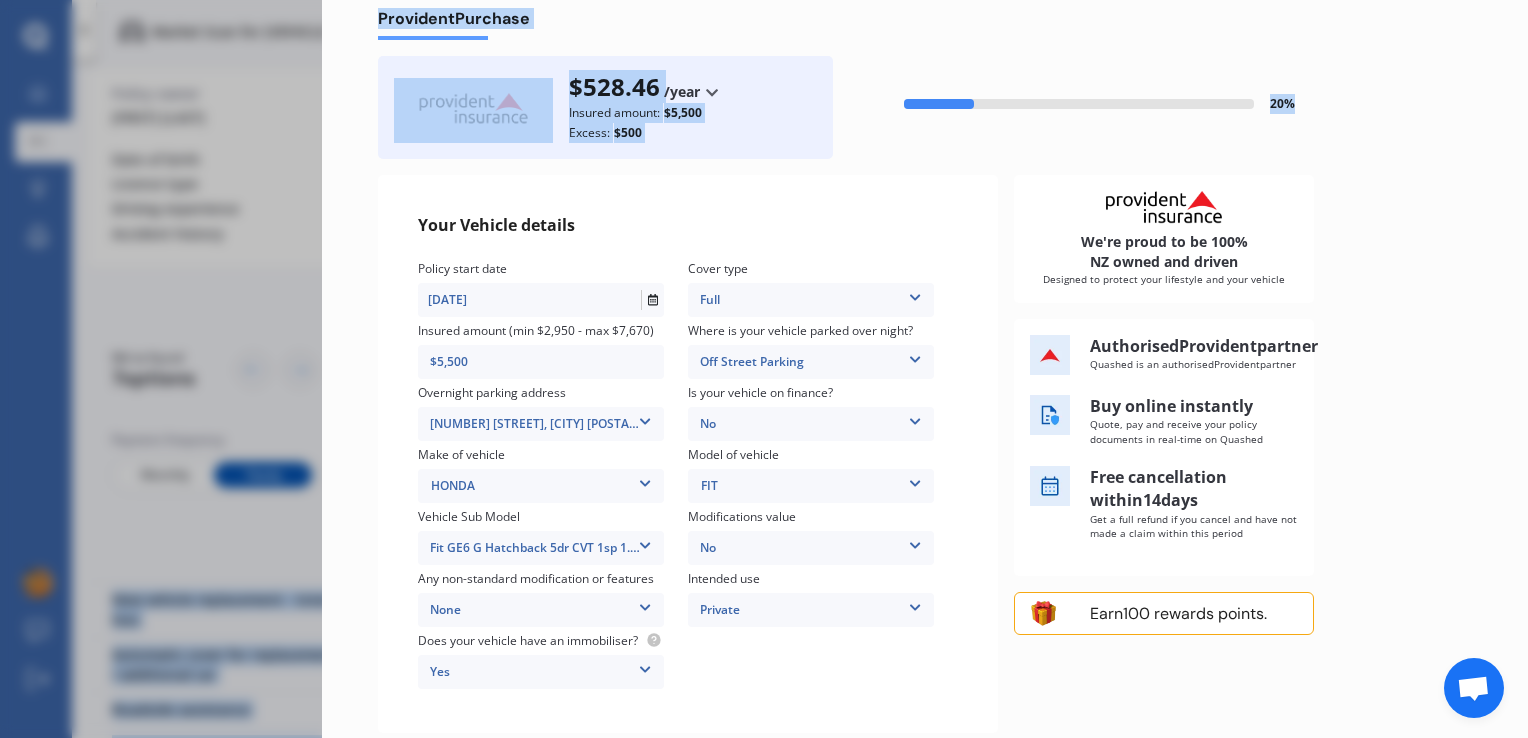 scroll, scrollTop: 193, scrollLeft: 0, axis: vertical 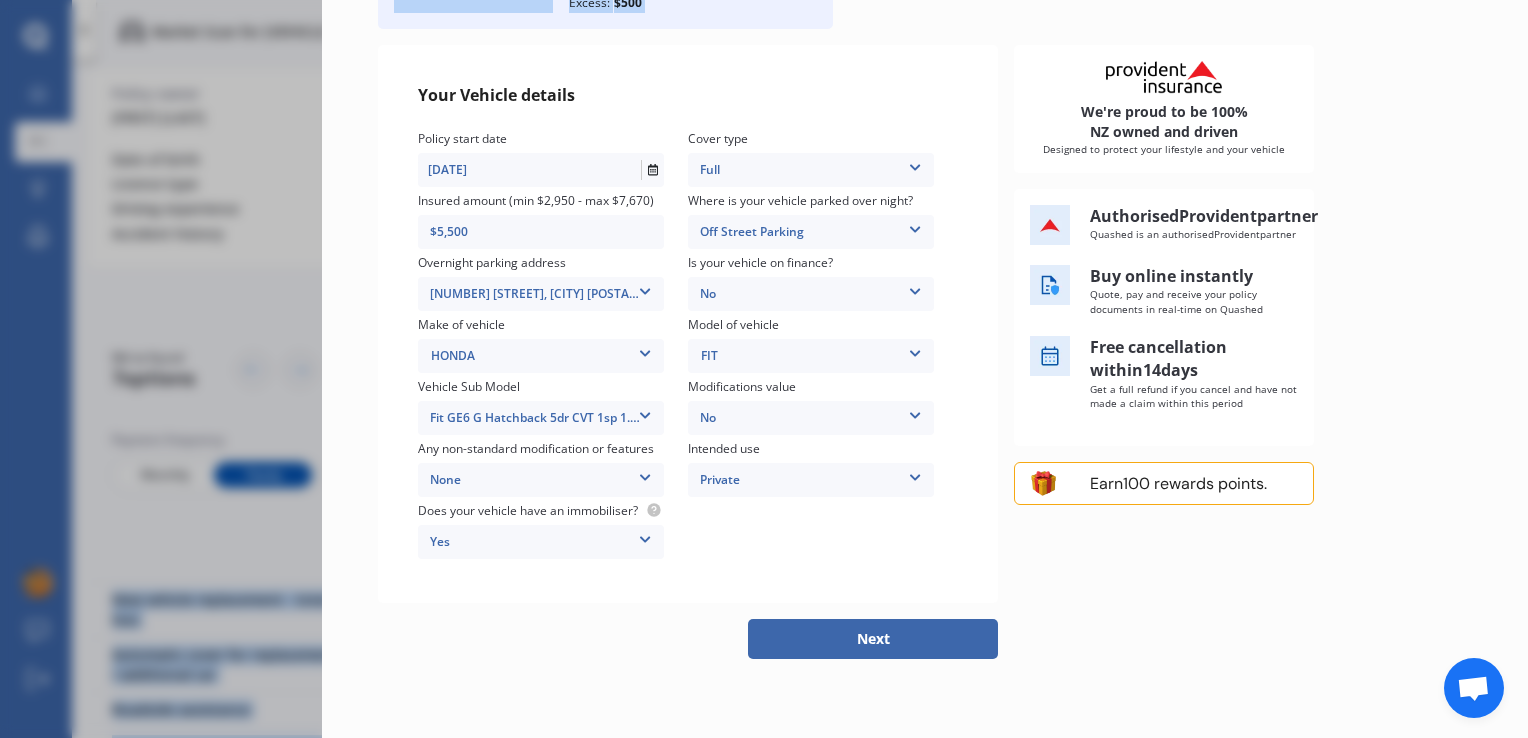 click on "Next" at bounding box center (873, 639) 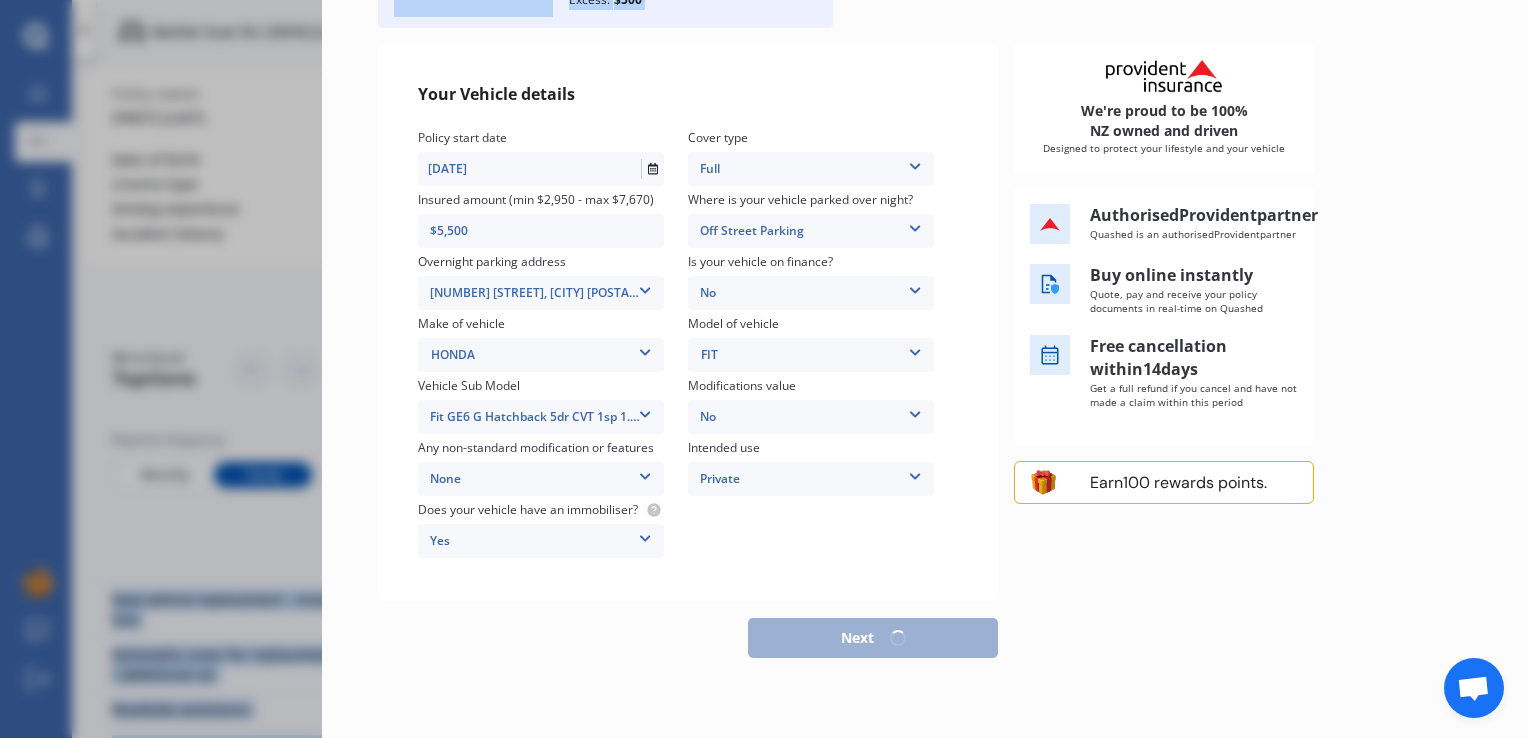 select on "02" 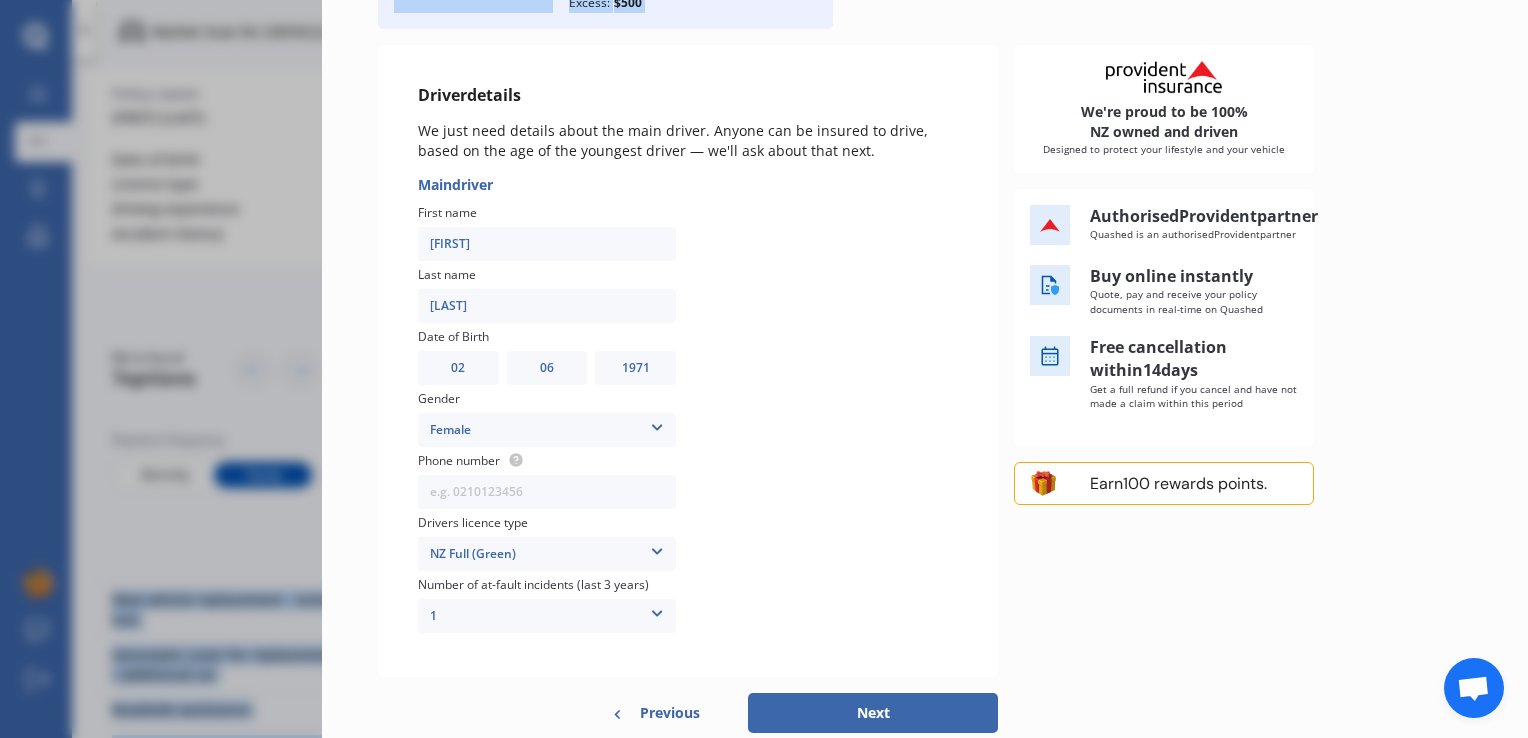 scroll, scrollTop: 0, scrollLeft: 0, axis: both 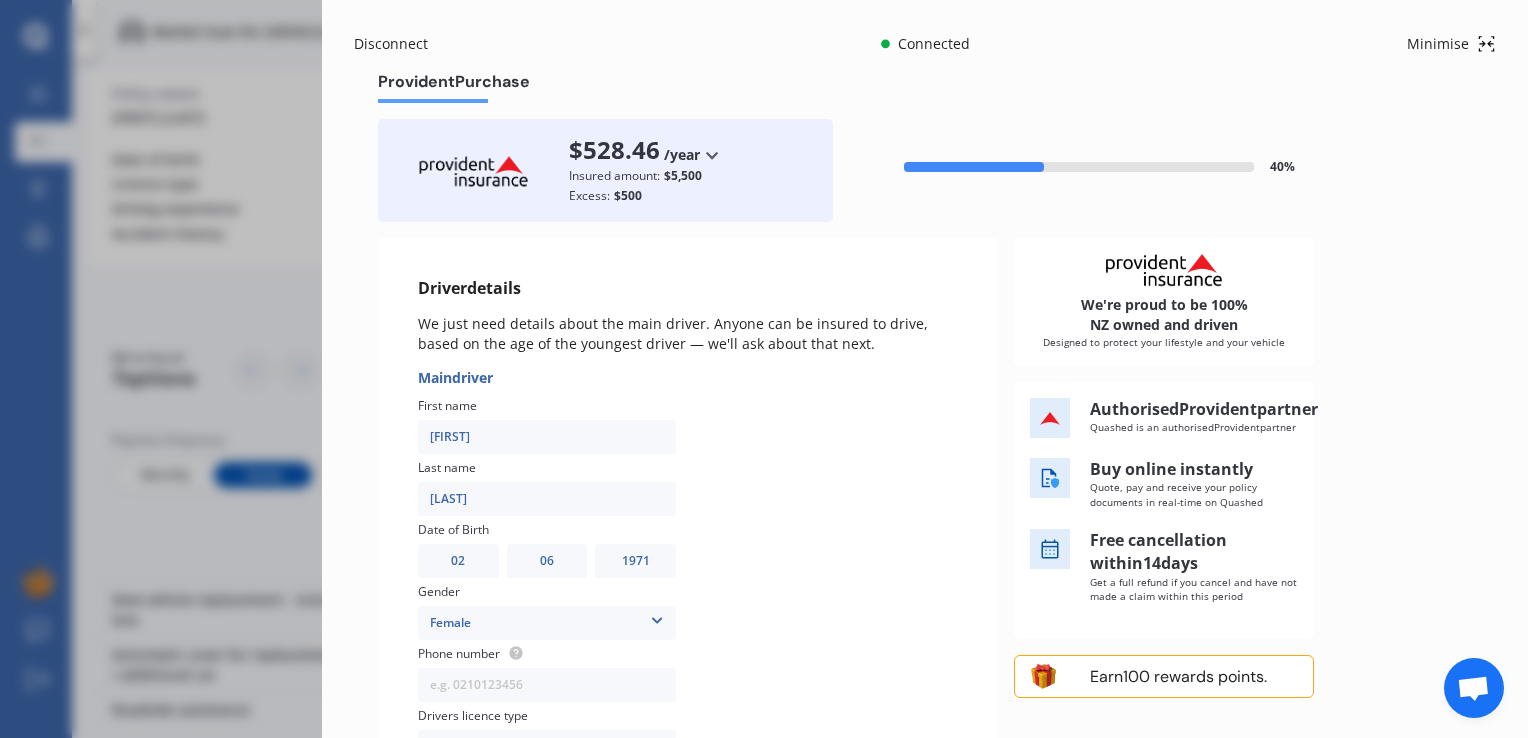 click at bounding box center (547, 685) 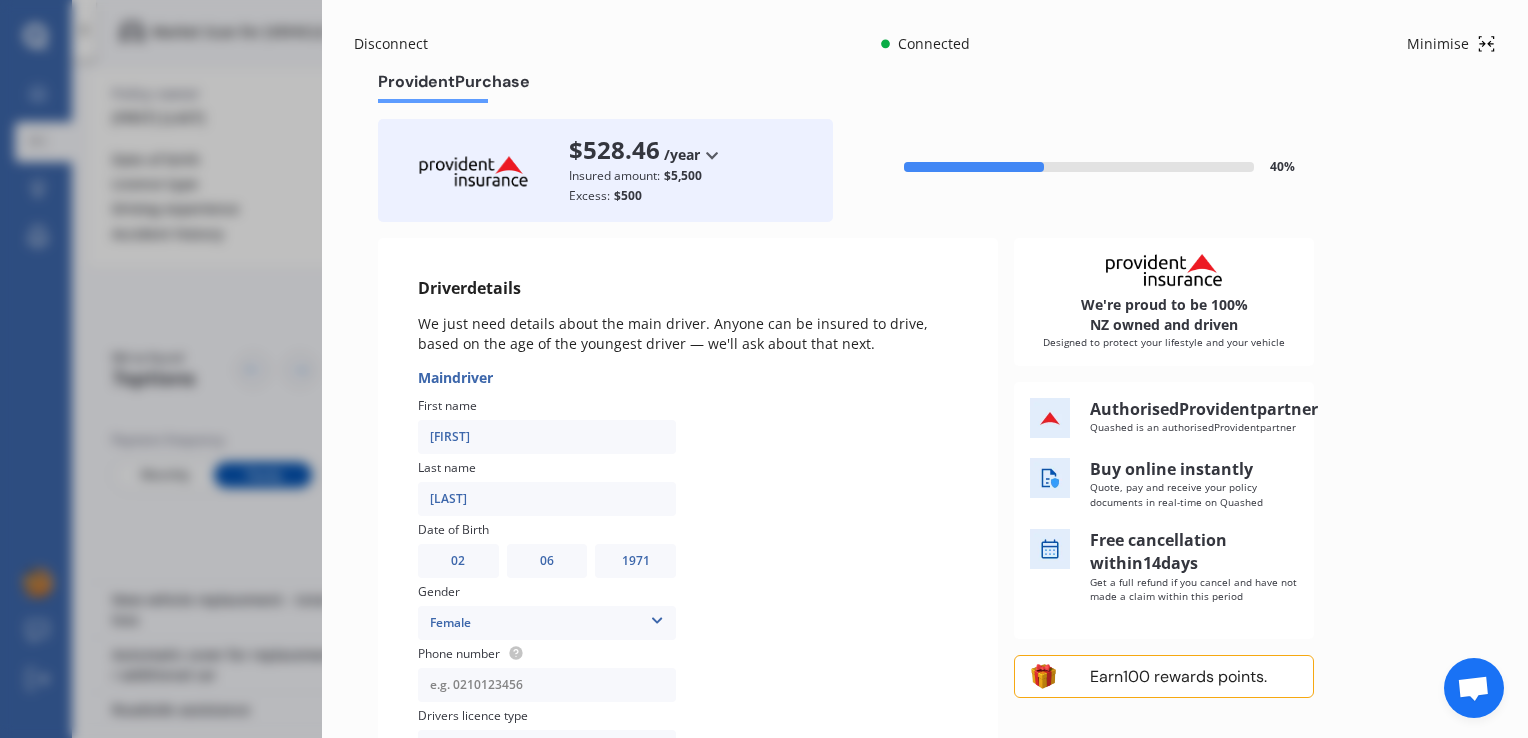 click at bounding box center [547, 685] 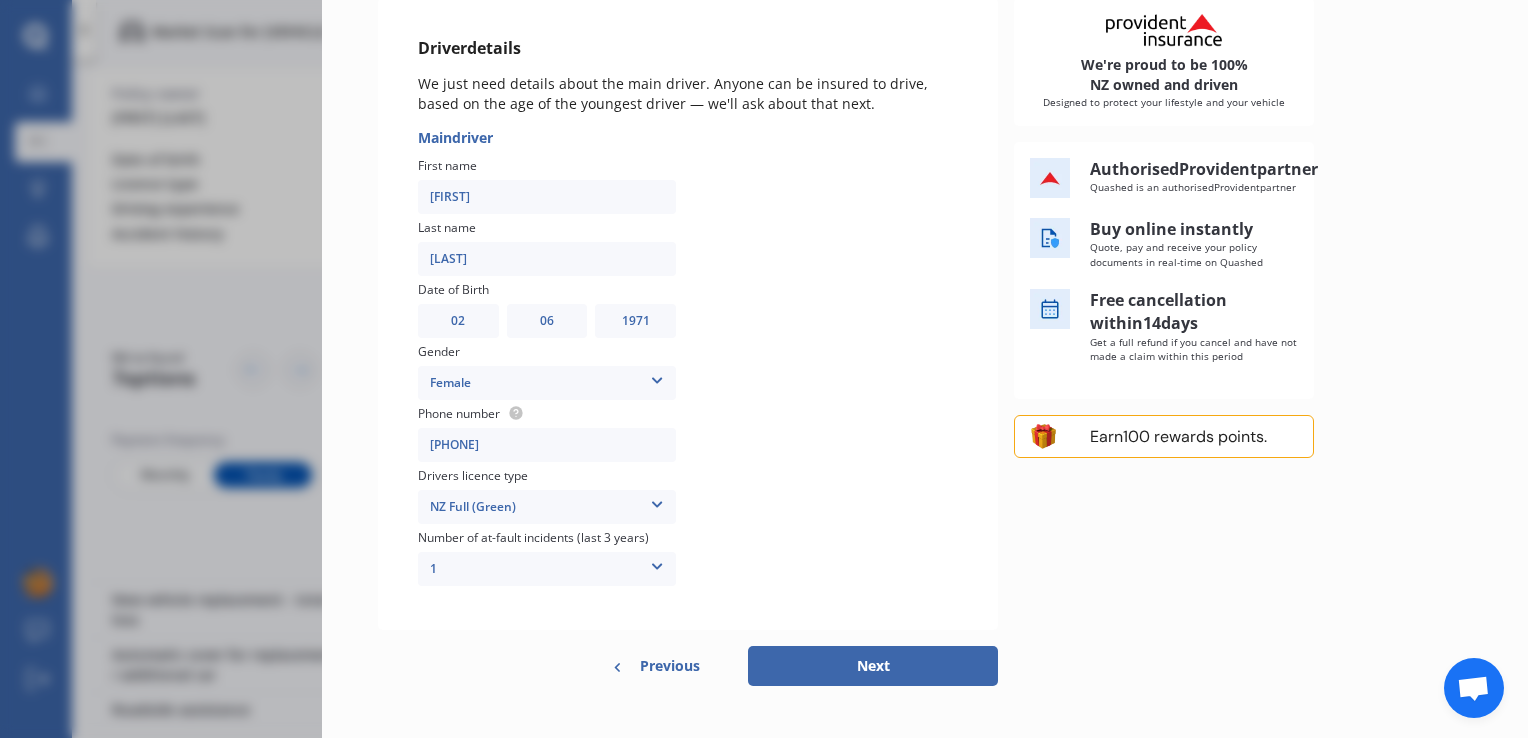 scroll, scrollTop: 268, scrollLeft: 0, axis: vertical 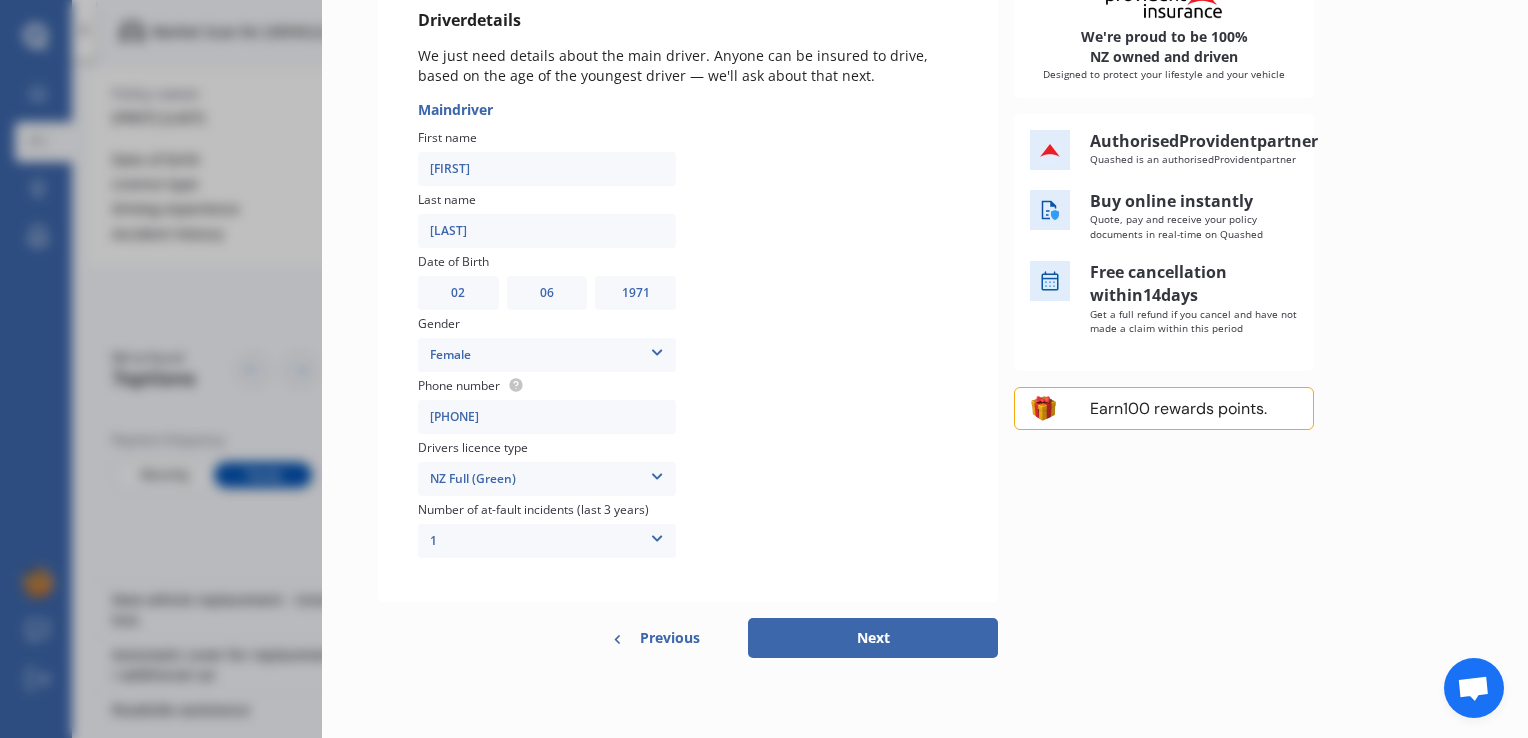 type on "[PHONE]" 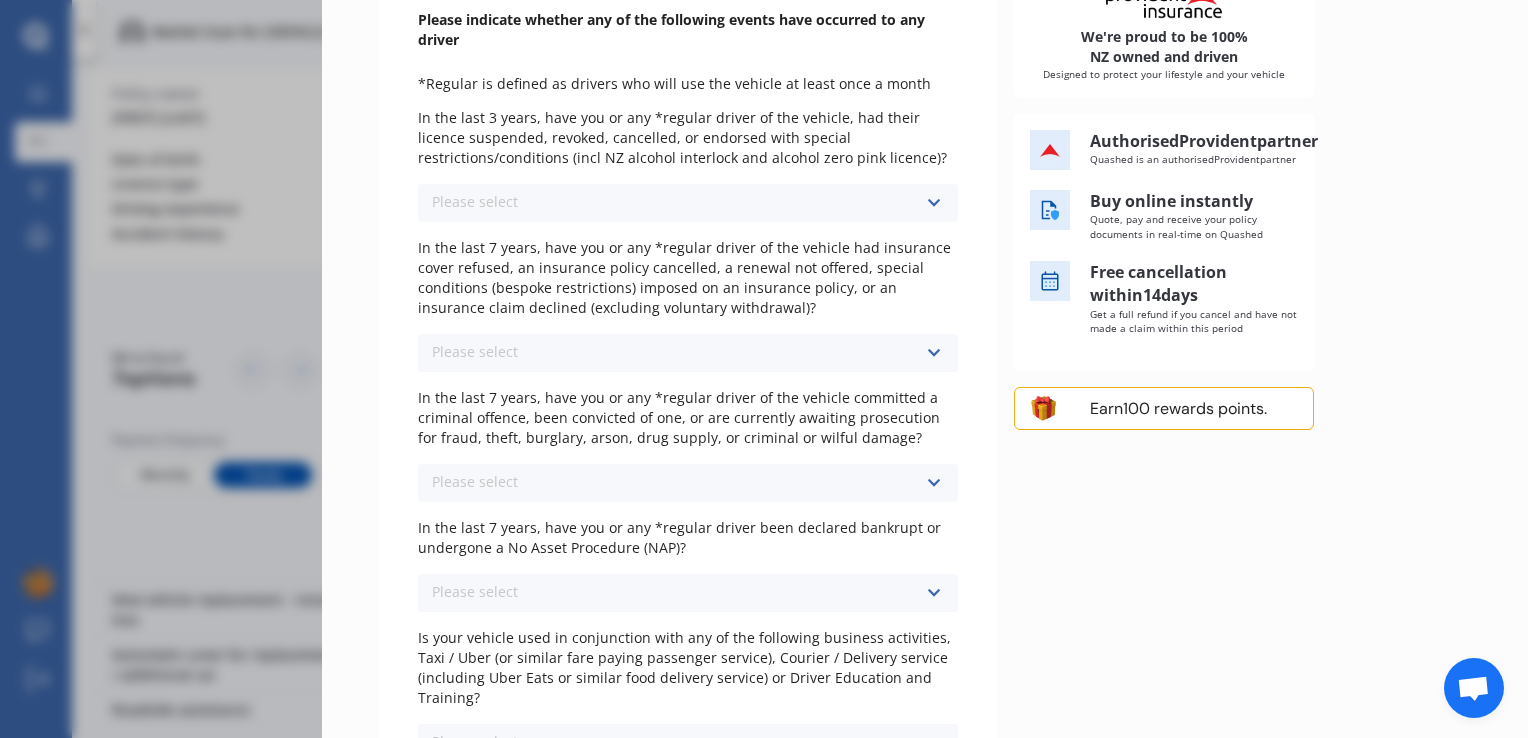 scroll, scrollTop: 0, scrollLeft: 0, axis: both 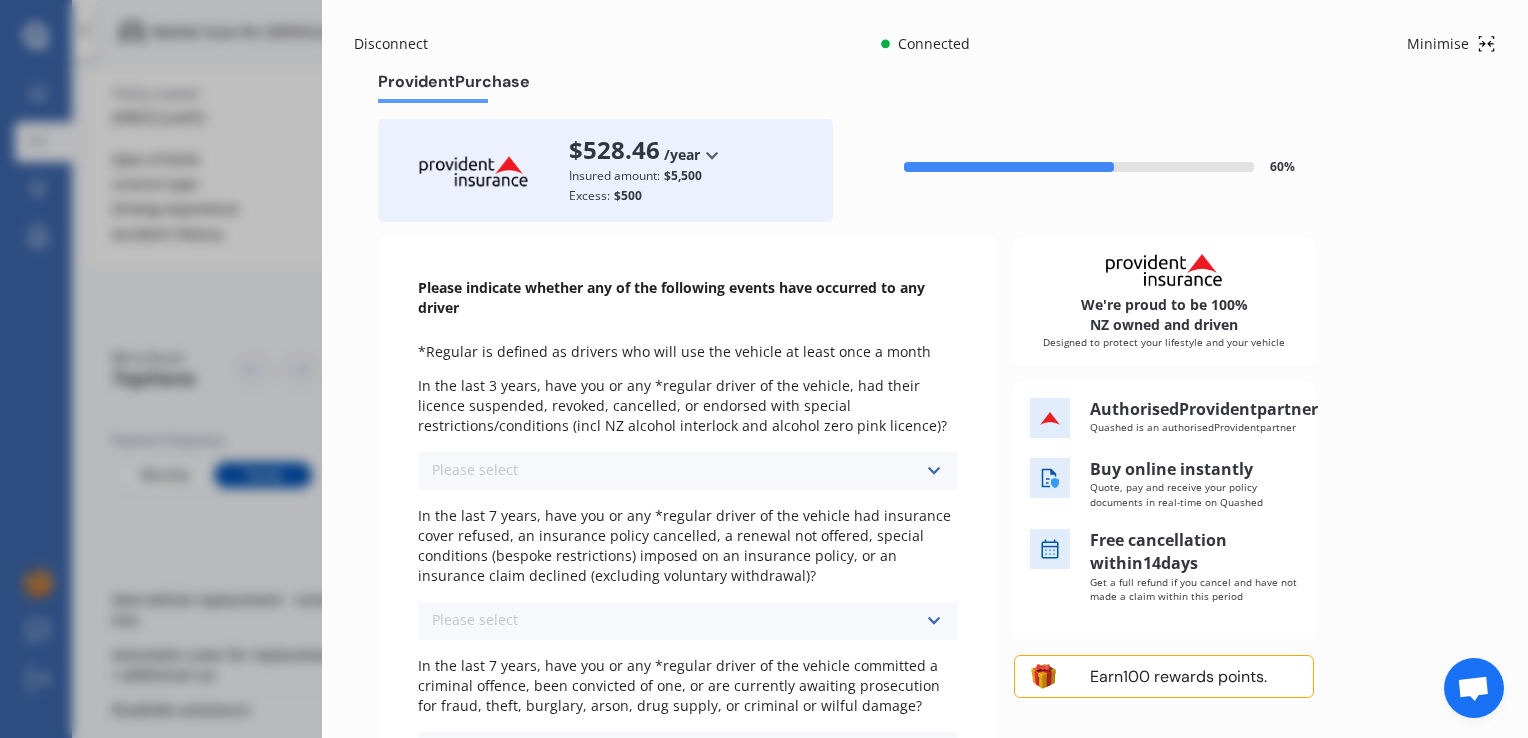 click at bounding box center [933, 471] 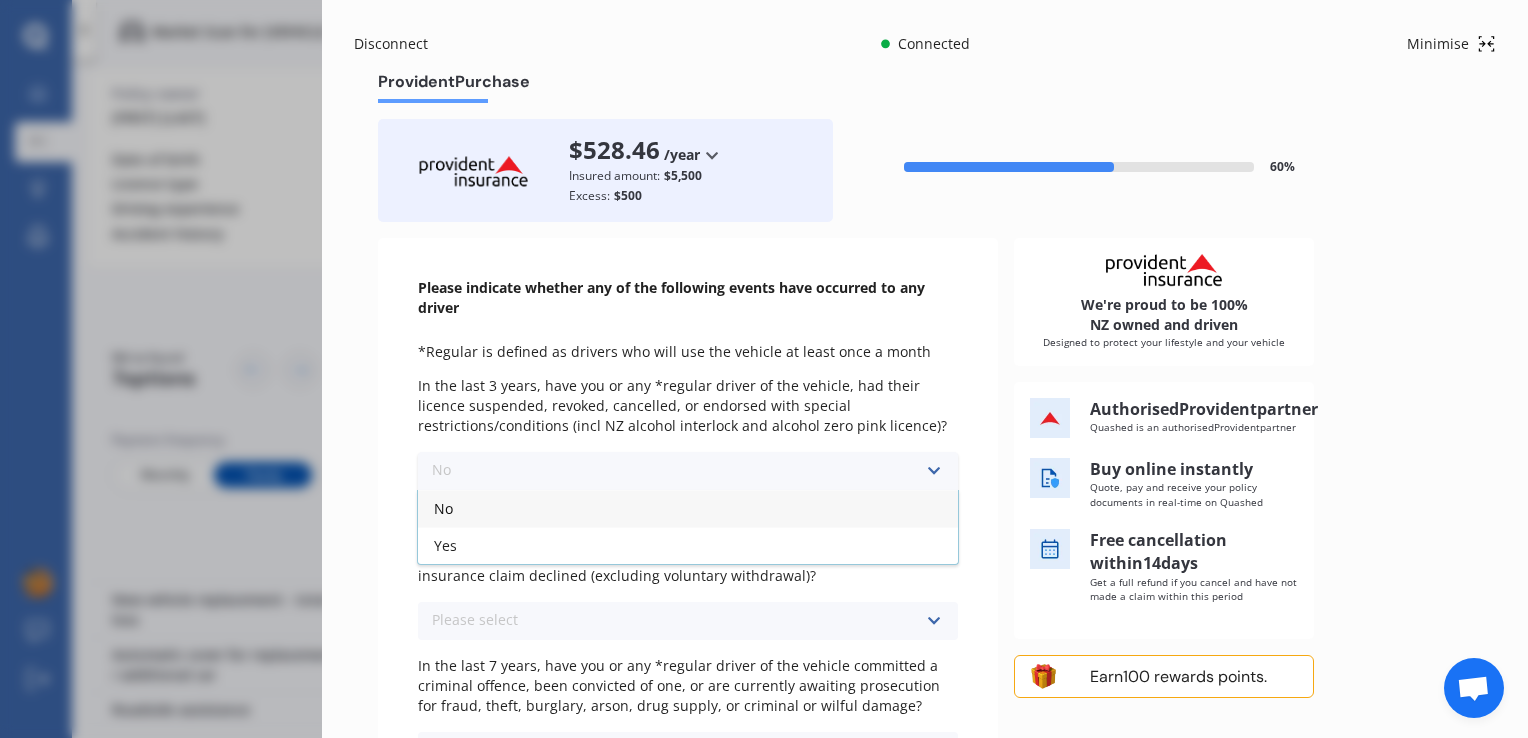 click on "No" at bounding box center (688, 508) 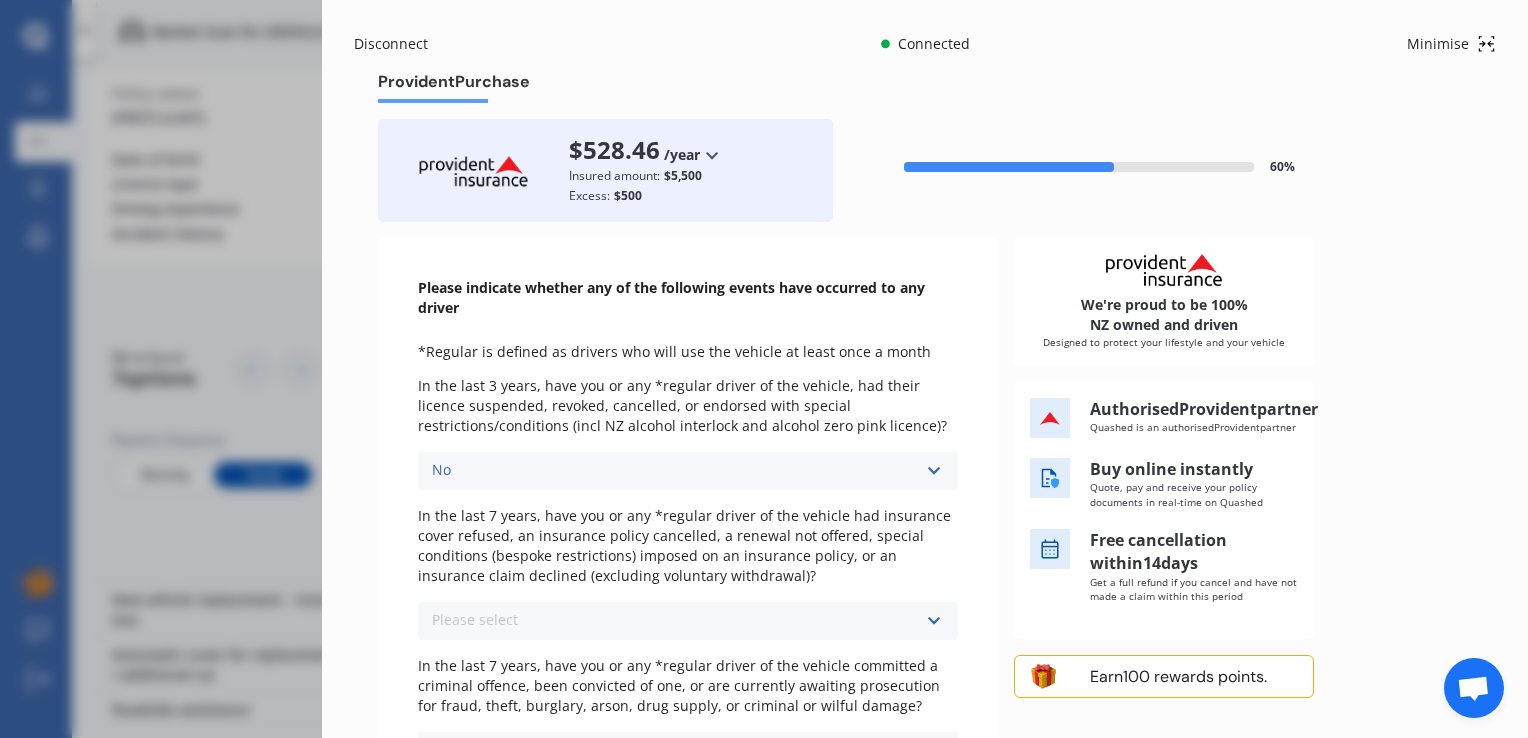 click at bounding box center (933, 621) 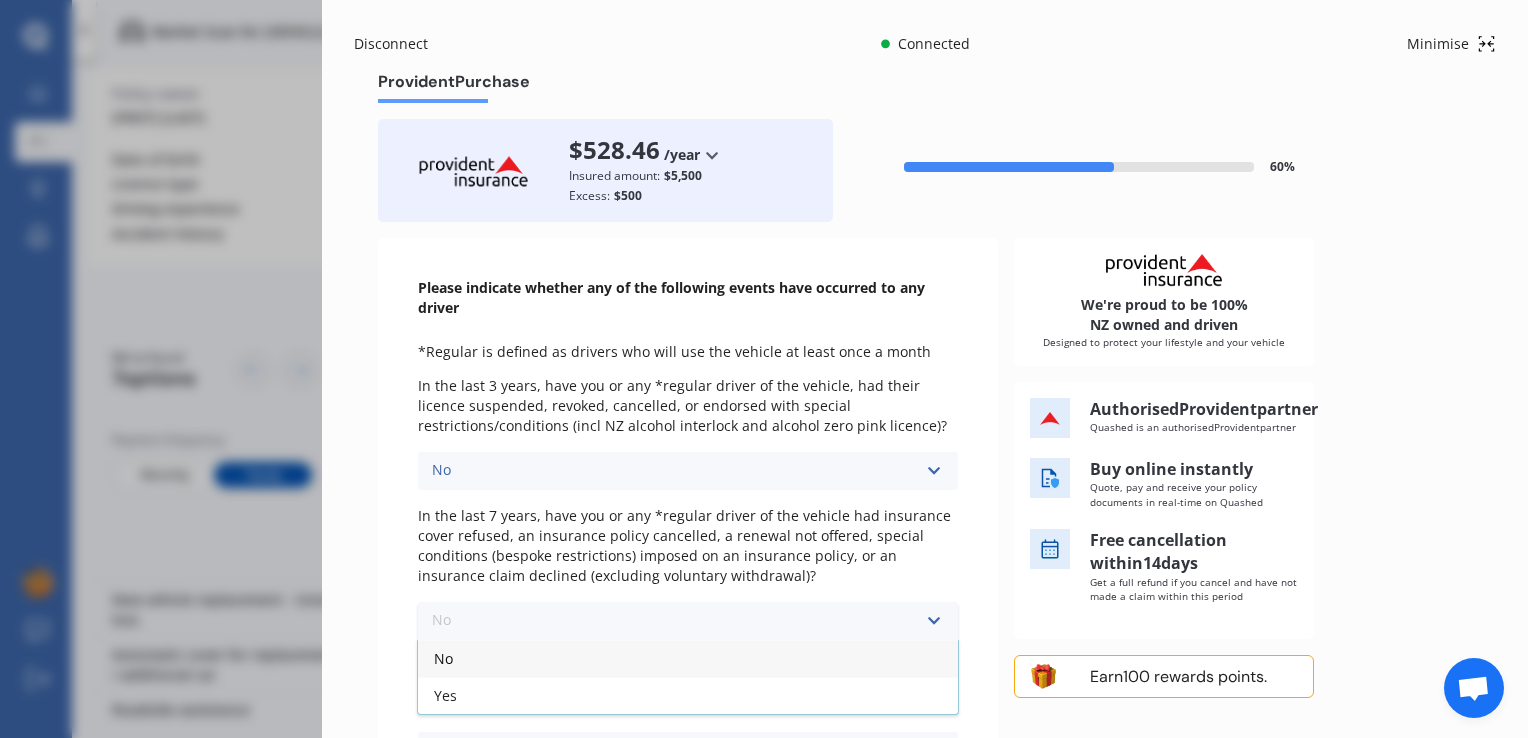 click on "No" at bounding box center [688, 658] 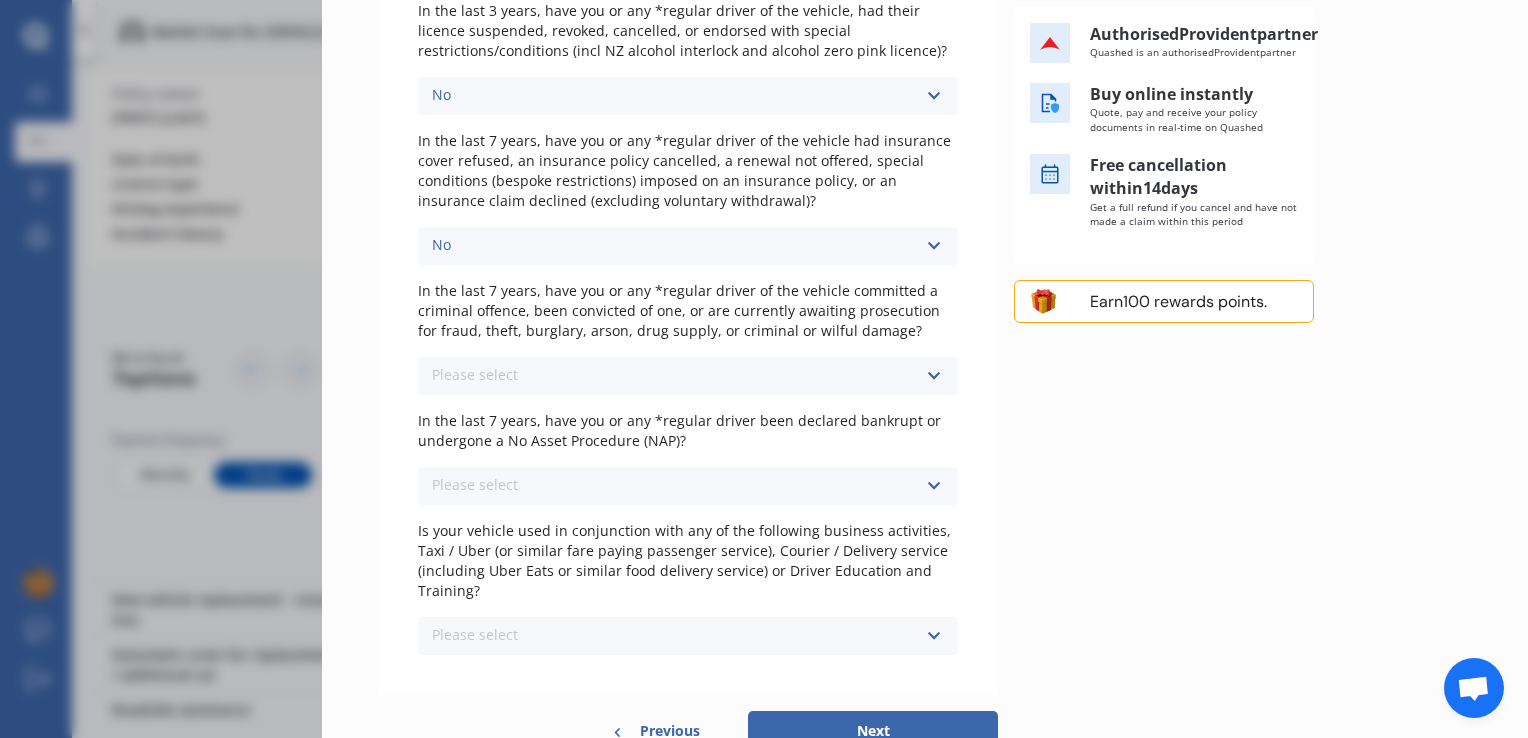scroll, scrollTop: 439, scrollLeft: 0, axis: vertical 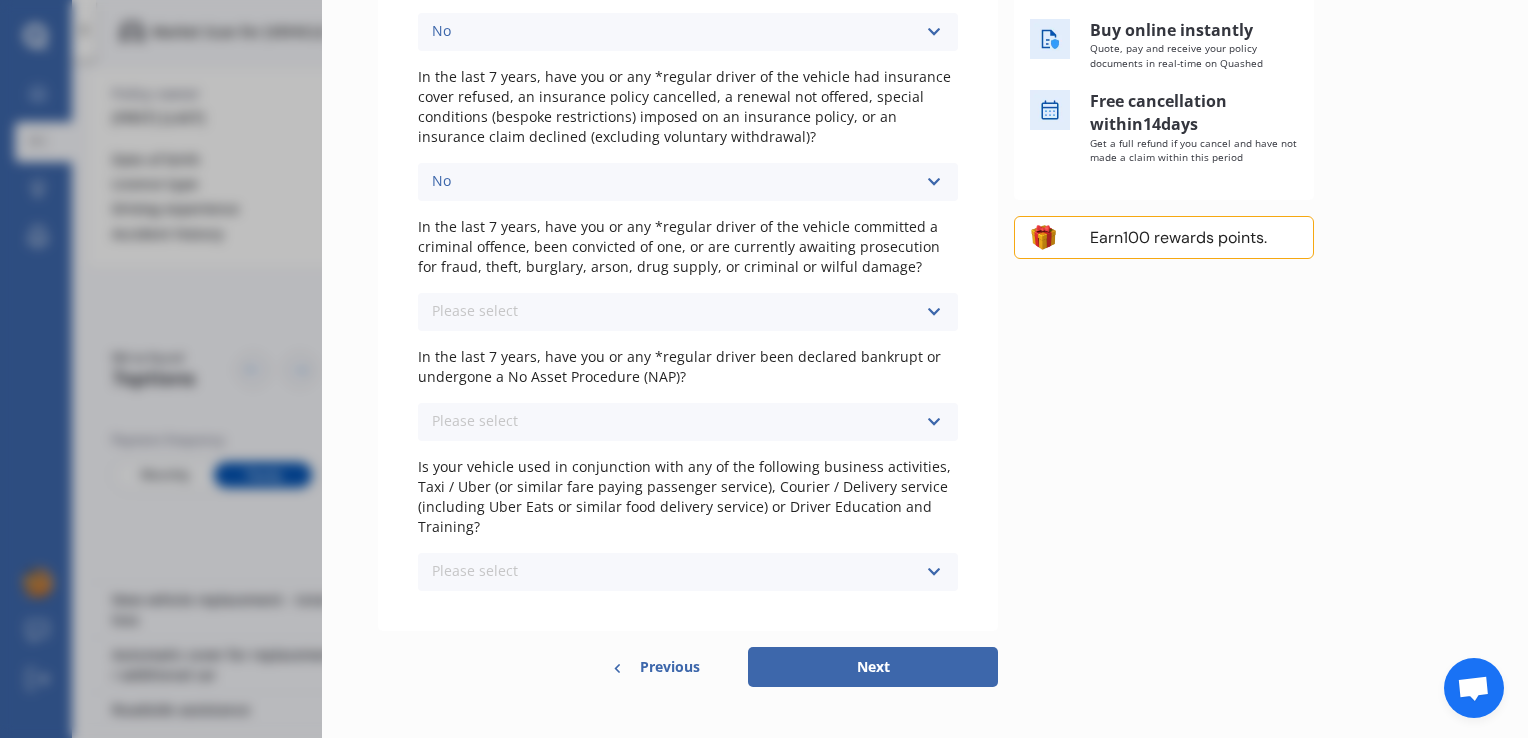 click at bounding box center (933, 312) 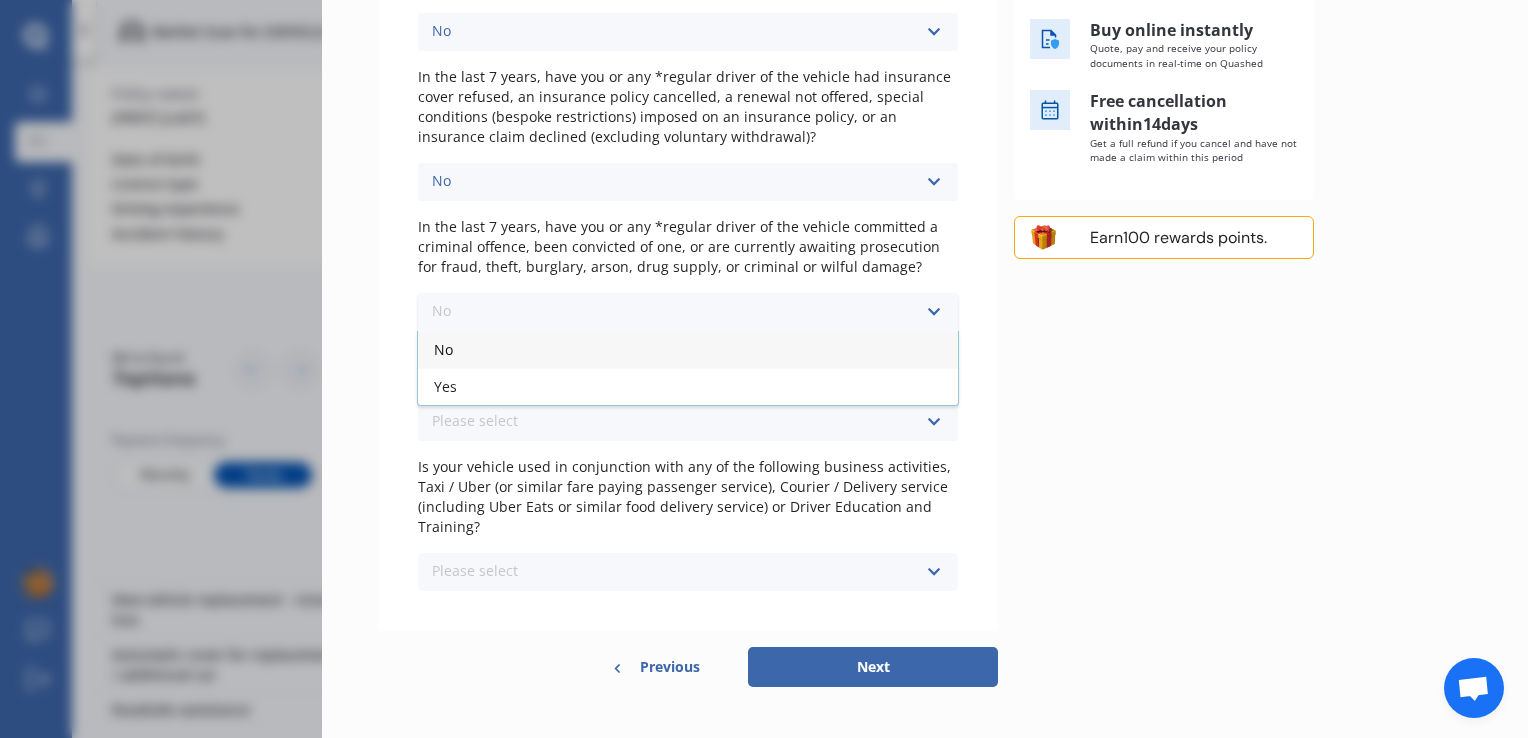 click on "No" at bounding box center [688, 349] 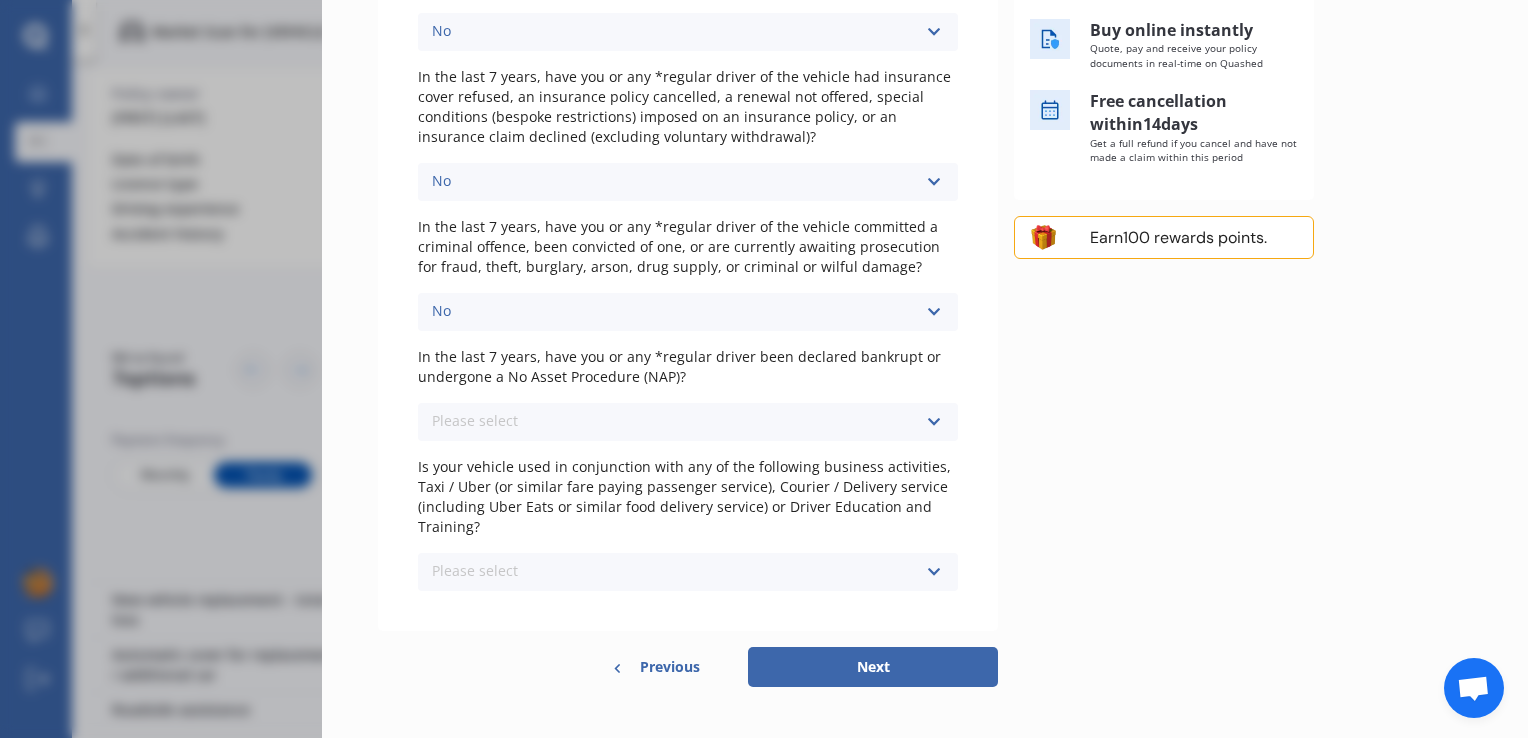 click at bounding box center (933, 422) 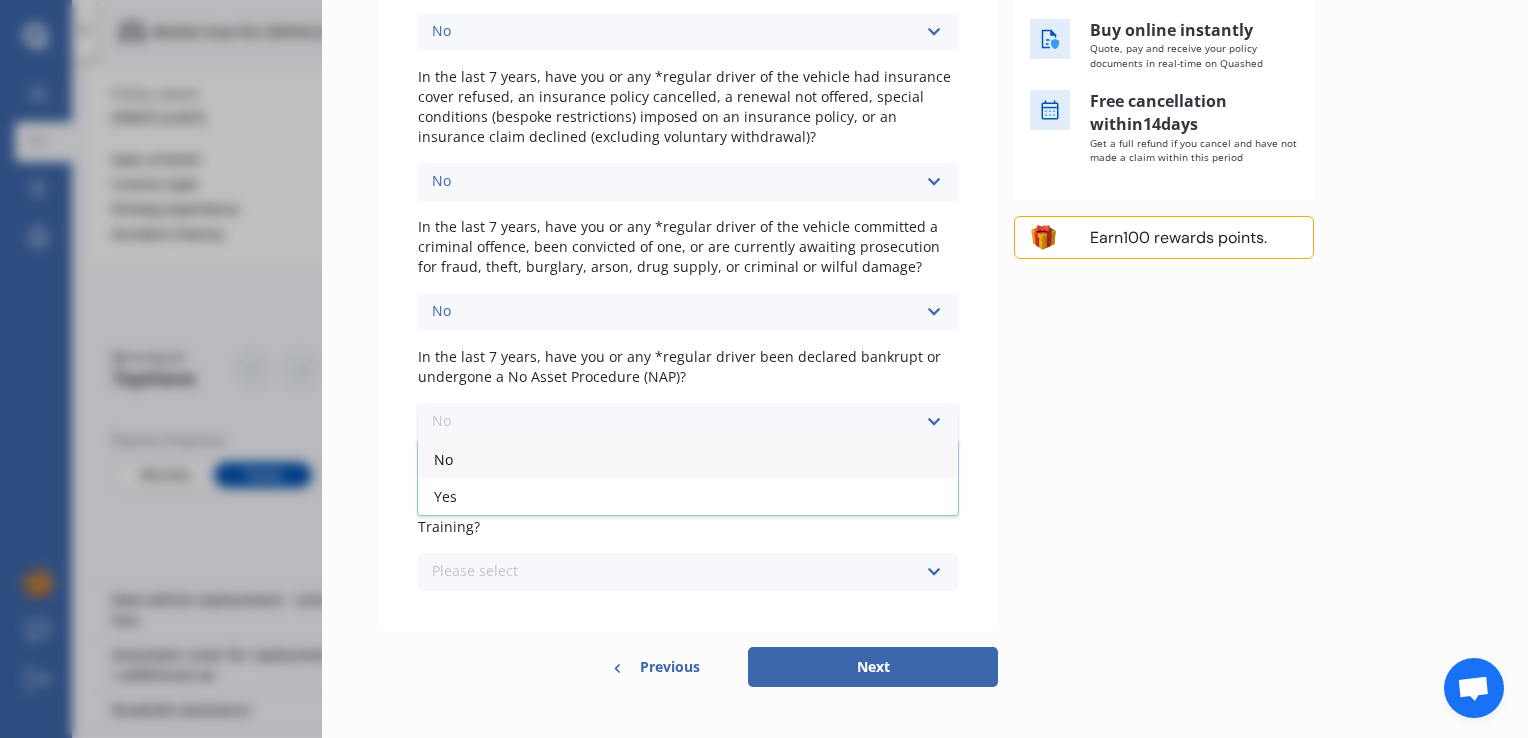 click on "No" at bounding box center (688, 459) 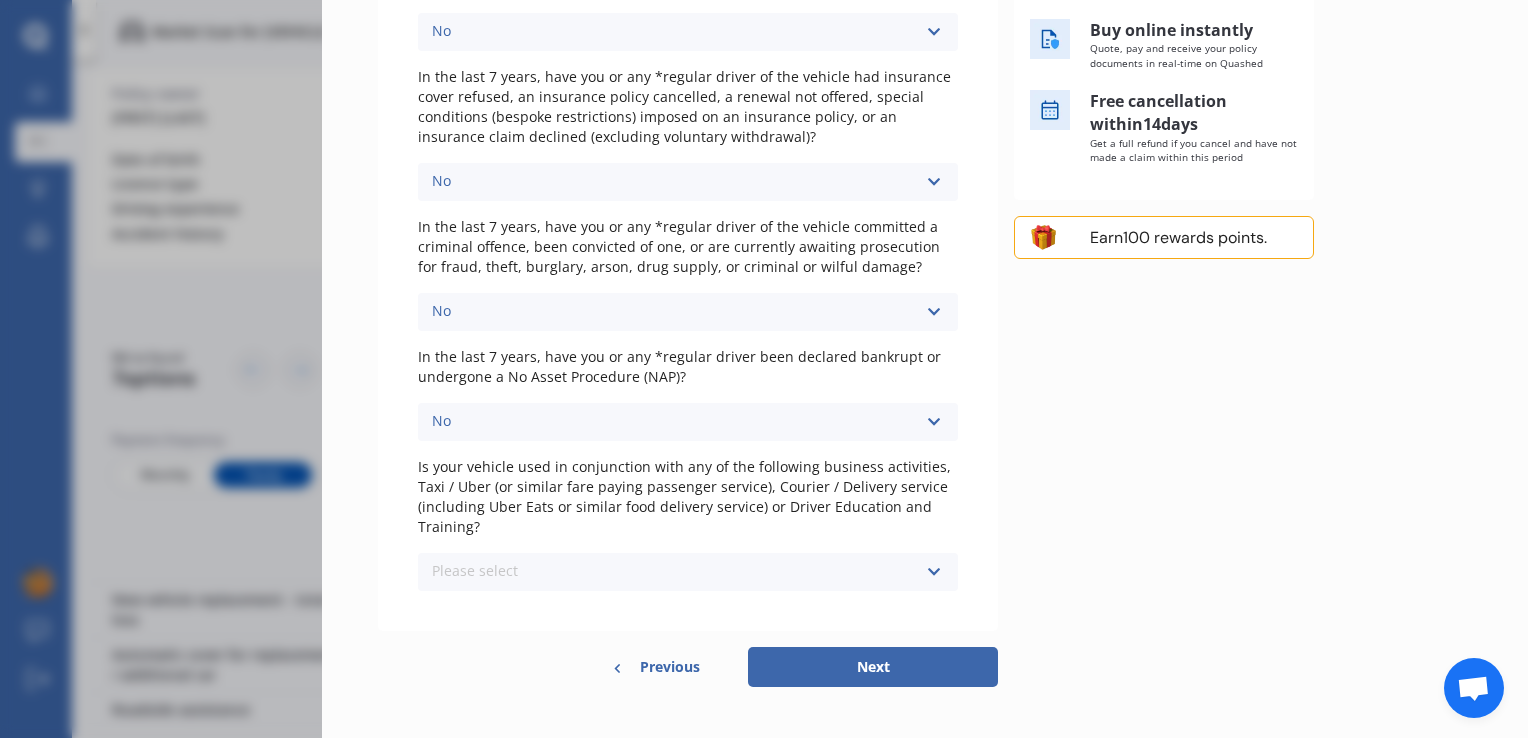 click at bounding box center (933, 572) 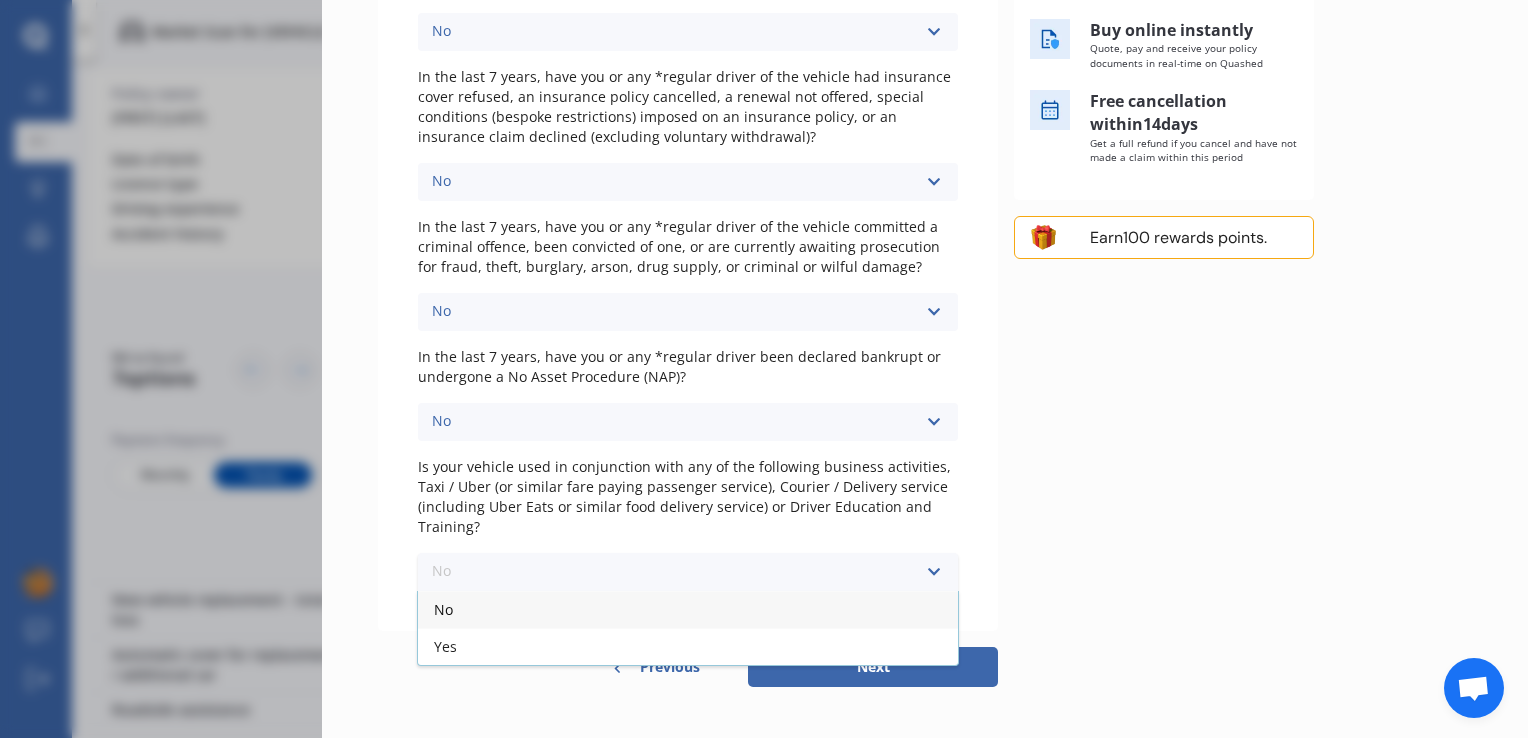click on "No" at bounding box center (688, 609) 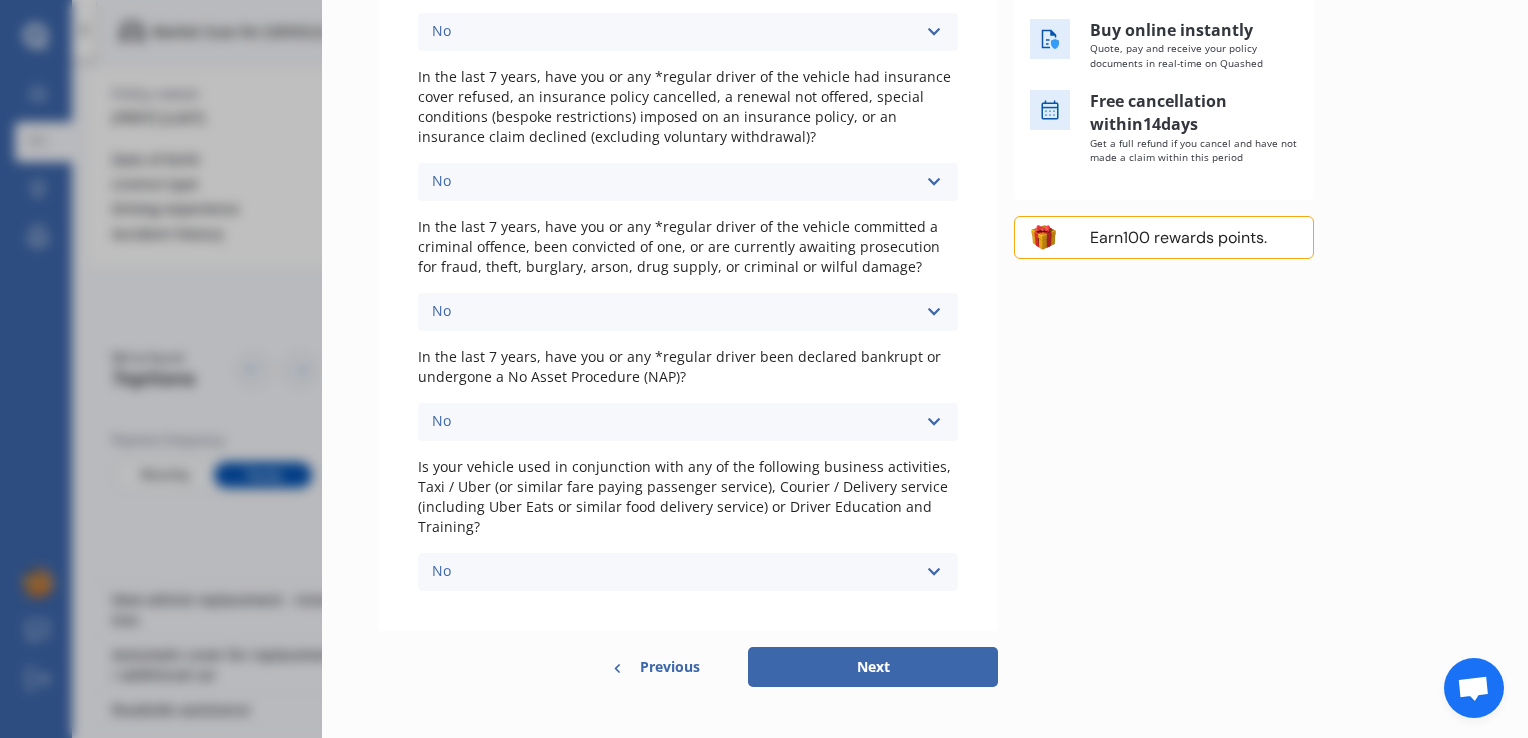 click on "Next" at bounding box center [873, 667] 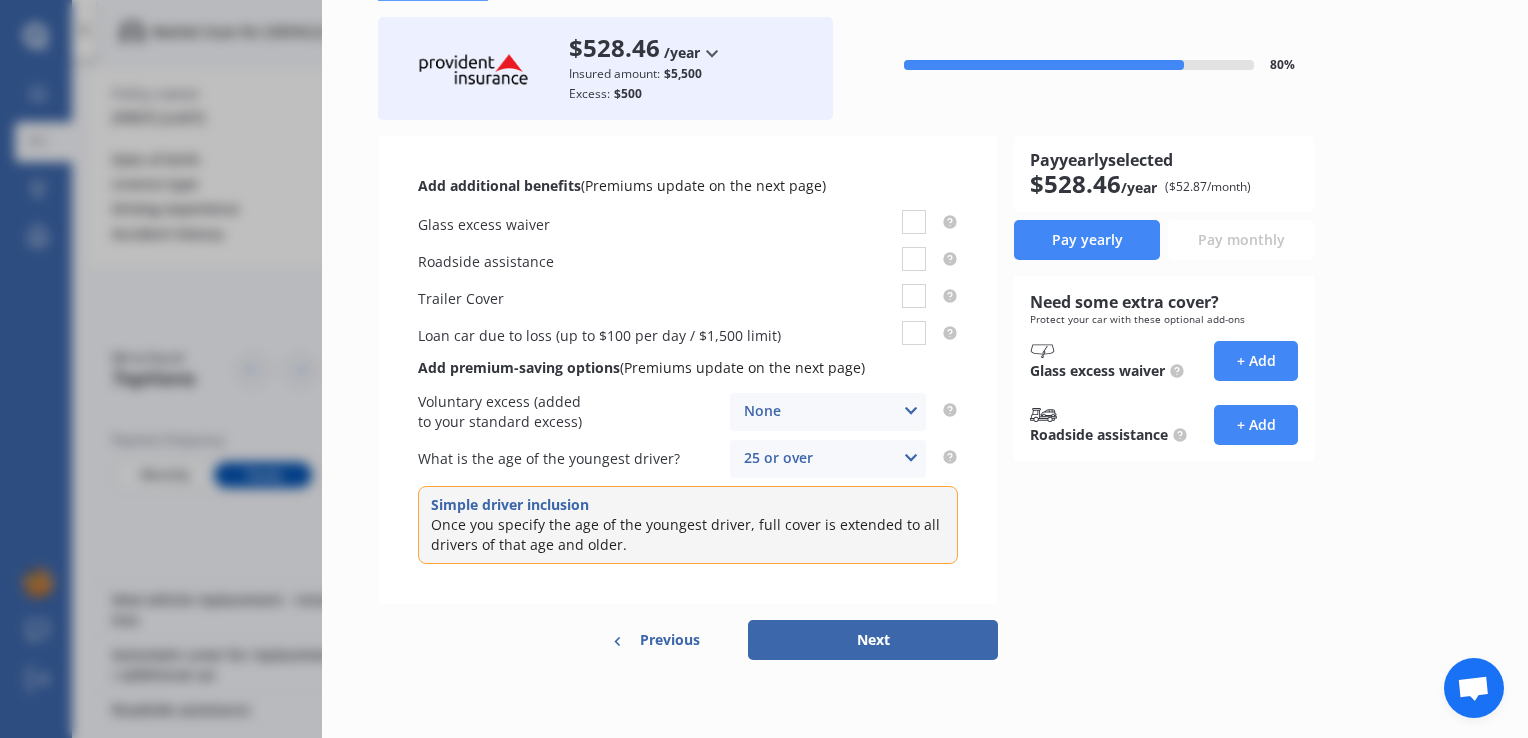scroll, scrollTop: 0, scrollLeft: 0, axis: both 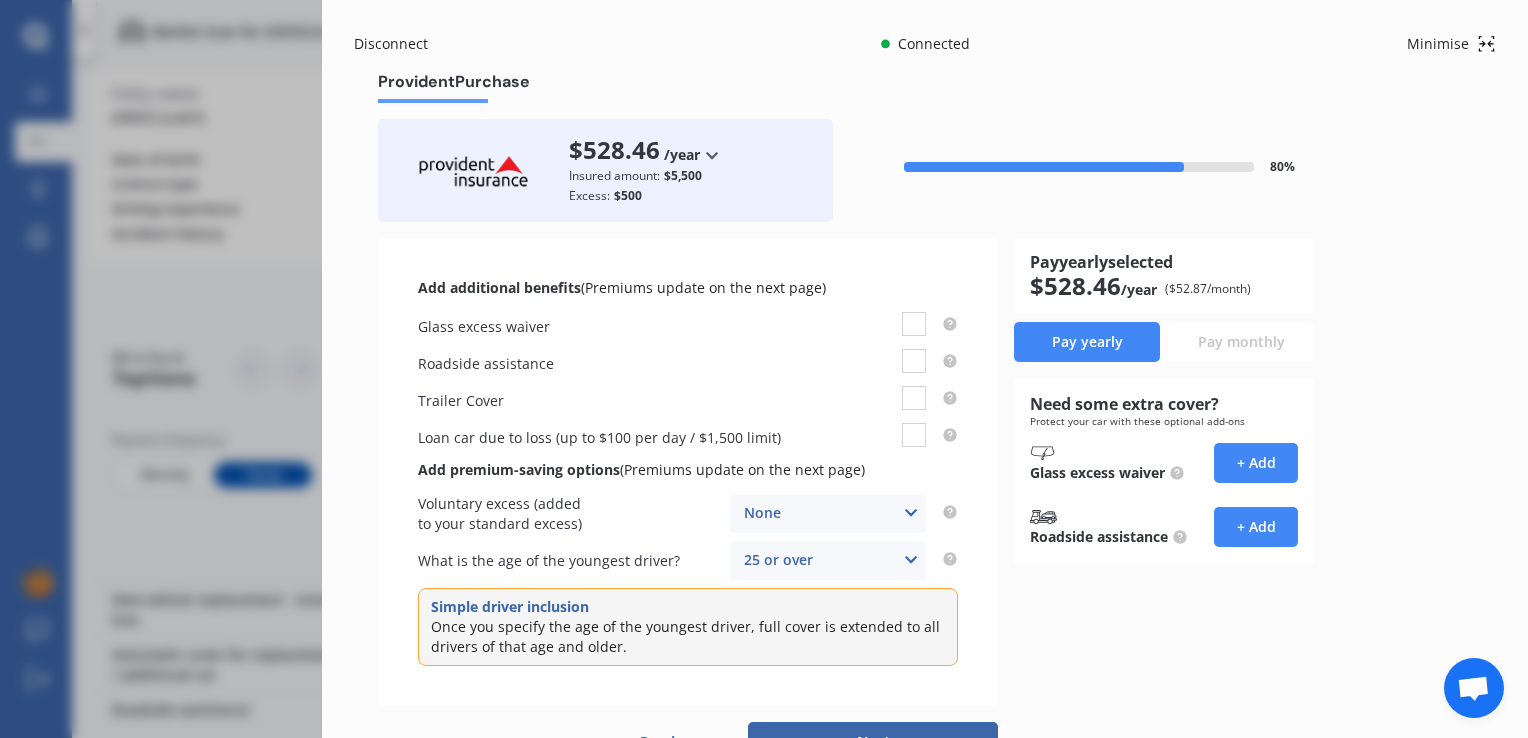 click on "+ Add" at bounding box center (1256, 527) 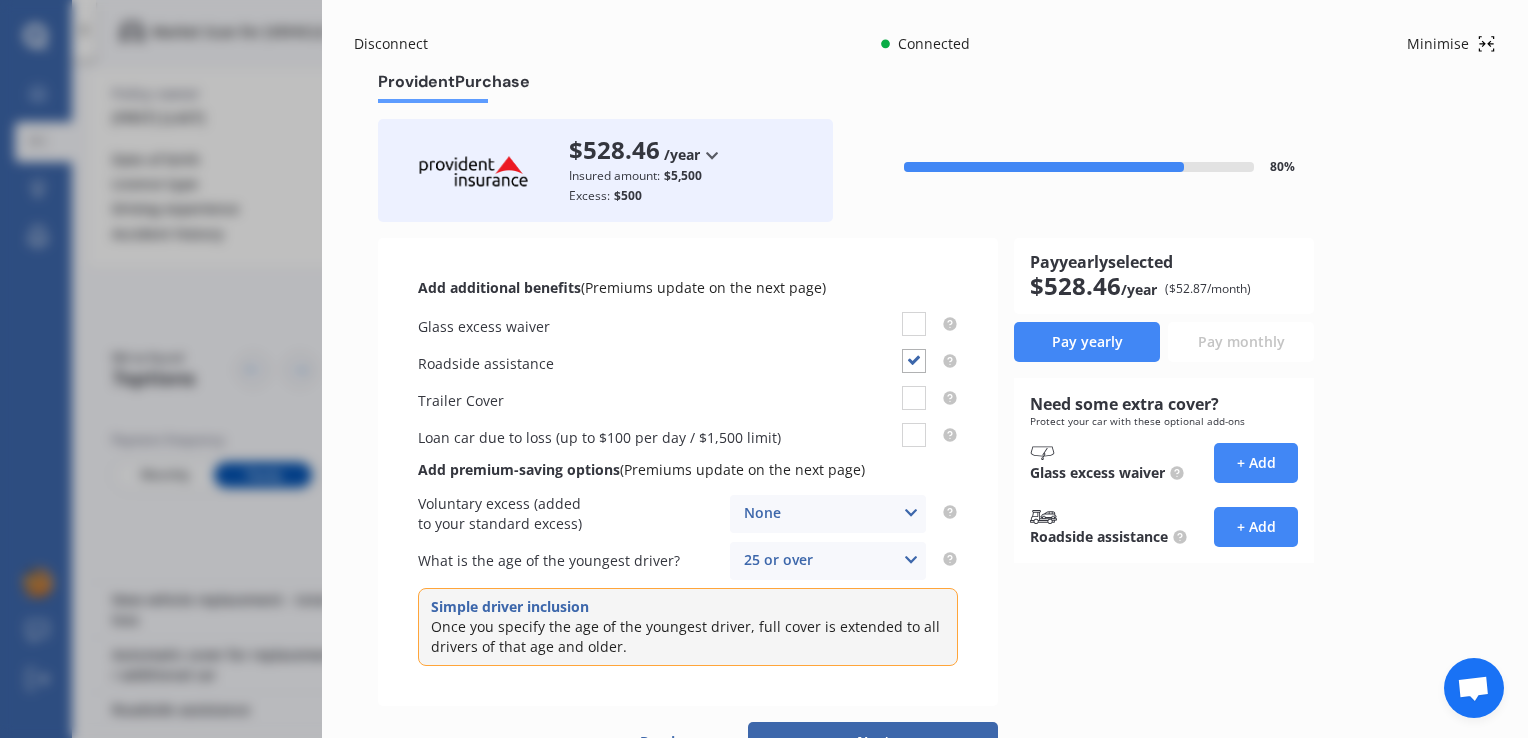 checkbox on "true" 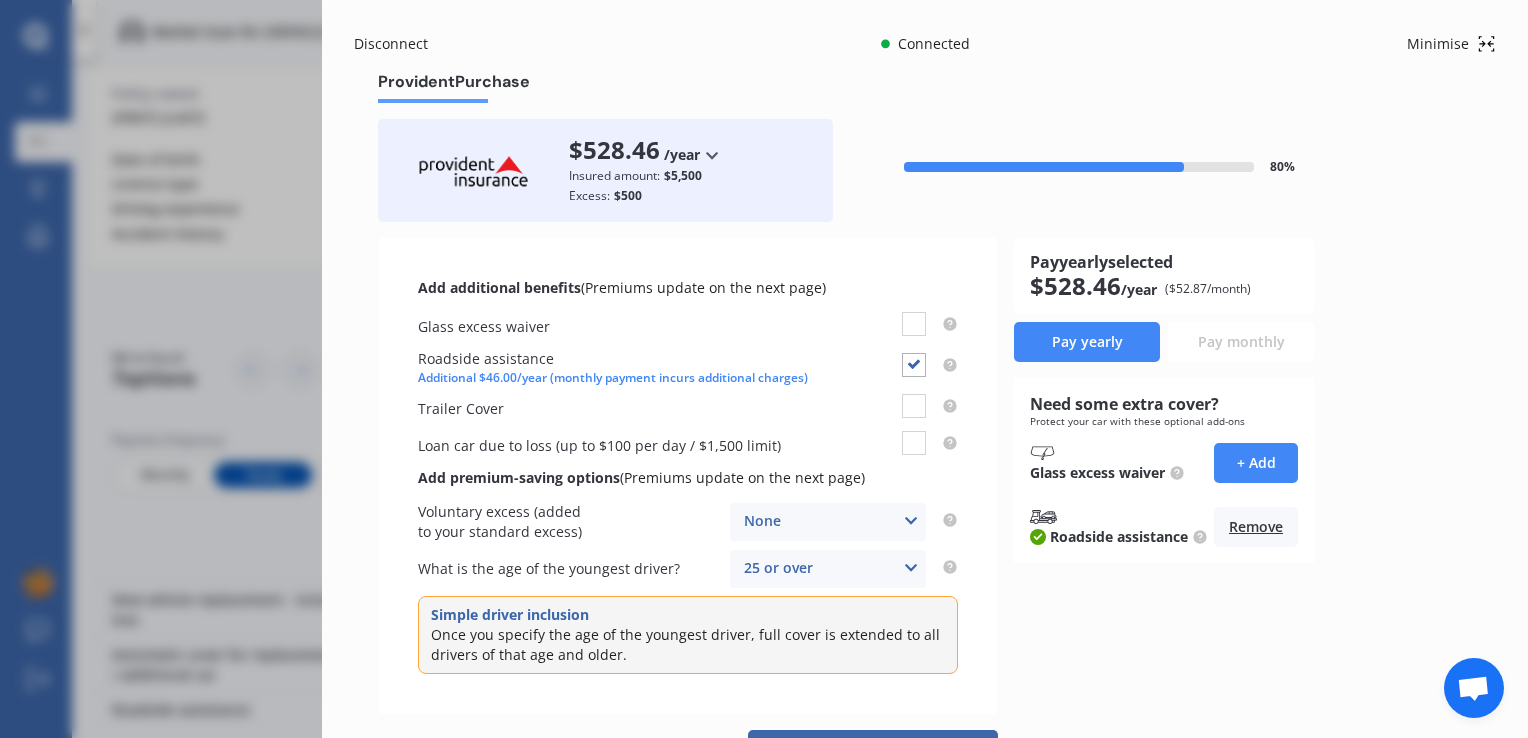 click on "+ Add" at bounding box center (1256, 463) 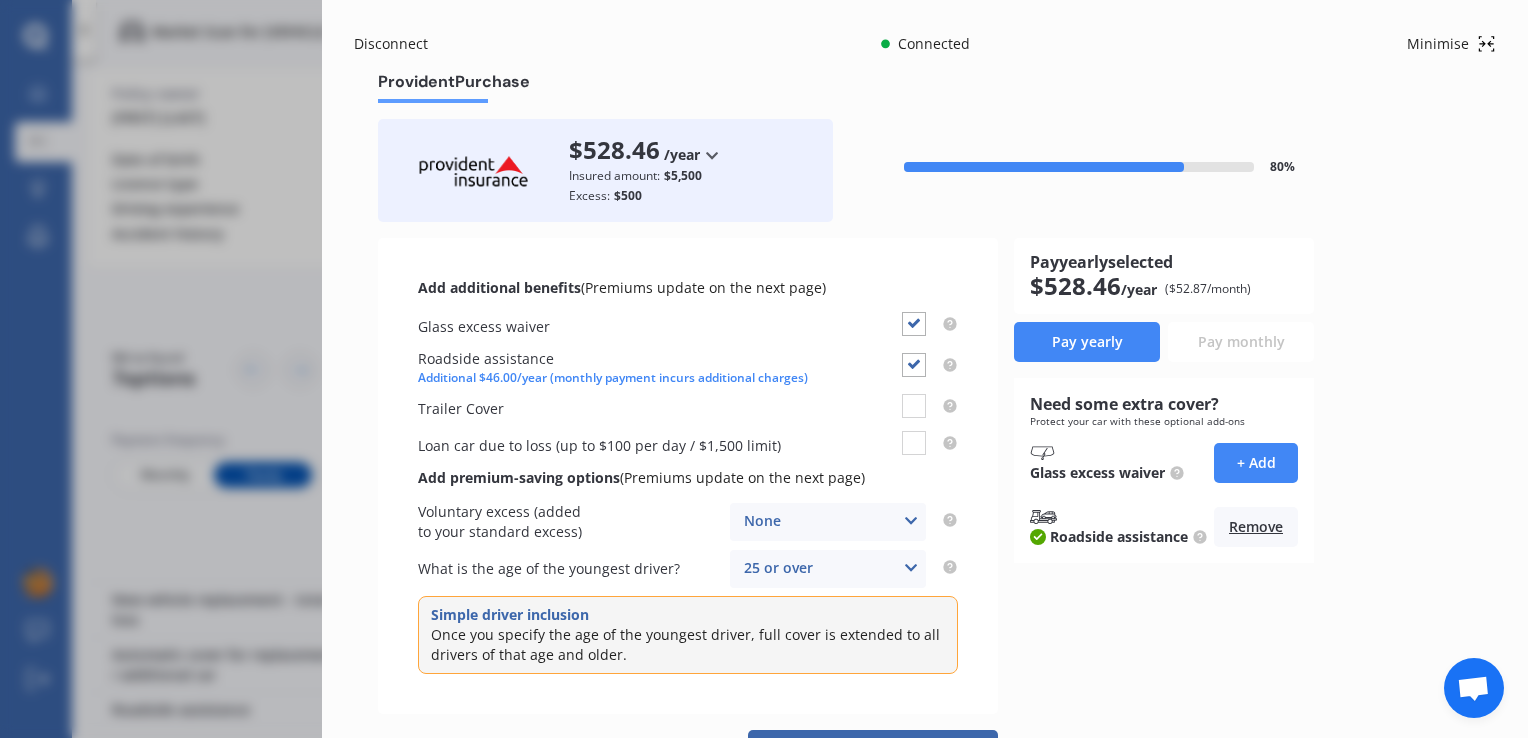 checkbox on "true" 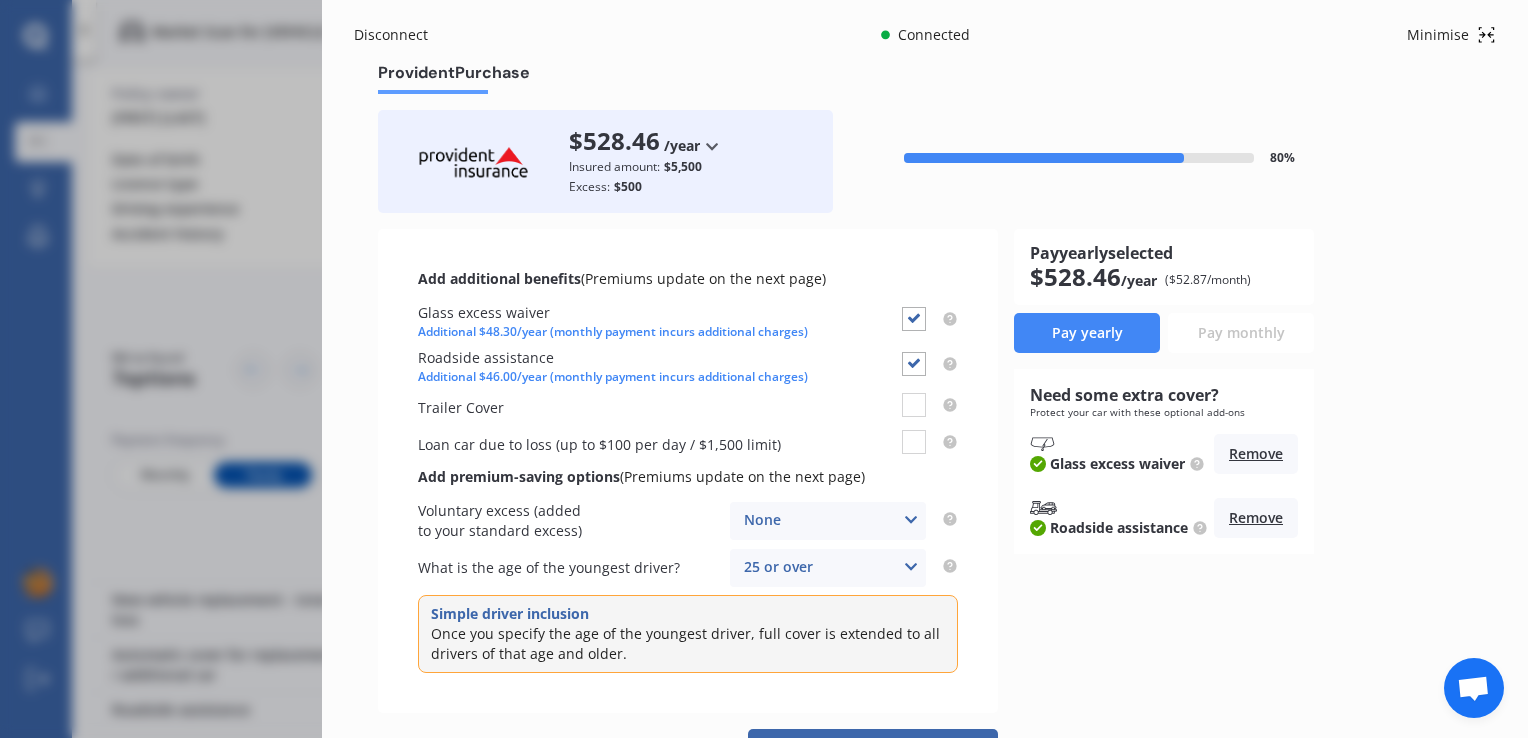 scroll, scrollTop: 0, scrollLeft: 0, axis: both 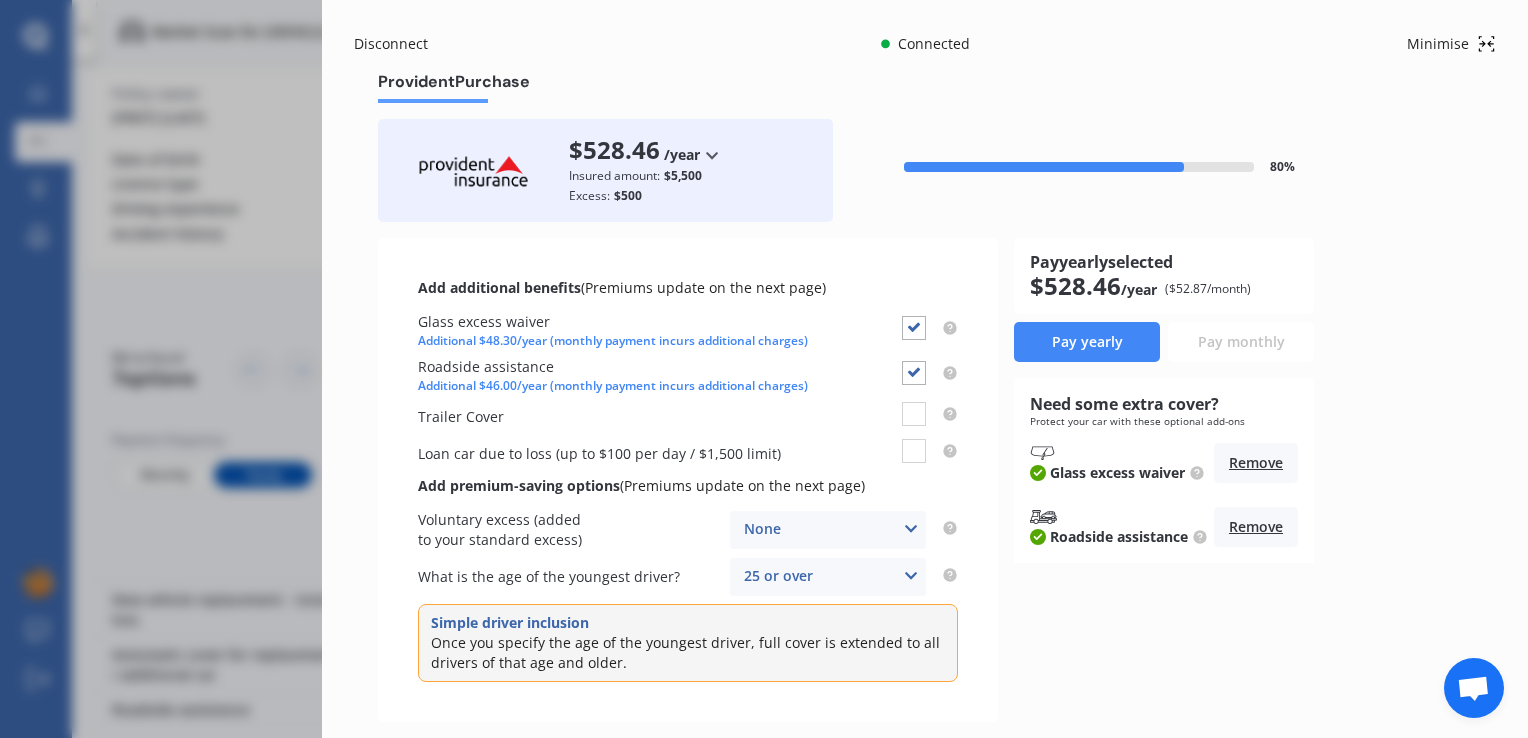 click on "Disconnect Connected Minimise Yearly Monthly $528.46 / yr Provident  Purchase $528.46 /year /year /month Insured amount: $5,500 Excess: $500 80 % Add additional benefits  (Premiums update on the next page) Glass excess waiver  Additional $48.30/year (monthly payment incurs additional charges) Roadside assistance  Additional $46.00/year (monthly payment incurs additional charges) Trailer Cover  Loan car due to loss (up to $100 per day / $1,500 limit)  Add premium-saving options  (Premiums update on the next page) Voluntary excess (added to your standard excess)  None None $200 $450 $700 $950 $1,200 $1,700 What is the age of the youngest driver?  25 or over 16 17 18 19 20 21 22 23 24 25 or over Simple driver inclusion Once you specify the age of the youngest driver, full cover is extended to all drivers of that age and older. Pay  yearly  selected $ 528.46 /year ($ 52.87 /month) Pay yearly Pay monthly Need some extra cover? Protect your car with these optional add-ons Glass excess waiver Remove Remove Previous" at bounding box center (925, 369) 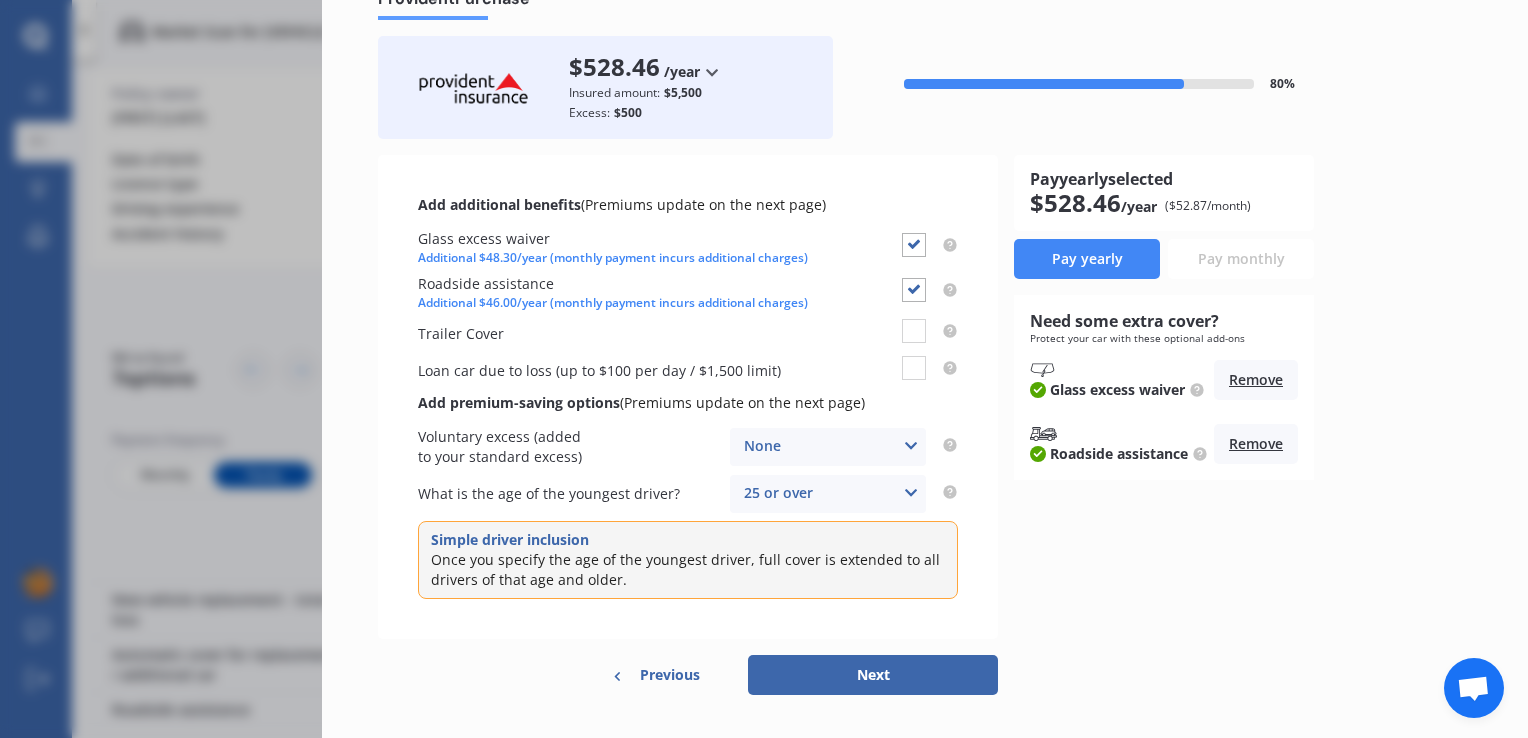 scroll, scrollTop: 119, scrollLeft: 0, axis: vertical 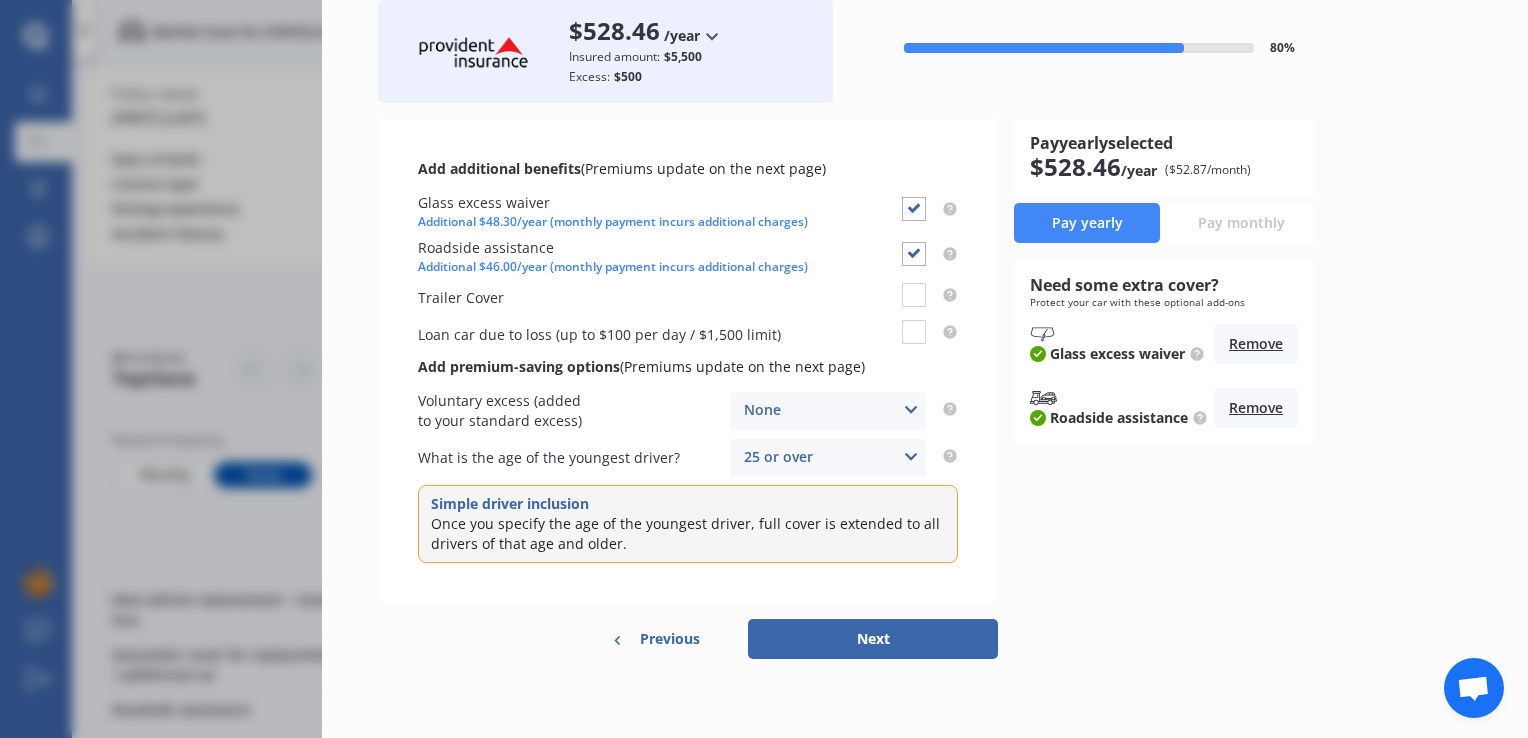 click on "Next" at bounding box center [873, 639] 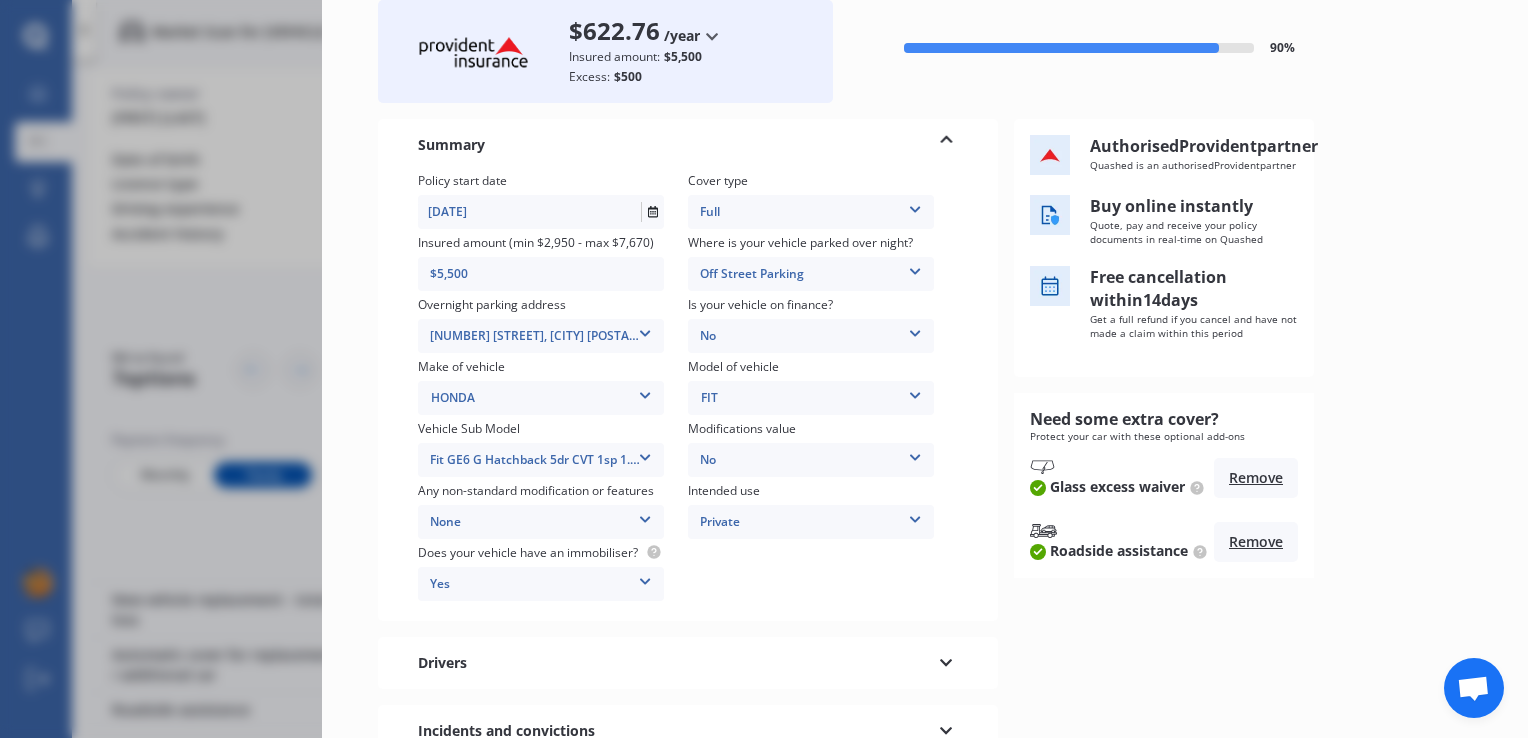 scroll, scrollTop: 0, scrollLeft: 0, axis: both 